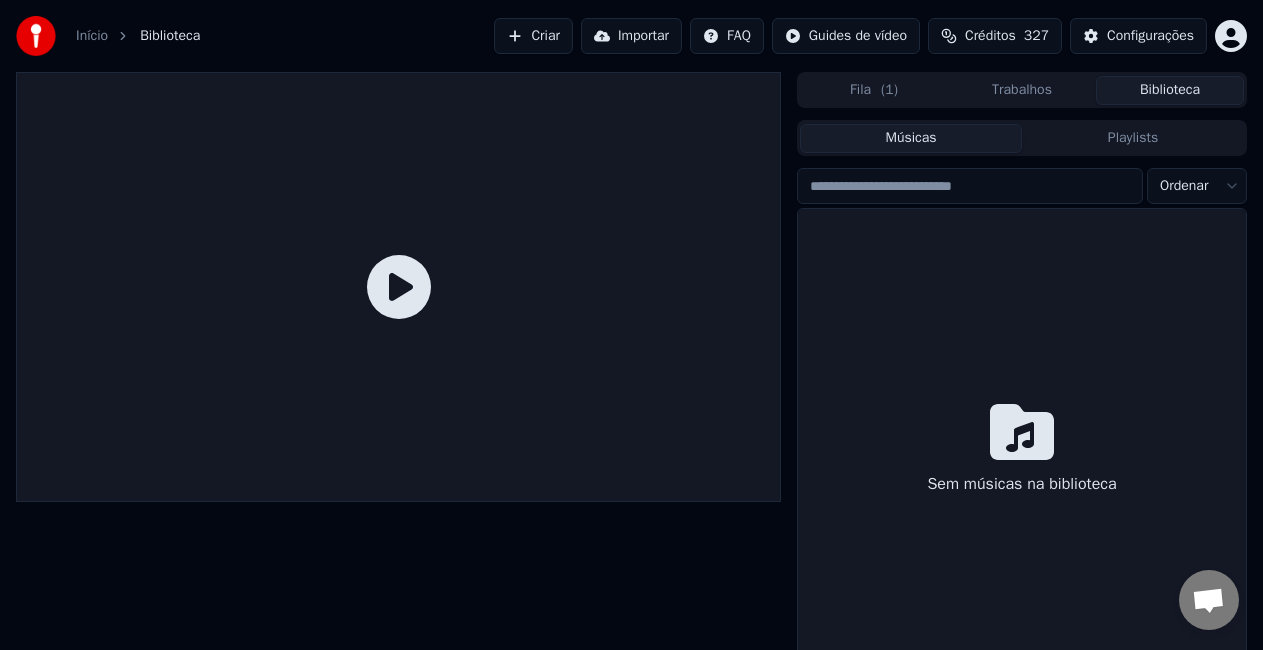 scroll, scrollTop: 0, scrollLeft: 0, axis: both 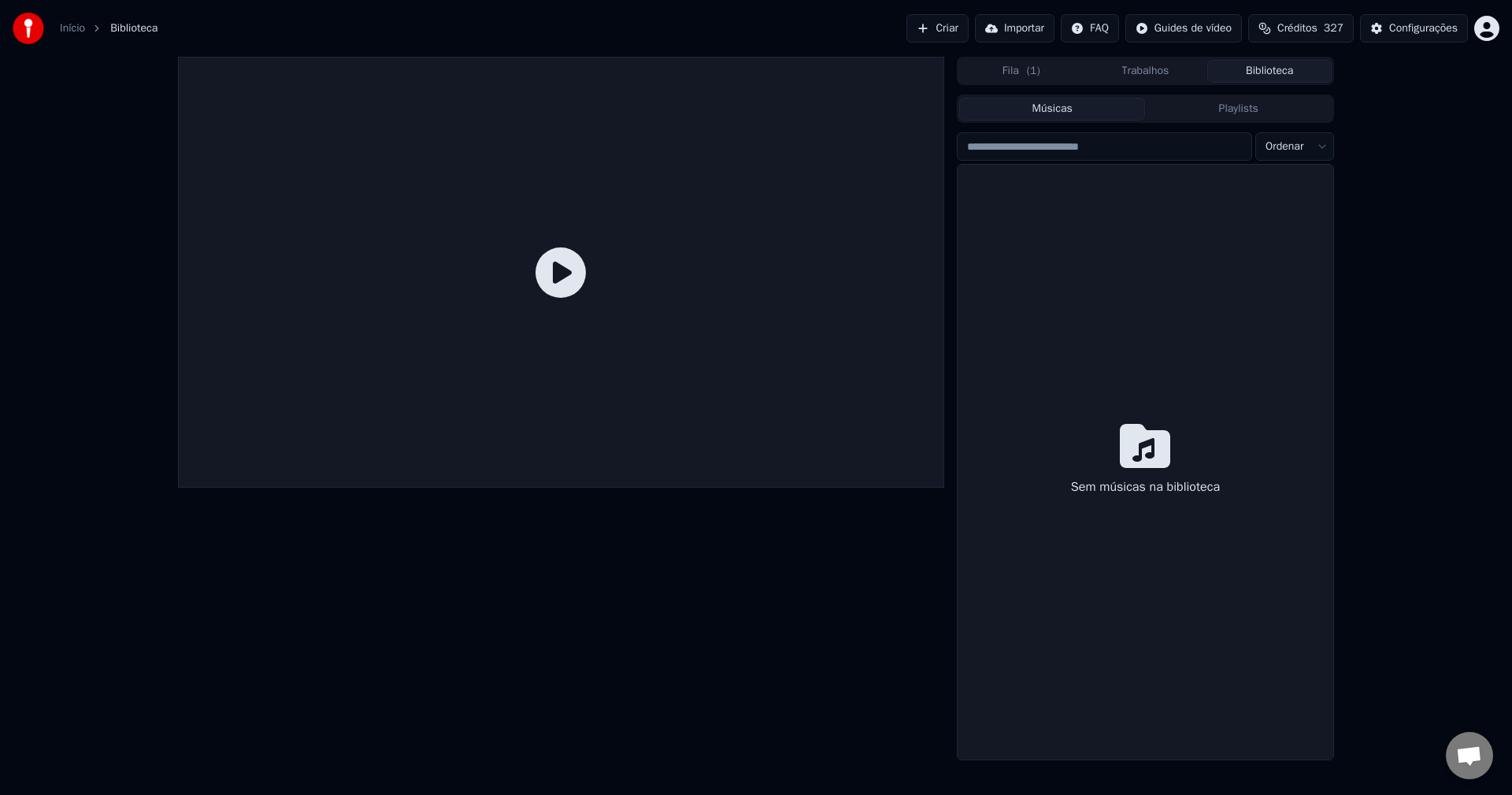 click on "Criar" at bounding box center (937, 28) 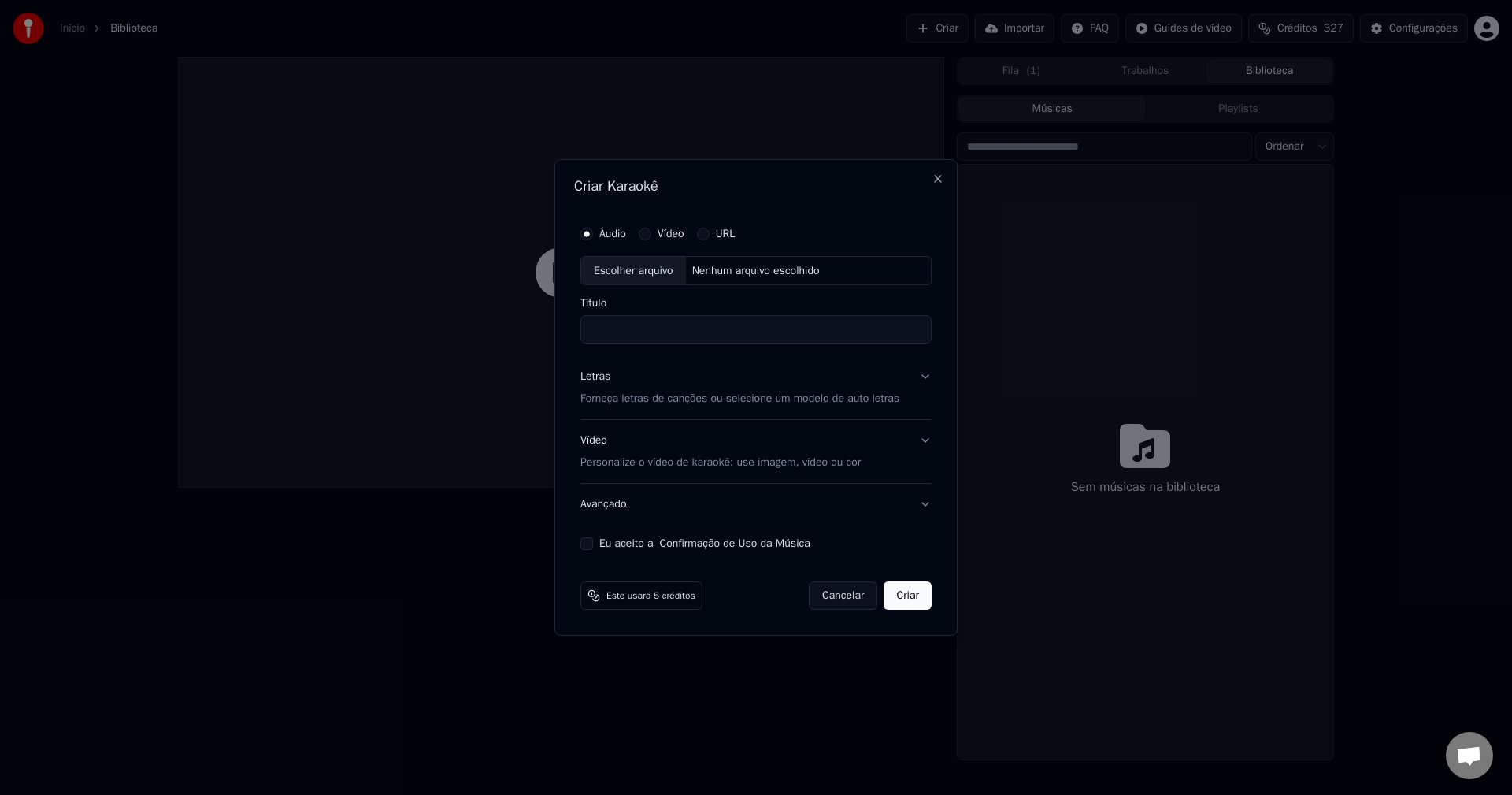 click on "Eu aceito a   Confirmação de Uso da Música" at bounding box center (587, 544) 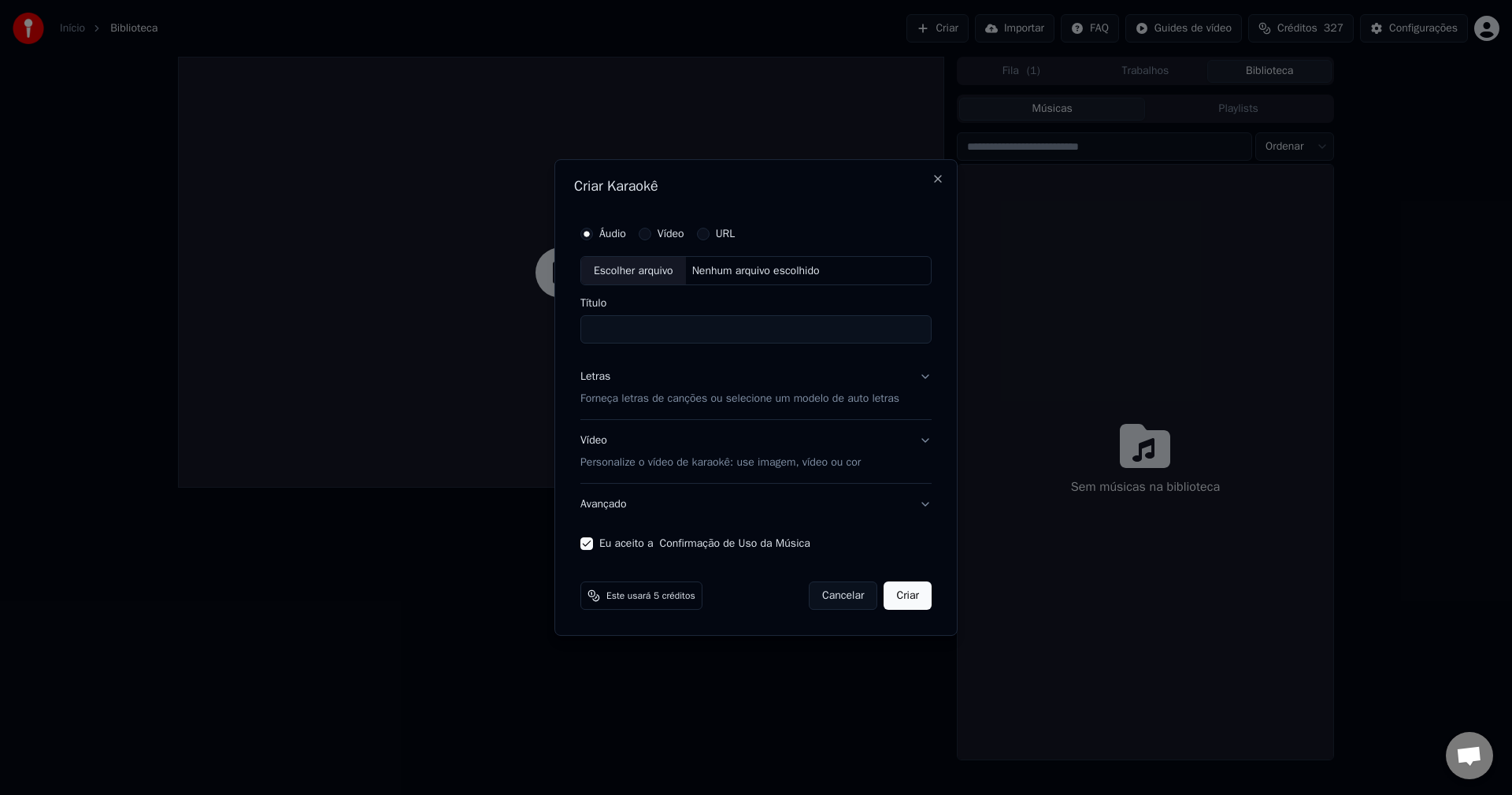click on "Letras" at bounding box center [595, 377] 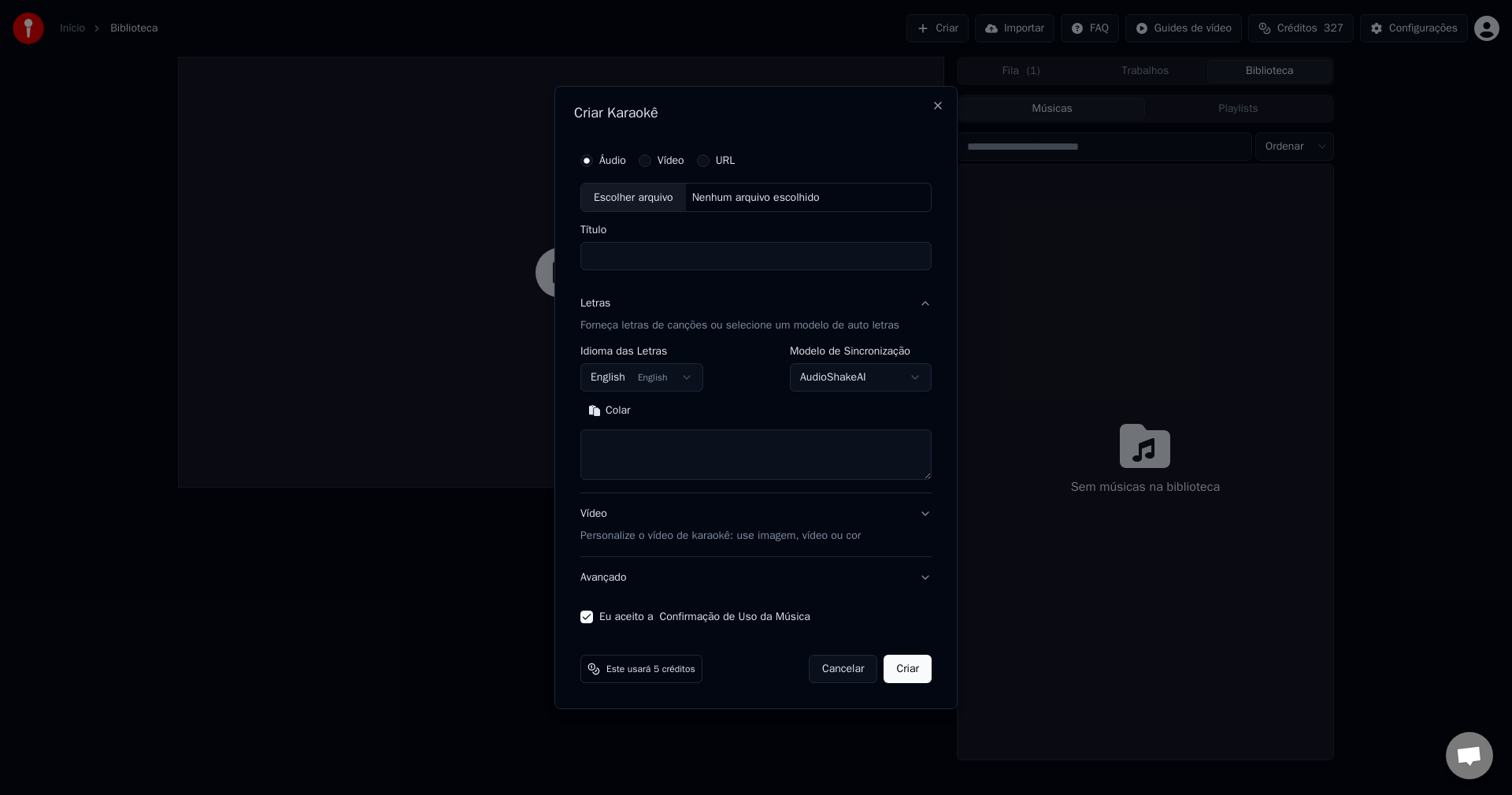 click on "English English" at bounding box center [642, 378] 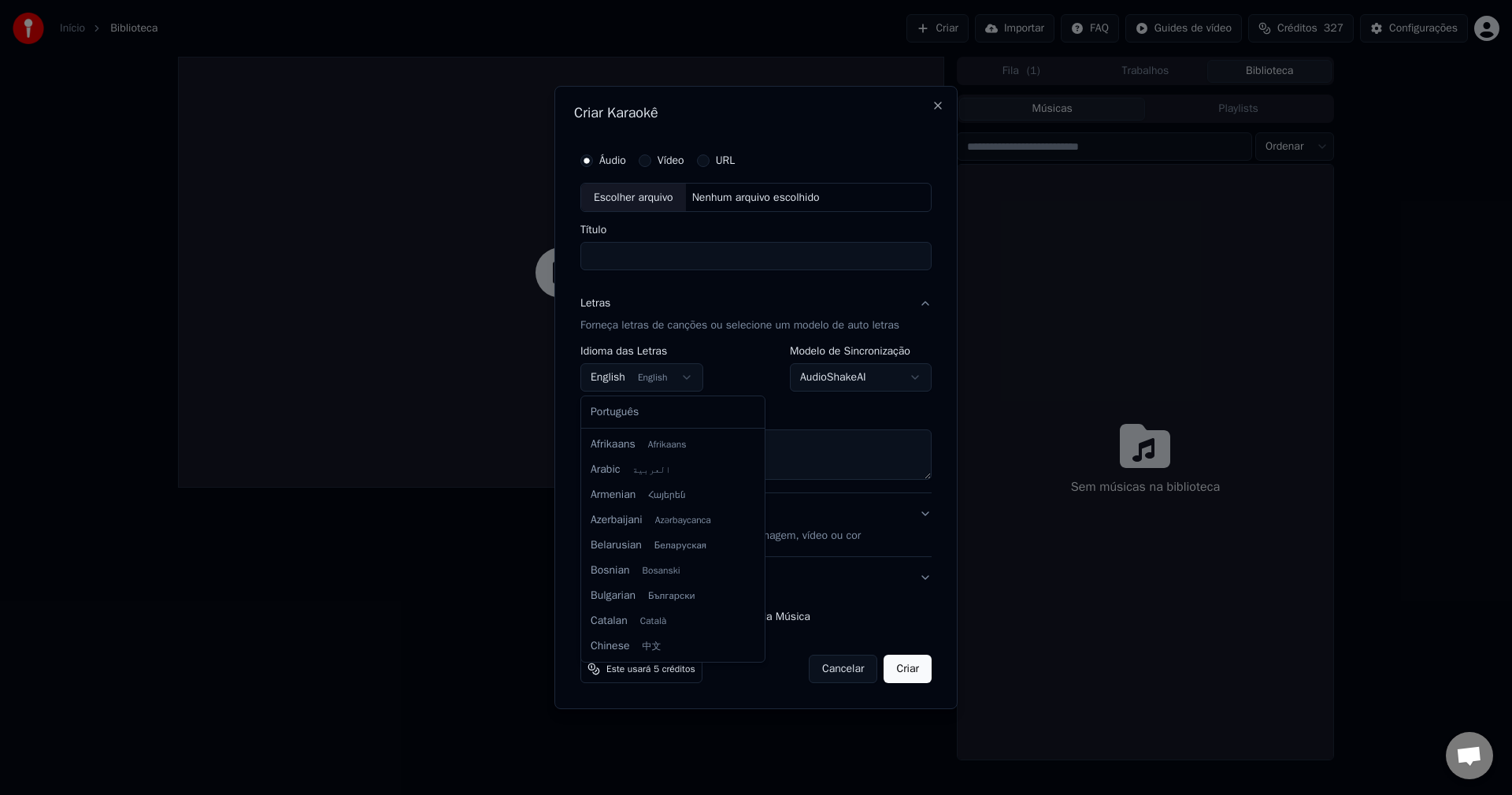 scroll, scrollTop: 126, scrollLeft: 0, axis: vertical 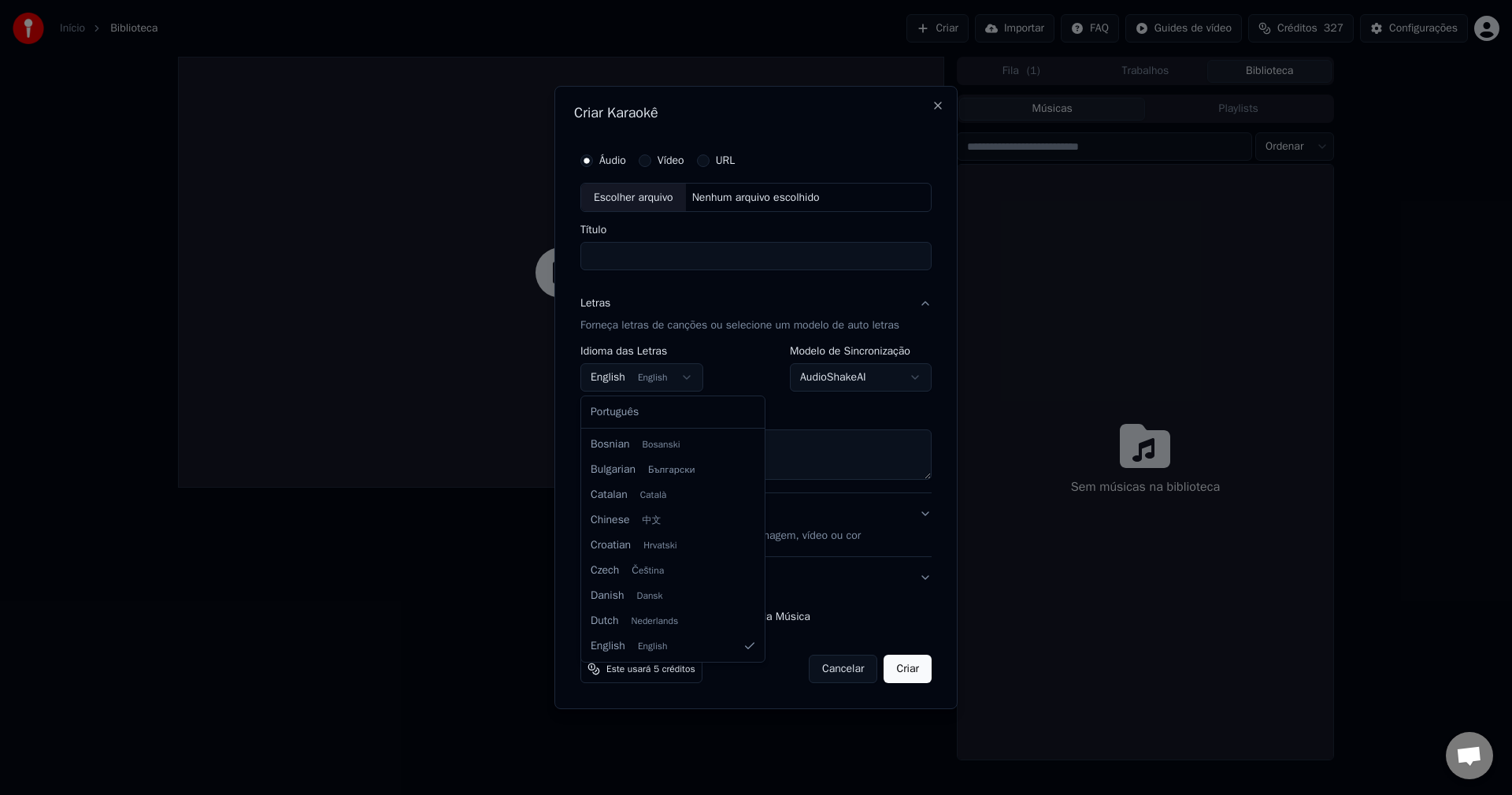 select on "**" 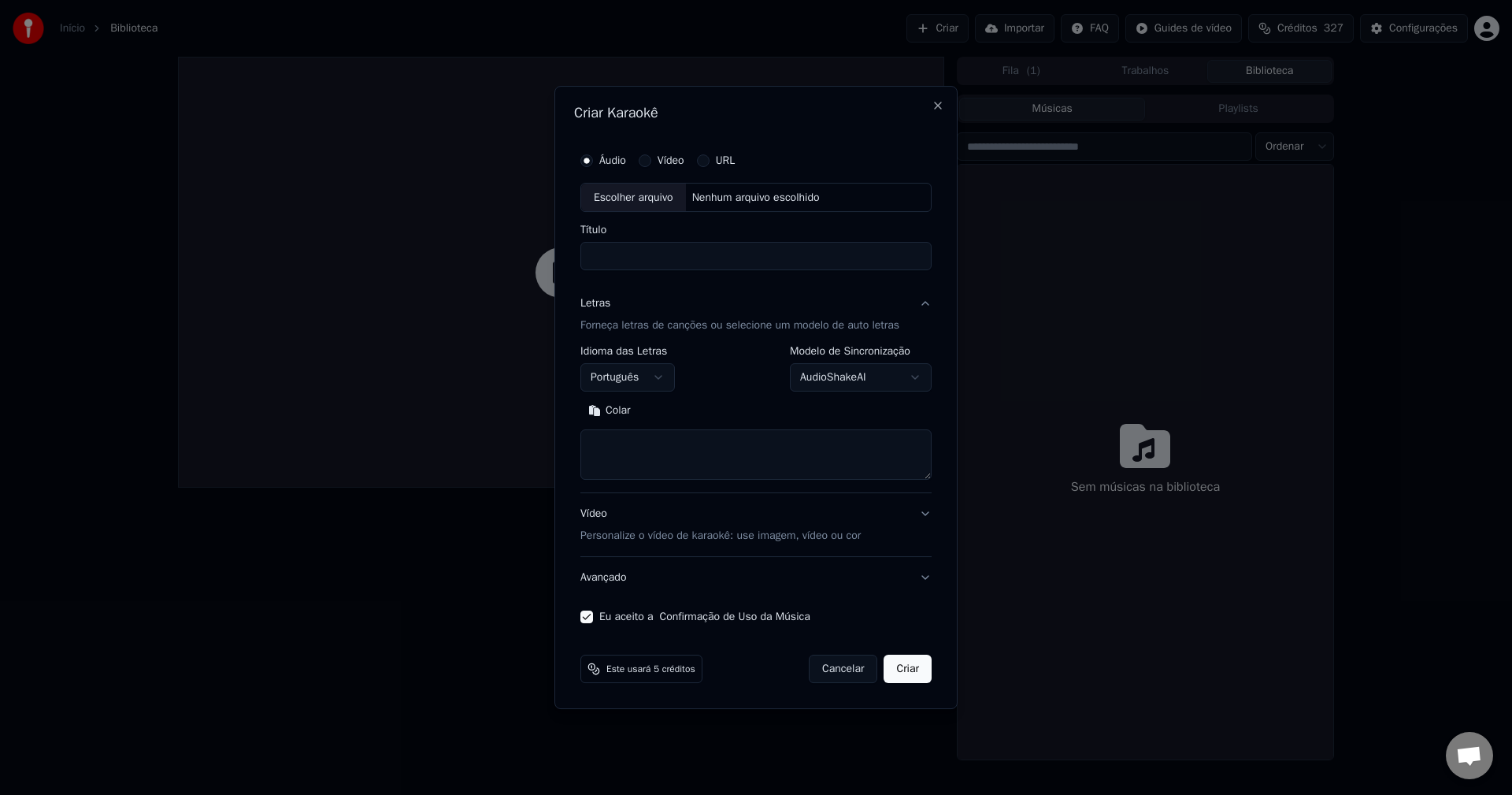 click at bounding box center (756, 455) 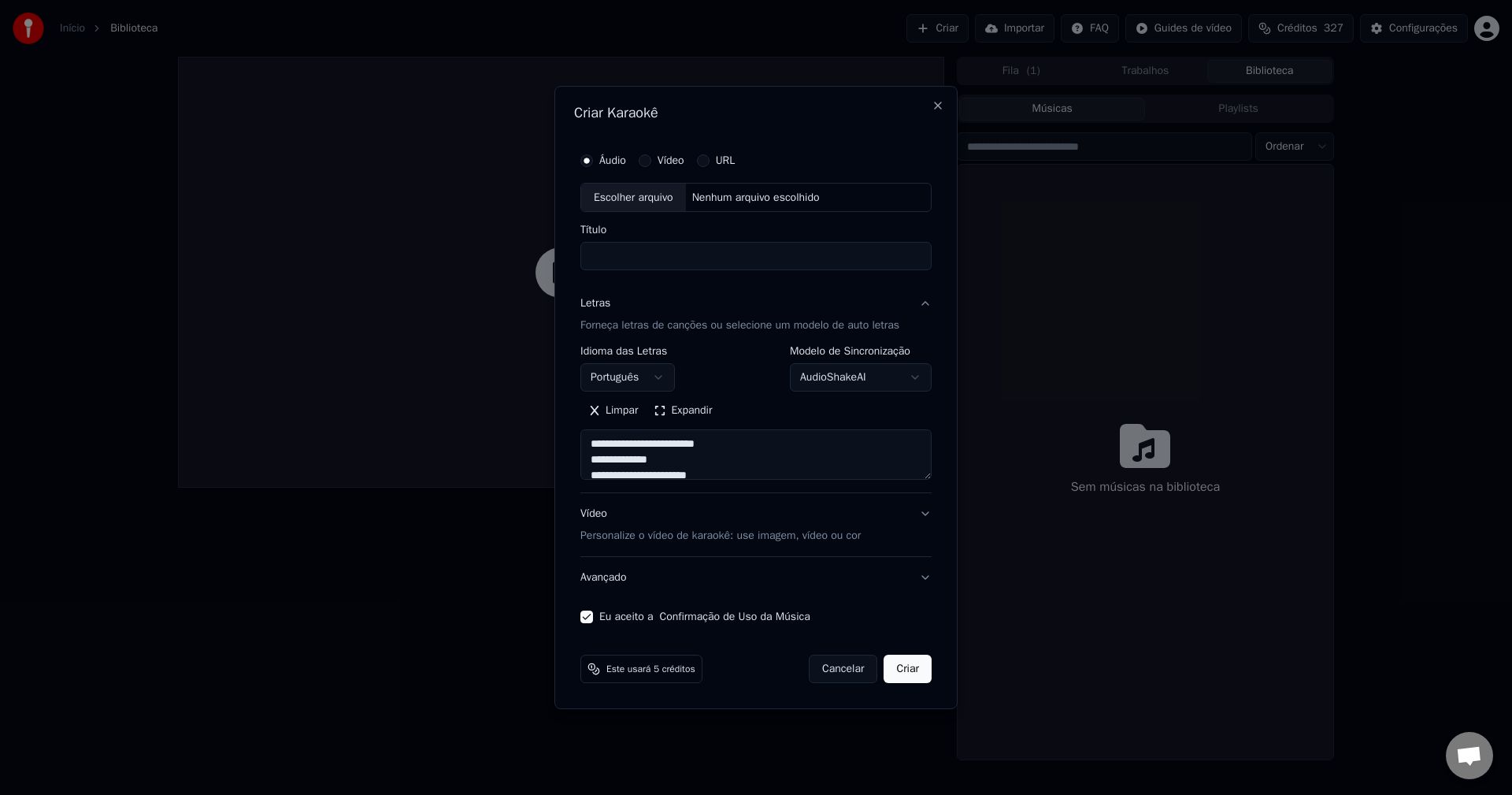 scroll, scrollTop: 1328, scrollLeft: 0, axis: vertical 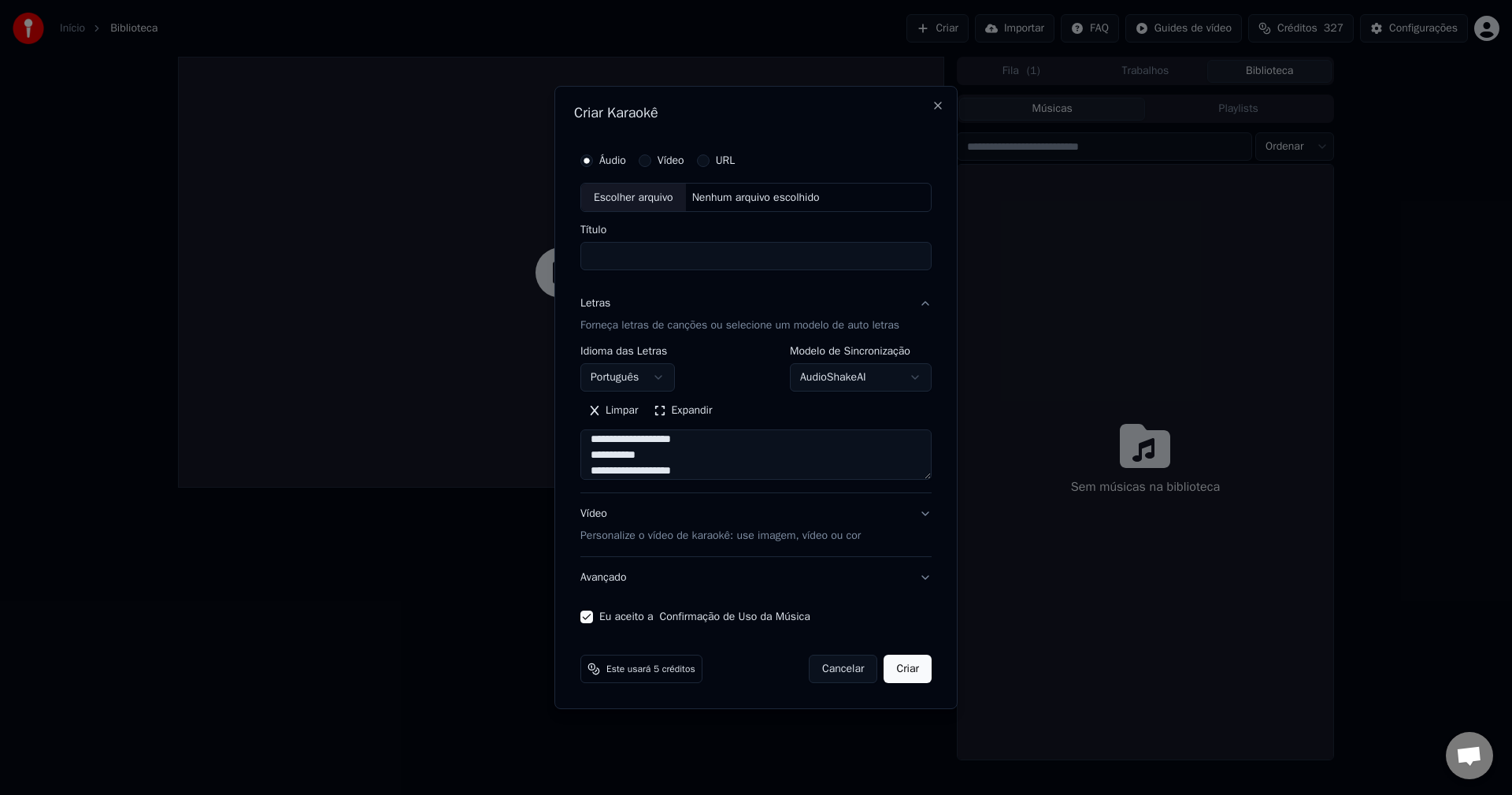 type on "**********" 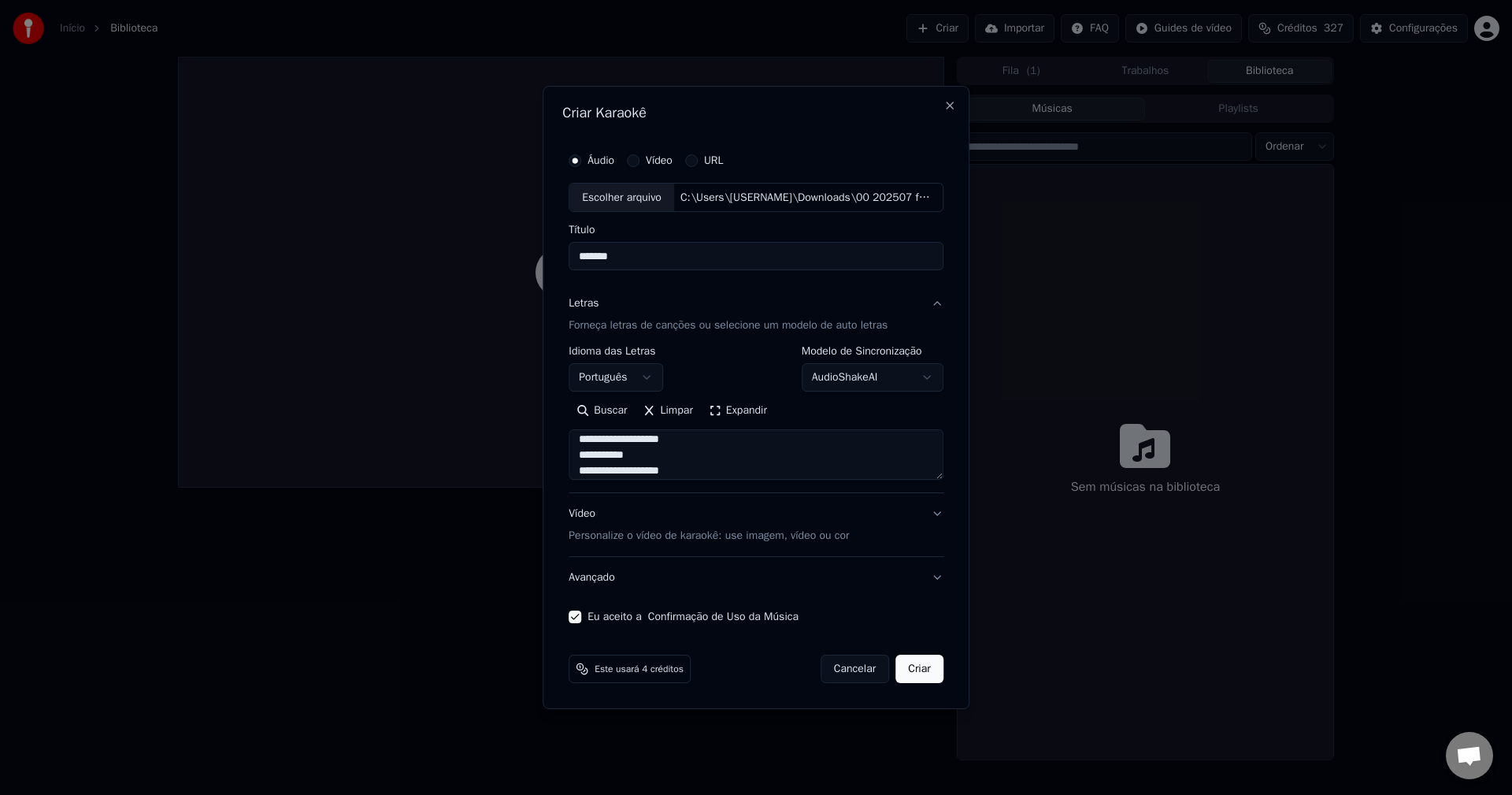drag, startPoint x: 632, startPoint y: 261, endPoint x: 178, endPoint y: 195, distance: 458.77227 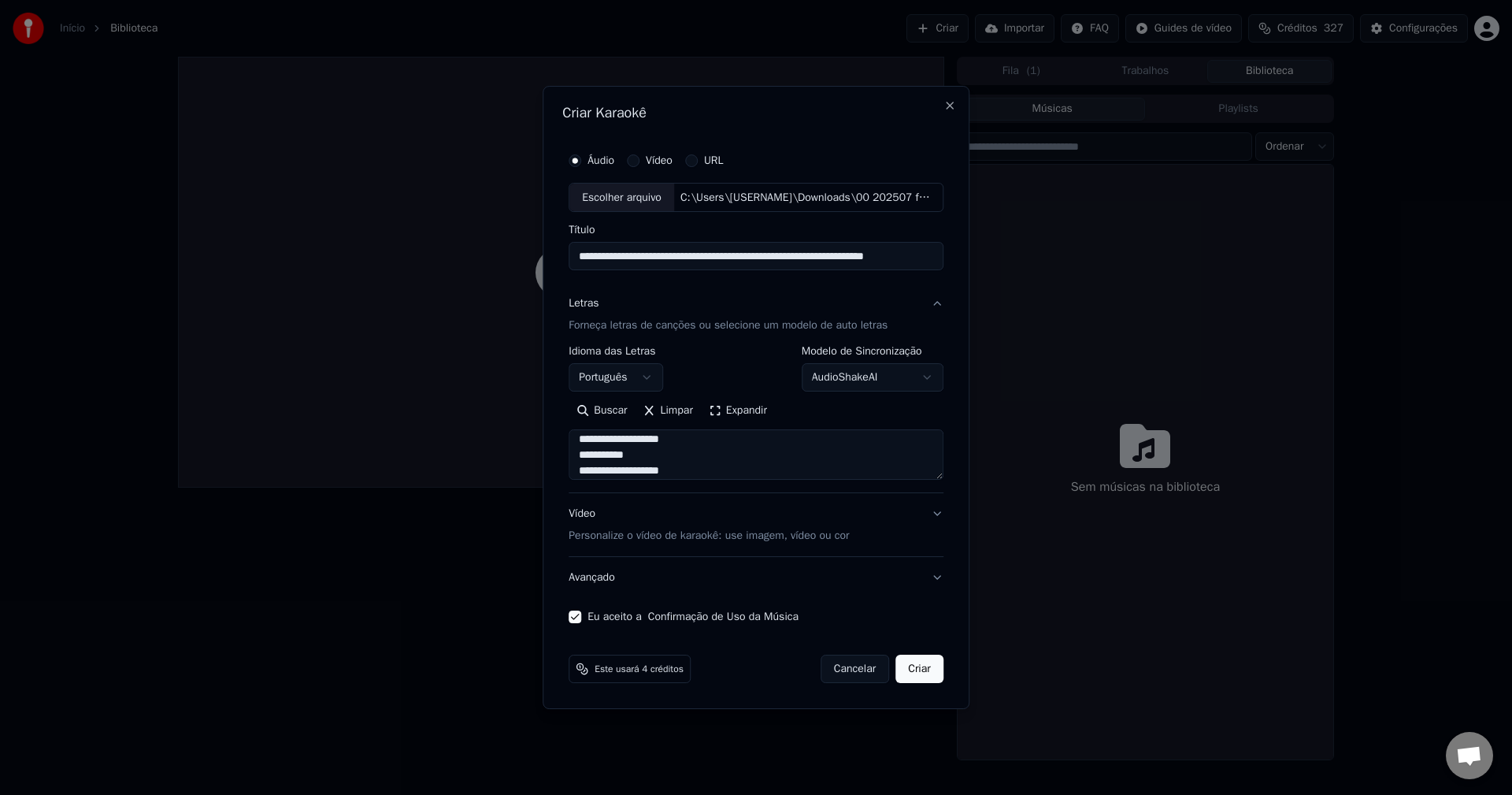 type on "**********" 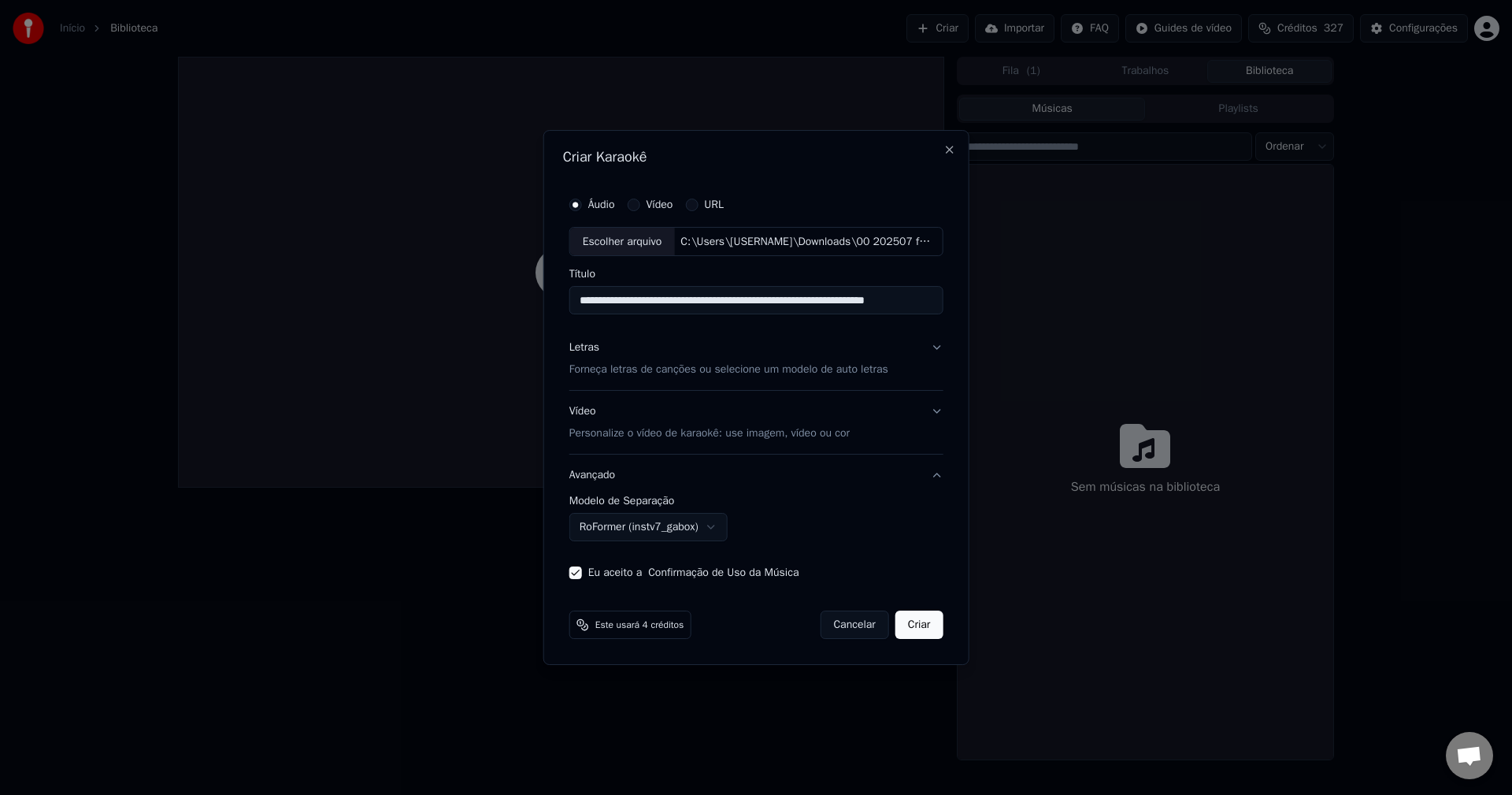 click on "Modelo de Separação" at bounding box center (756, 501) 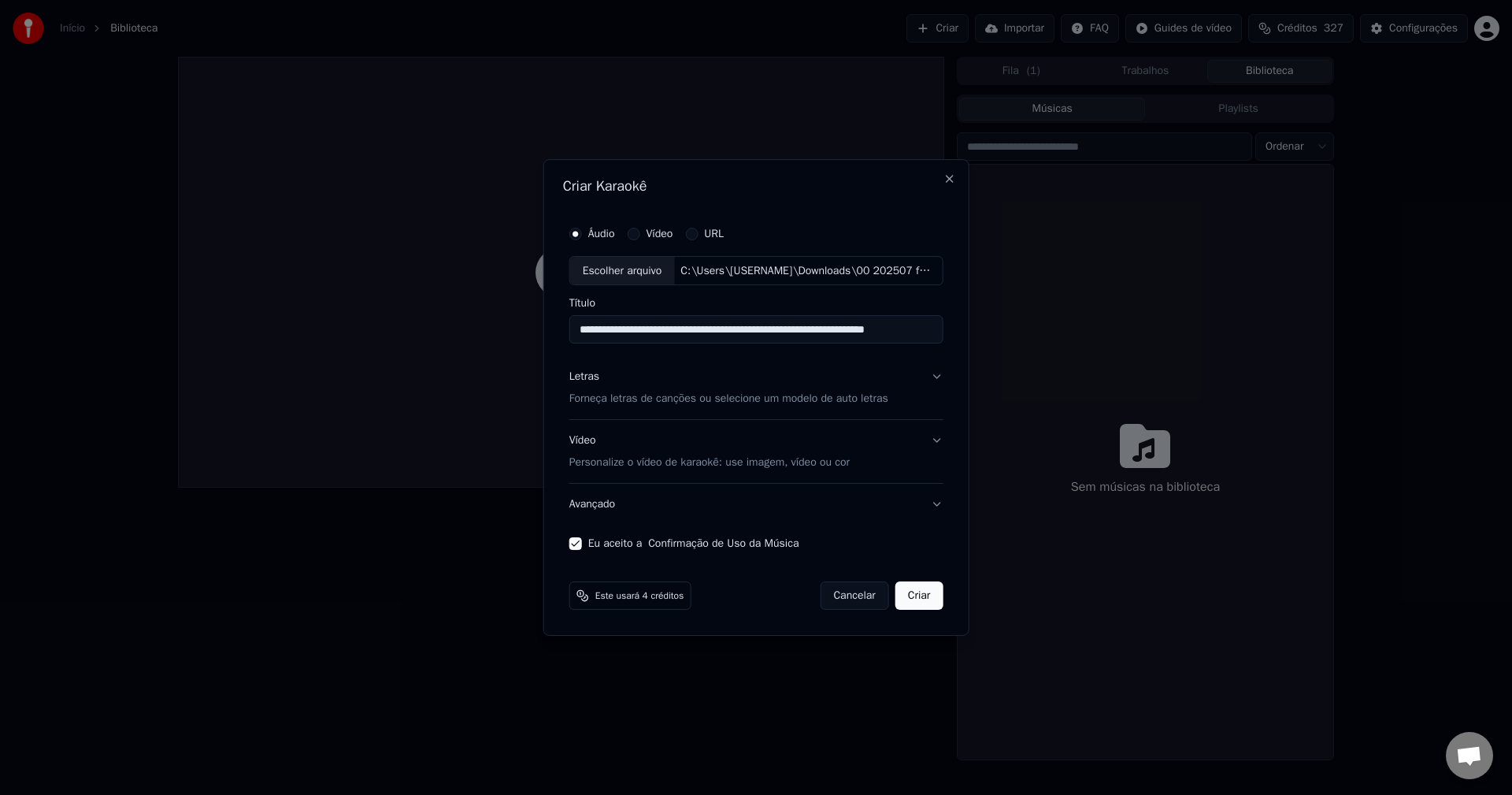 click on "Vídeo Personalize o vídeo de karaokê: use imagem, vídeo ou cor" at bounding box center (710, 452) 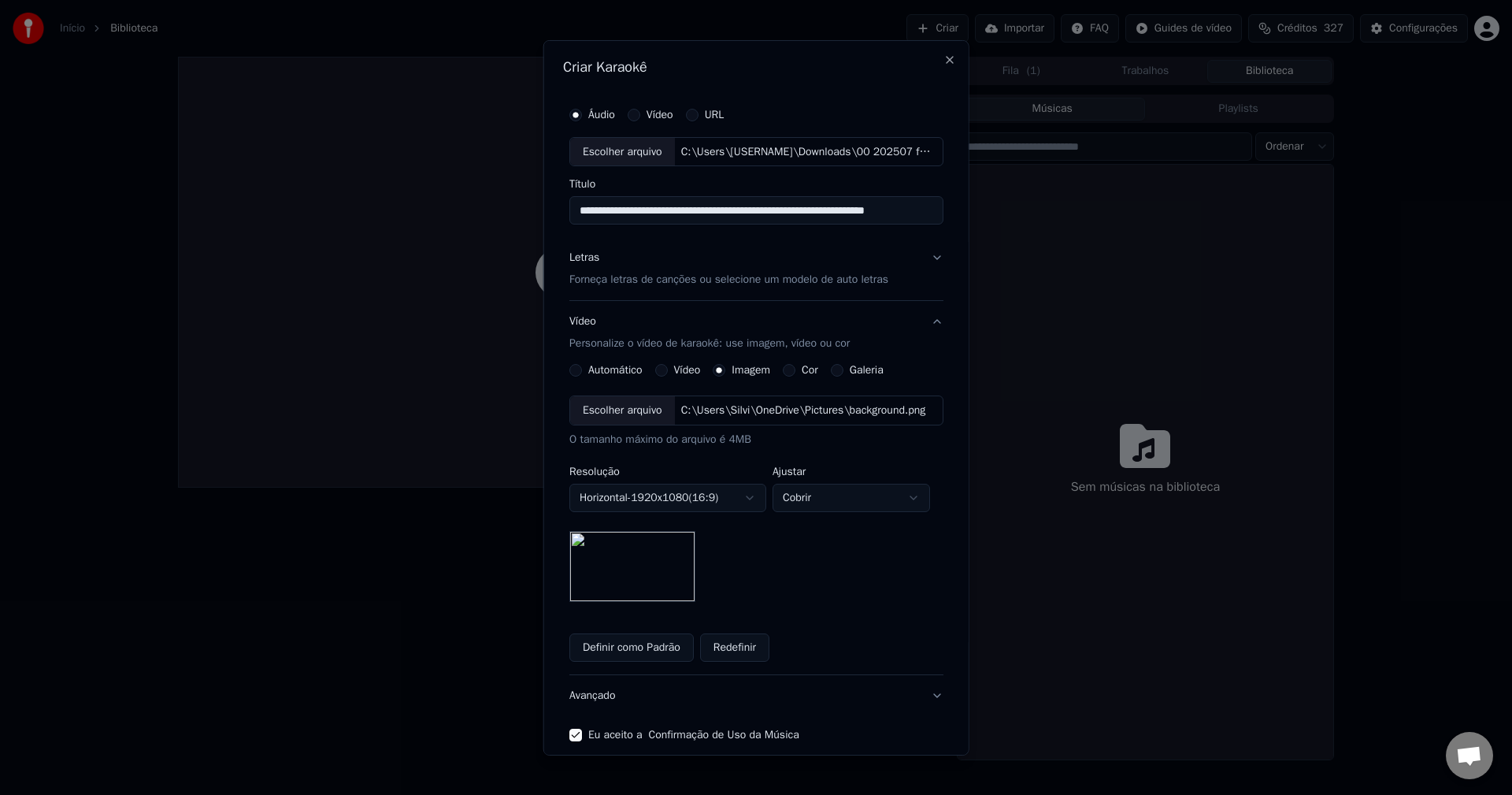 scroll, scrollTop: 72, scrollLeft: 0, axis: vertical 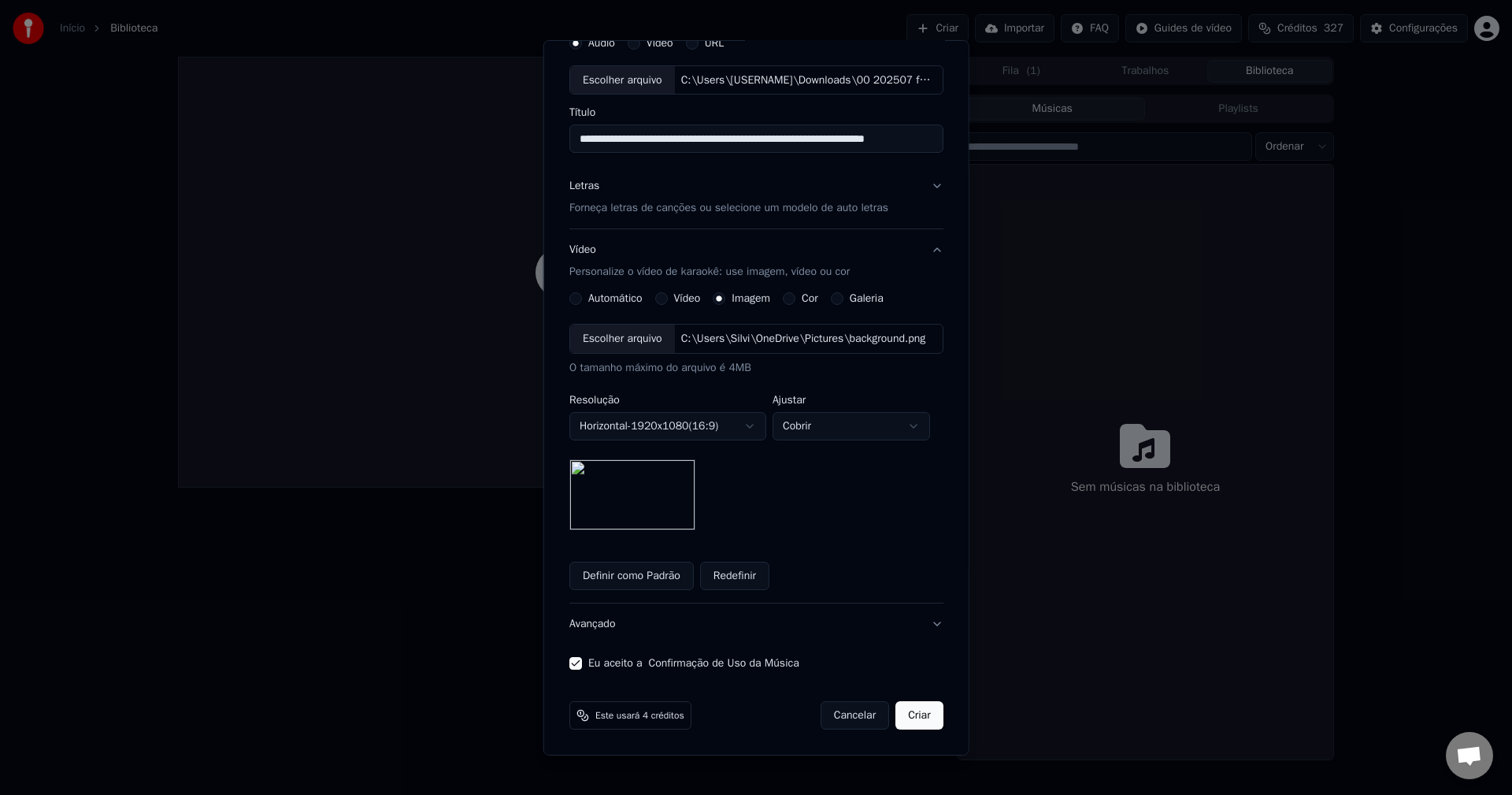 click on "Criar" at bounding box center (919, 715) 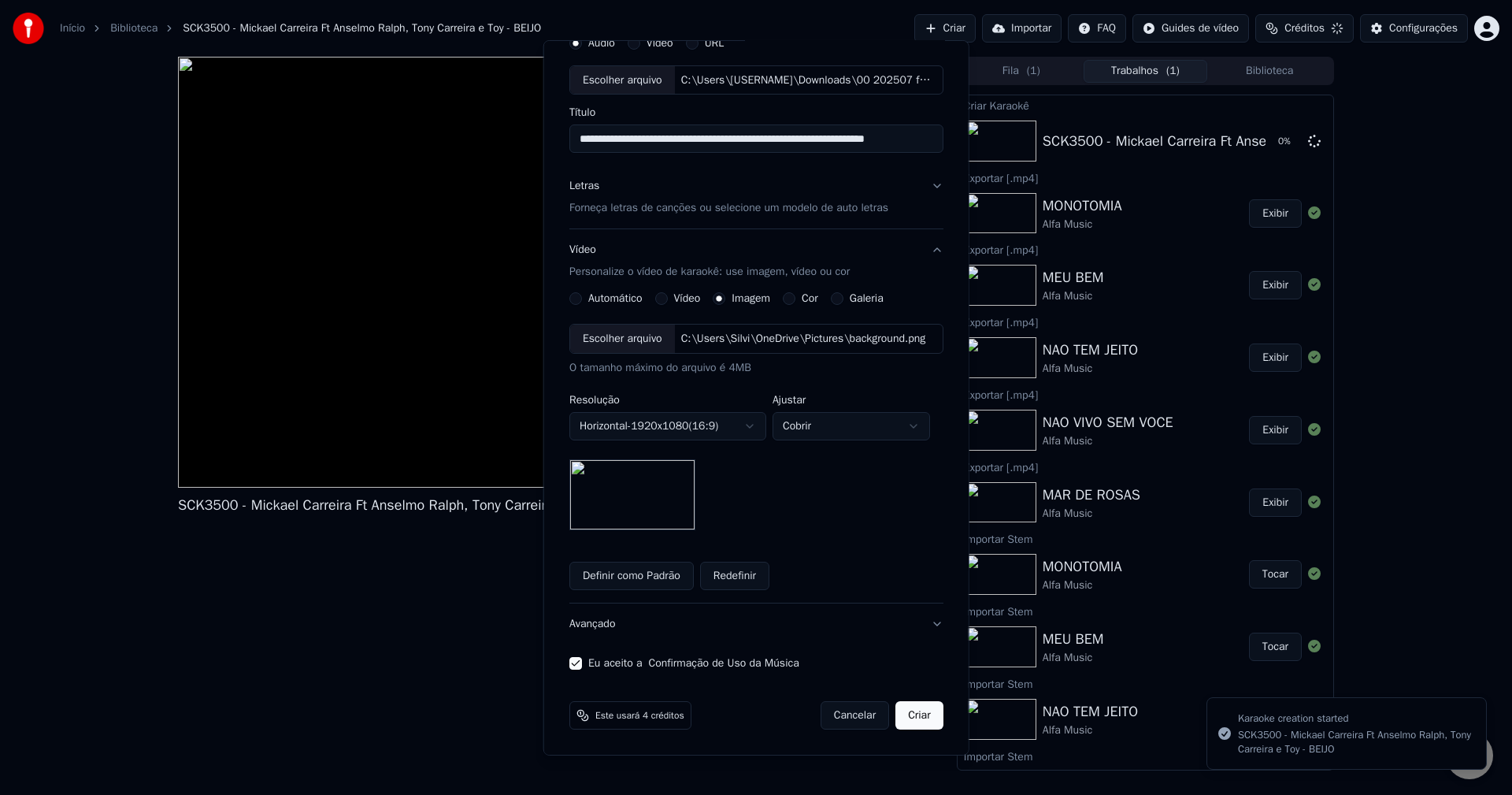 type 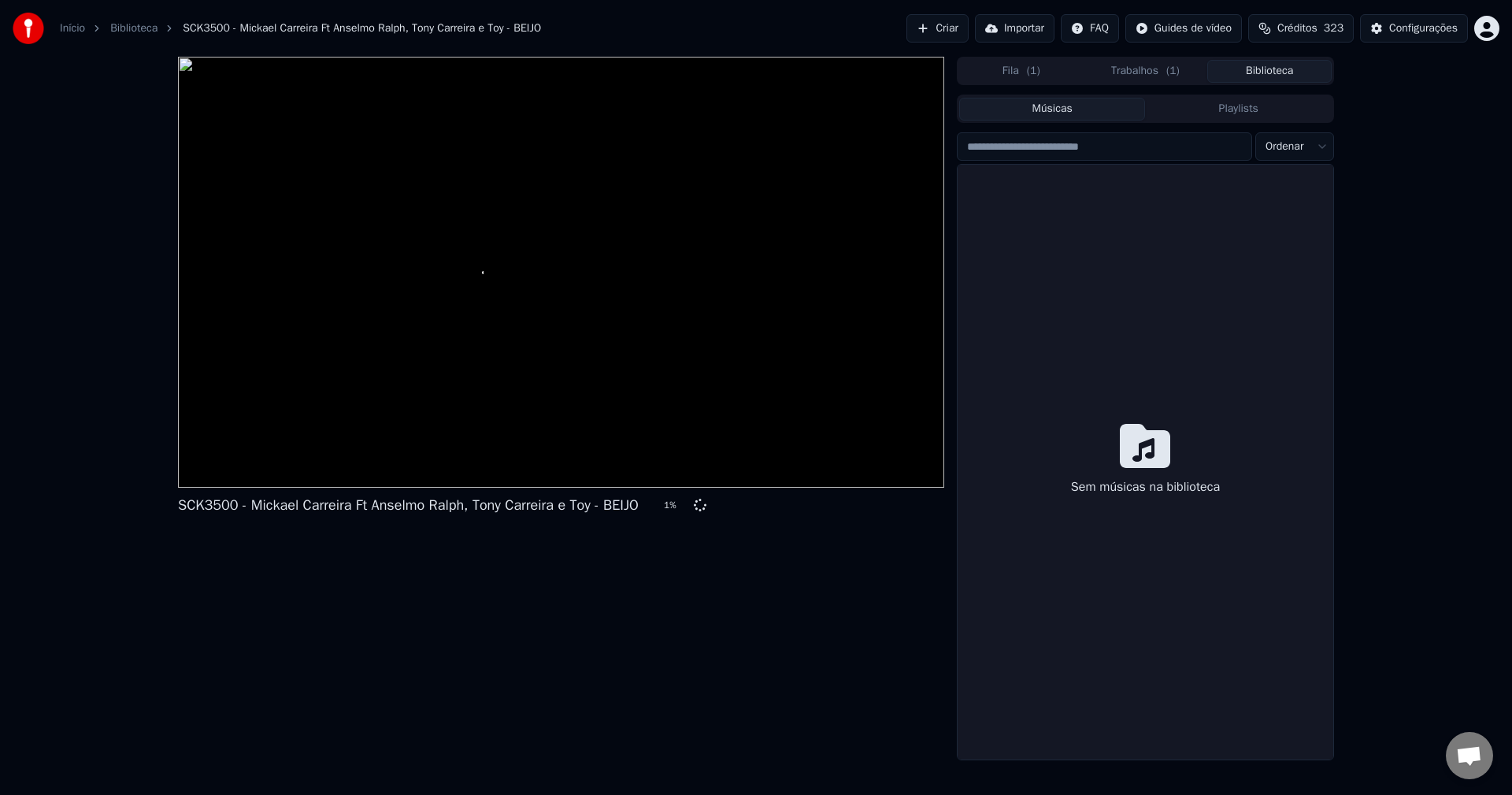 click on "Biblioteca" at bounding box center (1269, 71) 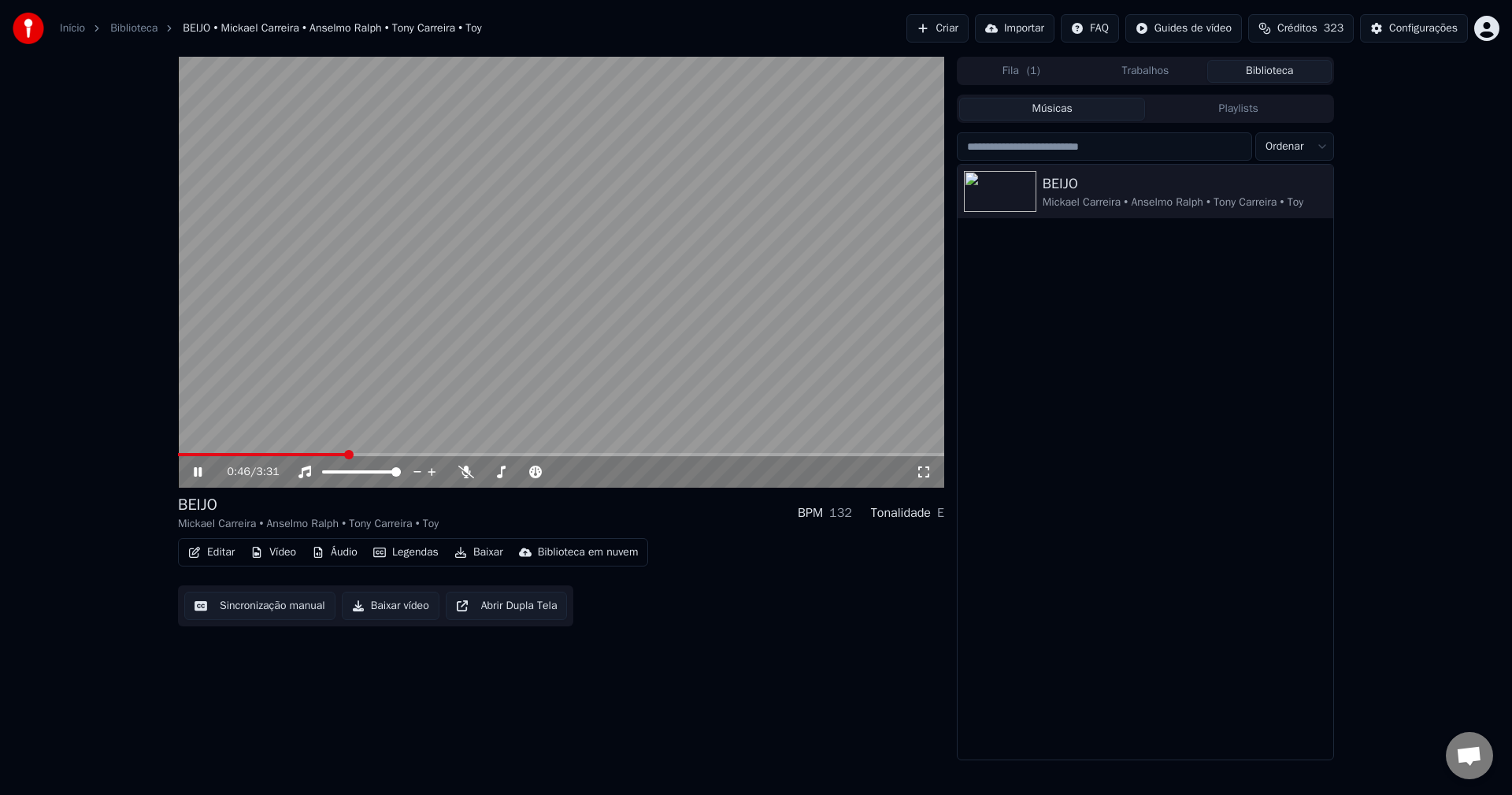 click on "Editar" at bounding box center (211, 552) 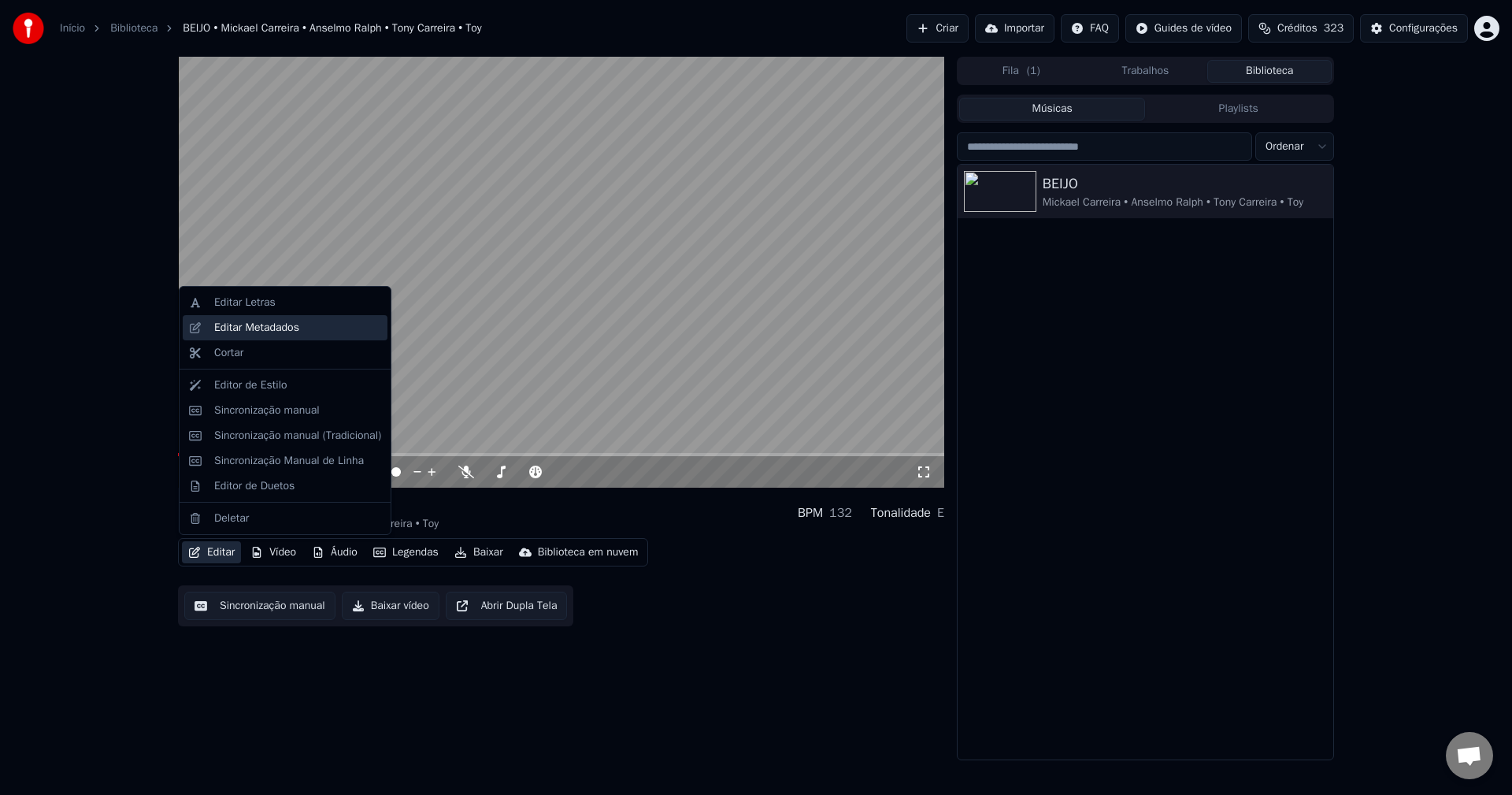 click on "Editar Metadados" at bounding box center [257, 328] 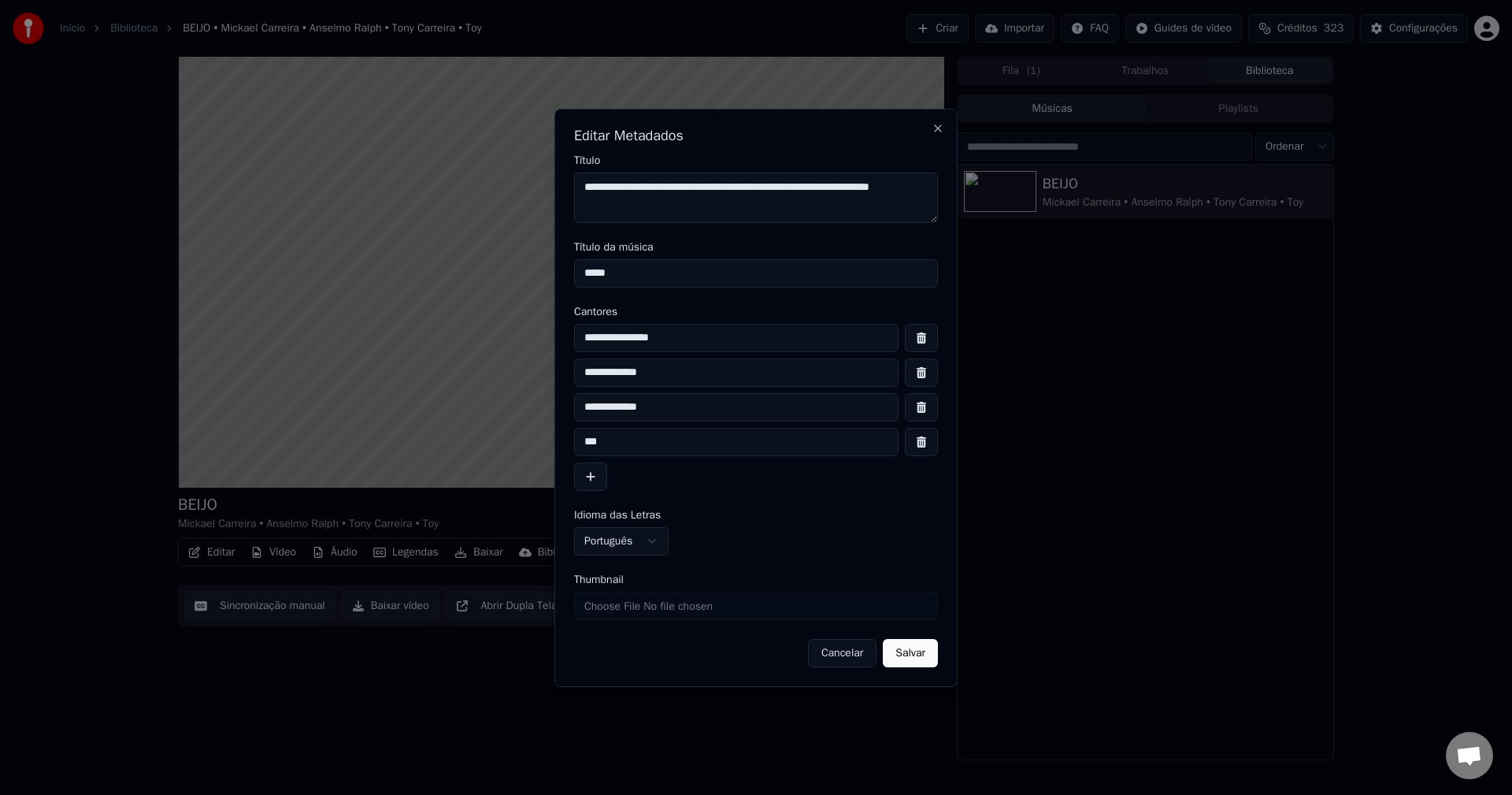drag, startPoint x: 639, startPoint y: 191, endPoint x: 902, endPoint y: 190, distance: 263.0019 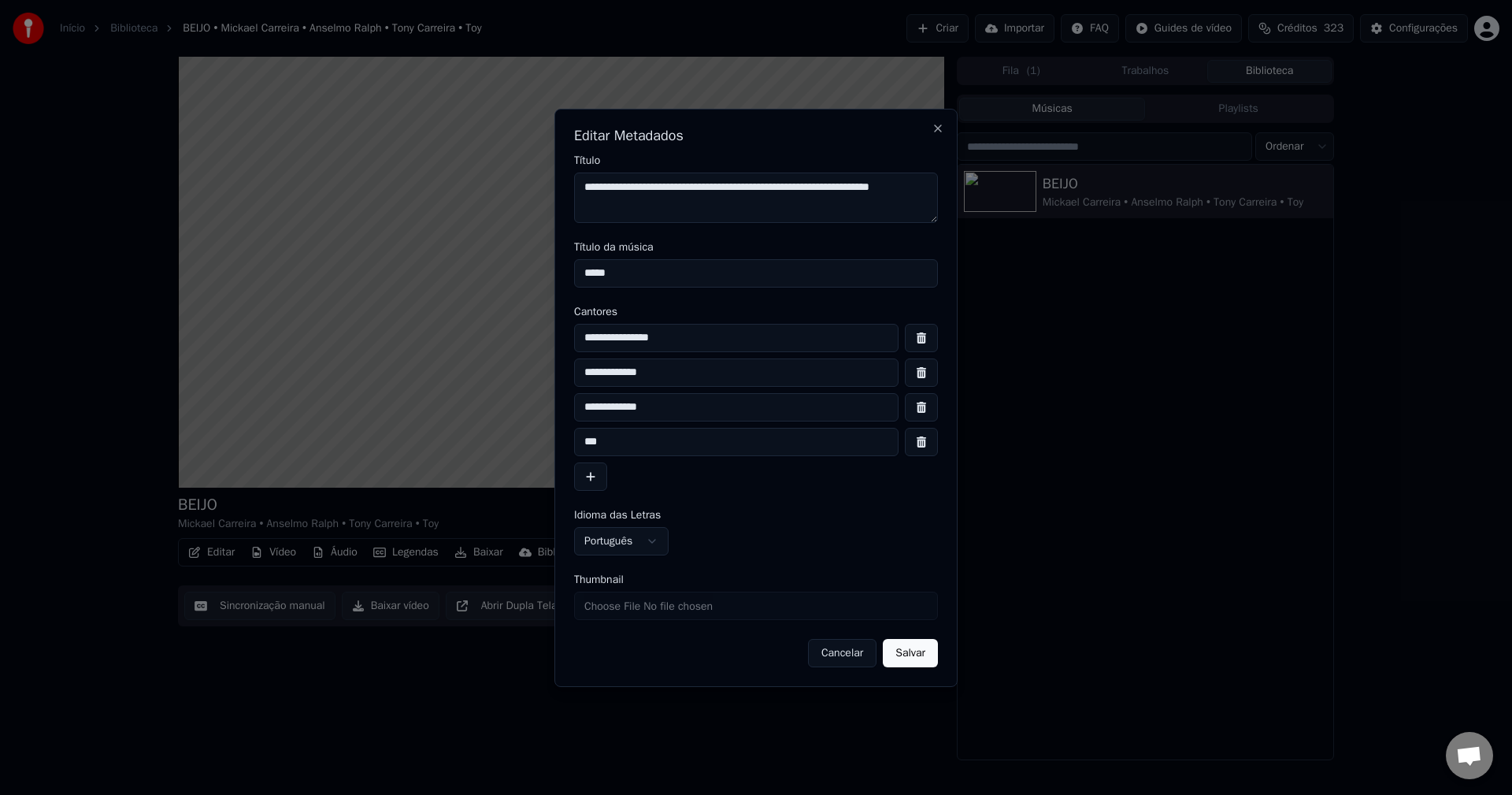 click on "**********" at bounding box center [756, 198] 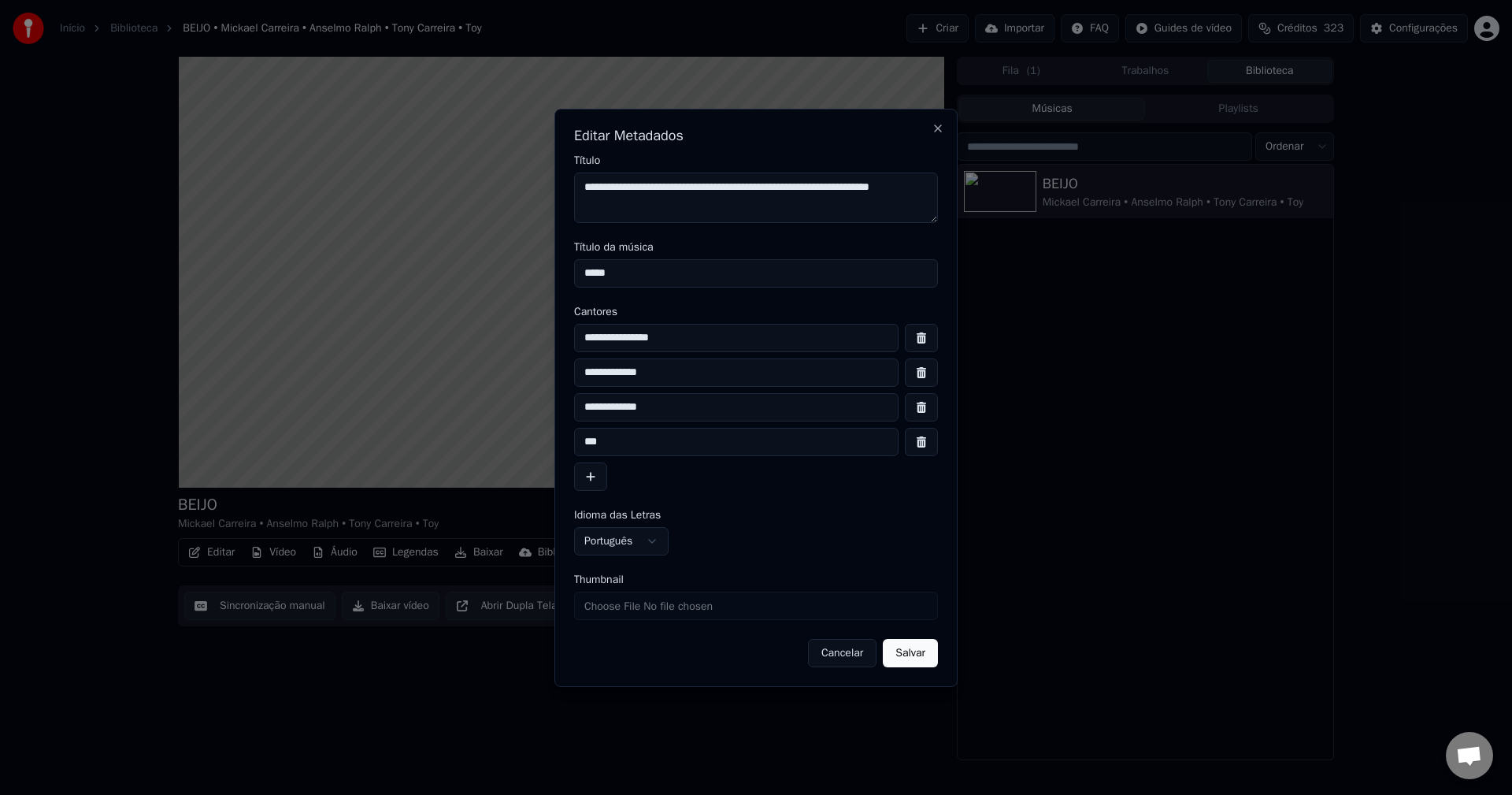 paste on "**********" 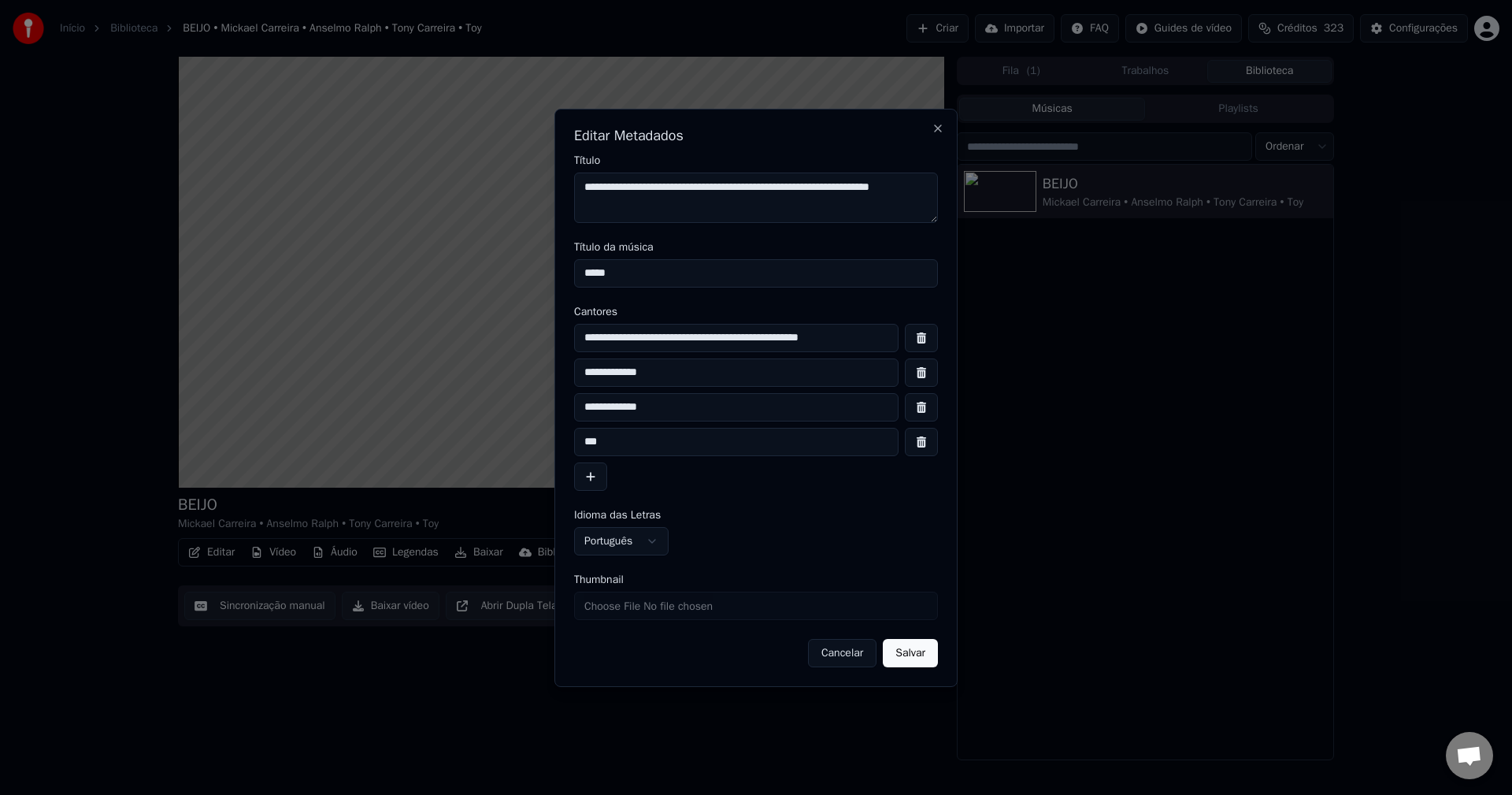 type on "**********" 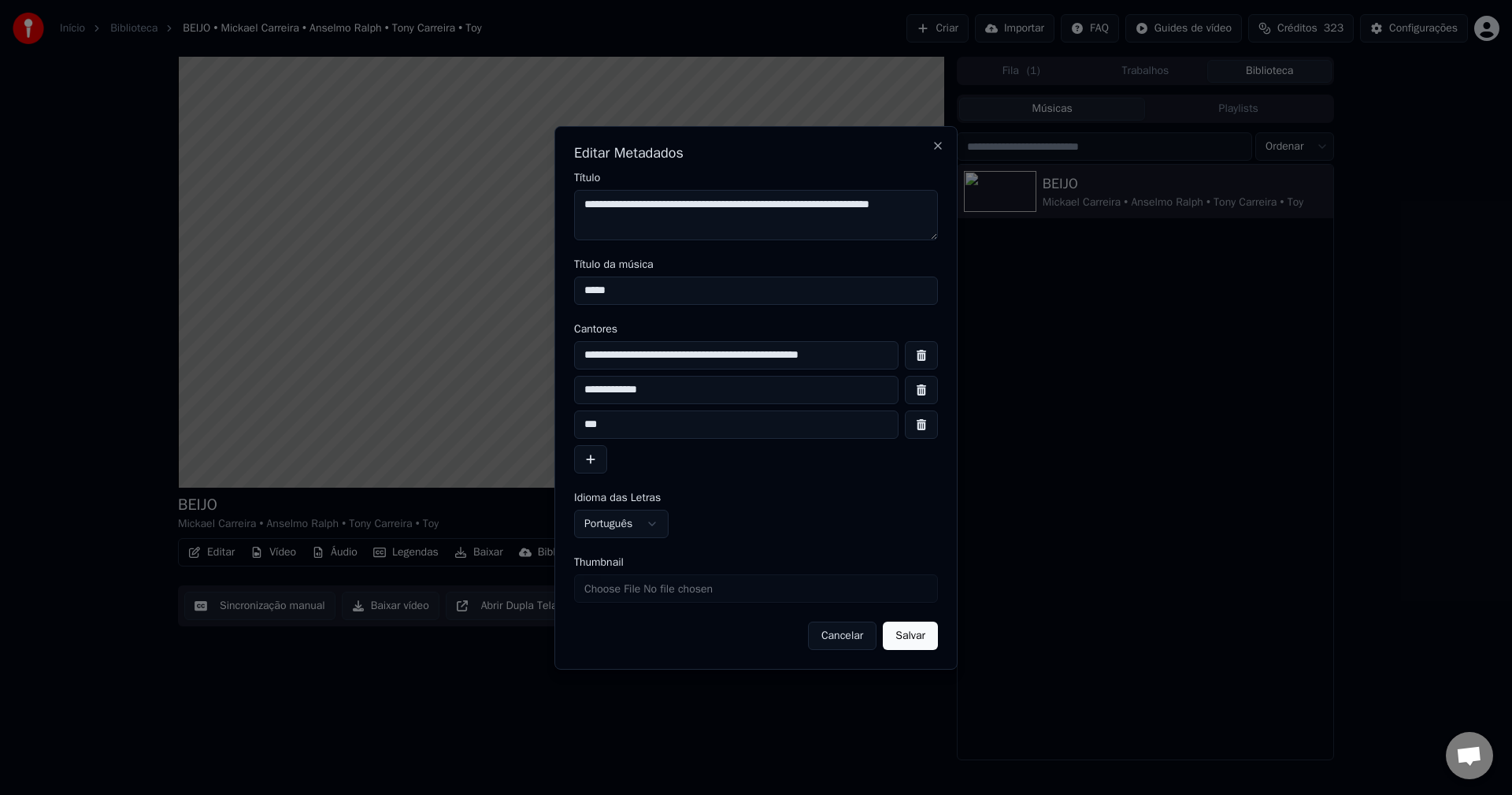 click at bounding box center [921, 390] 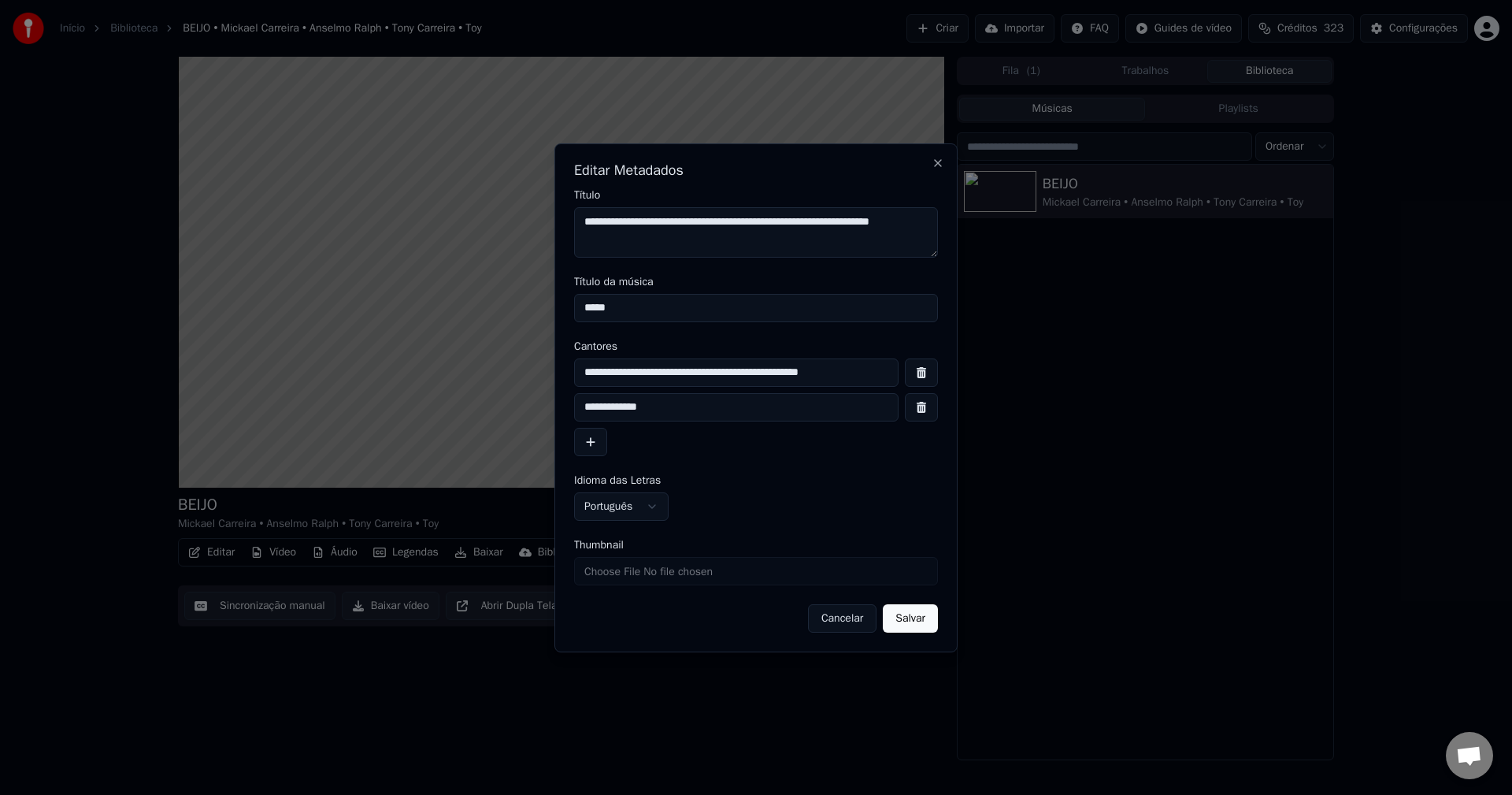 type on "***" 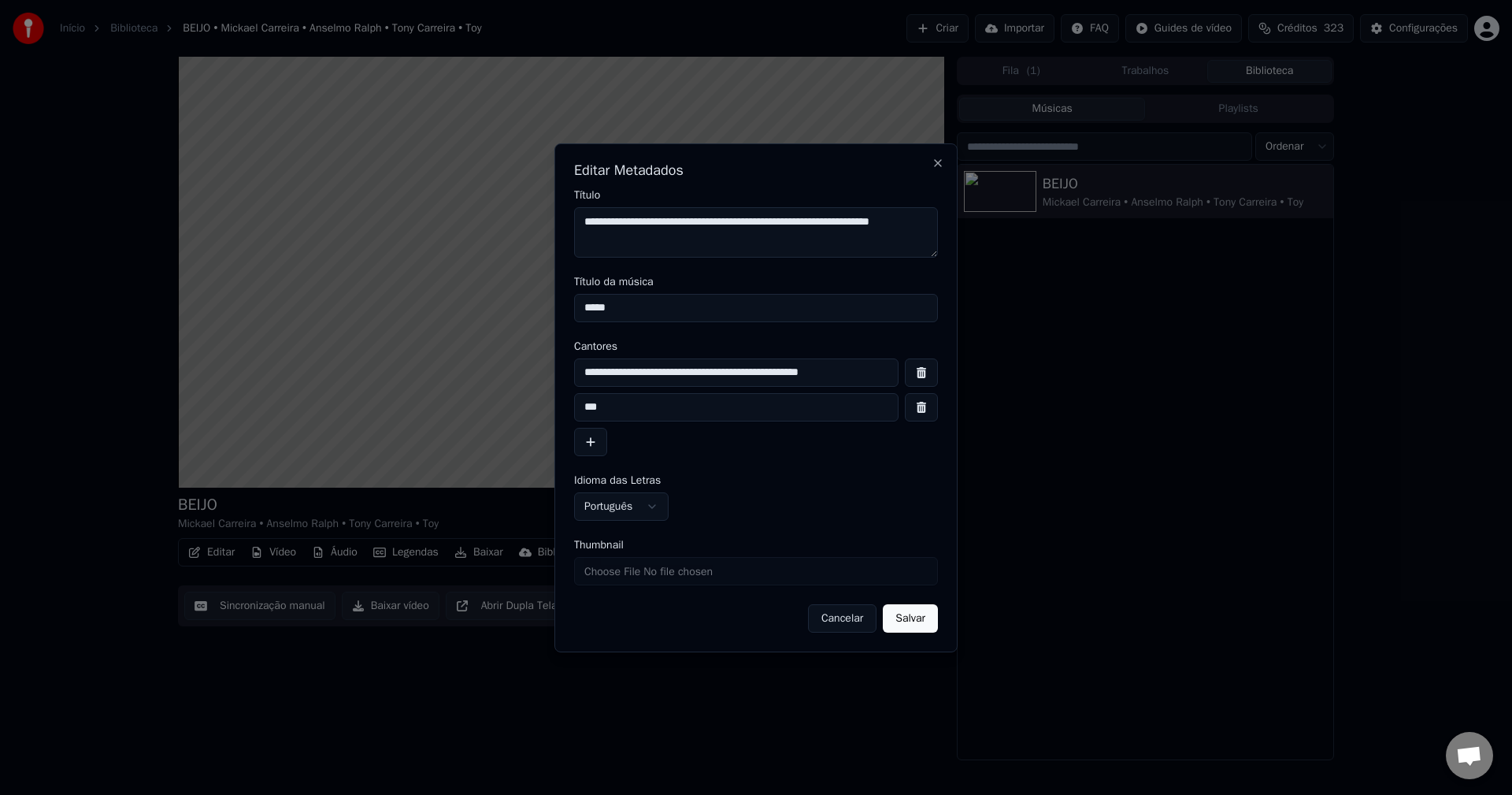click at bounding box center (921, 407) 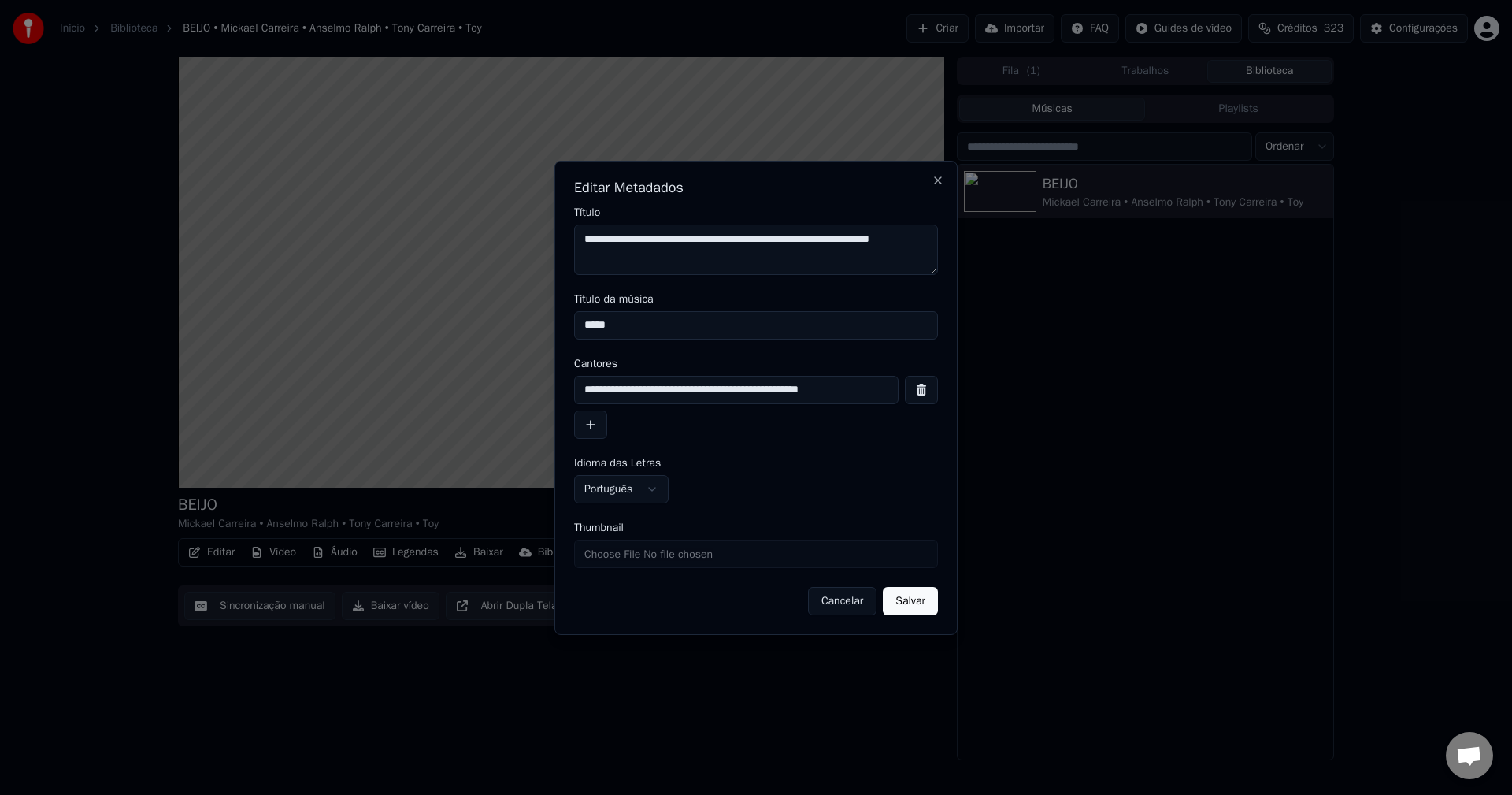 click on "Thumbnail" at bounding box center (756, 554) 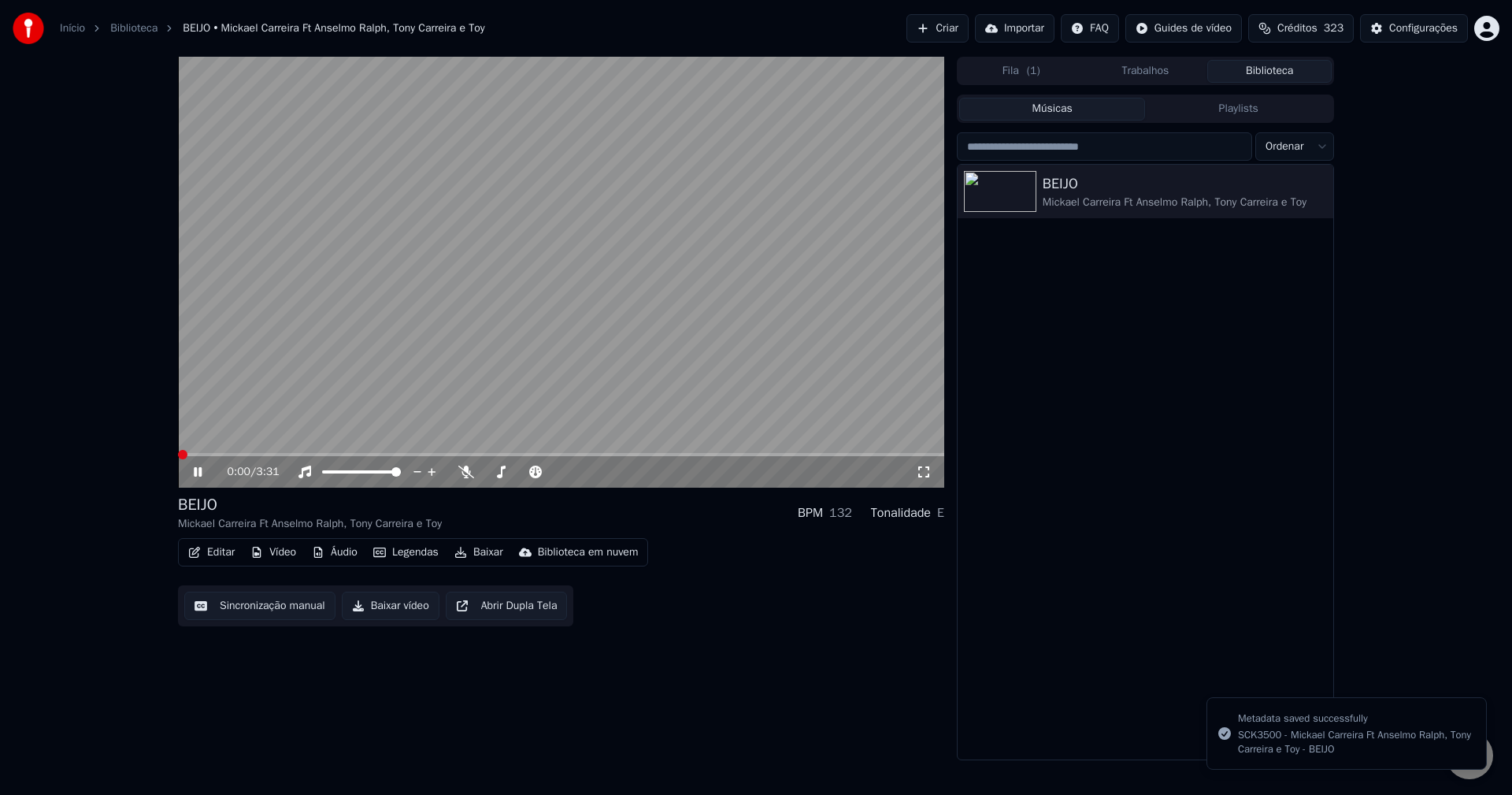 drag, startPoint x: 1128, startPoint y: 68, endPoint x: 1221, endPoint y: 70, distance: 93.0215 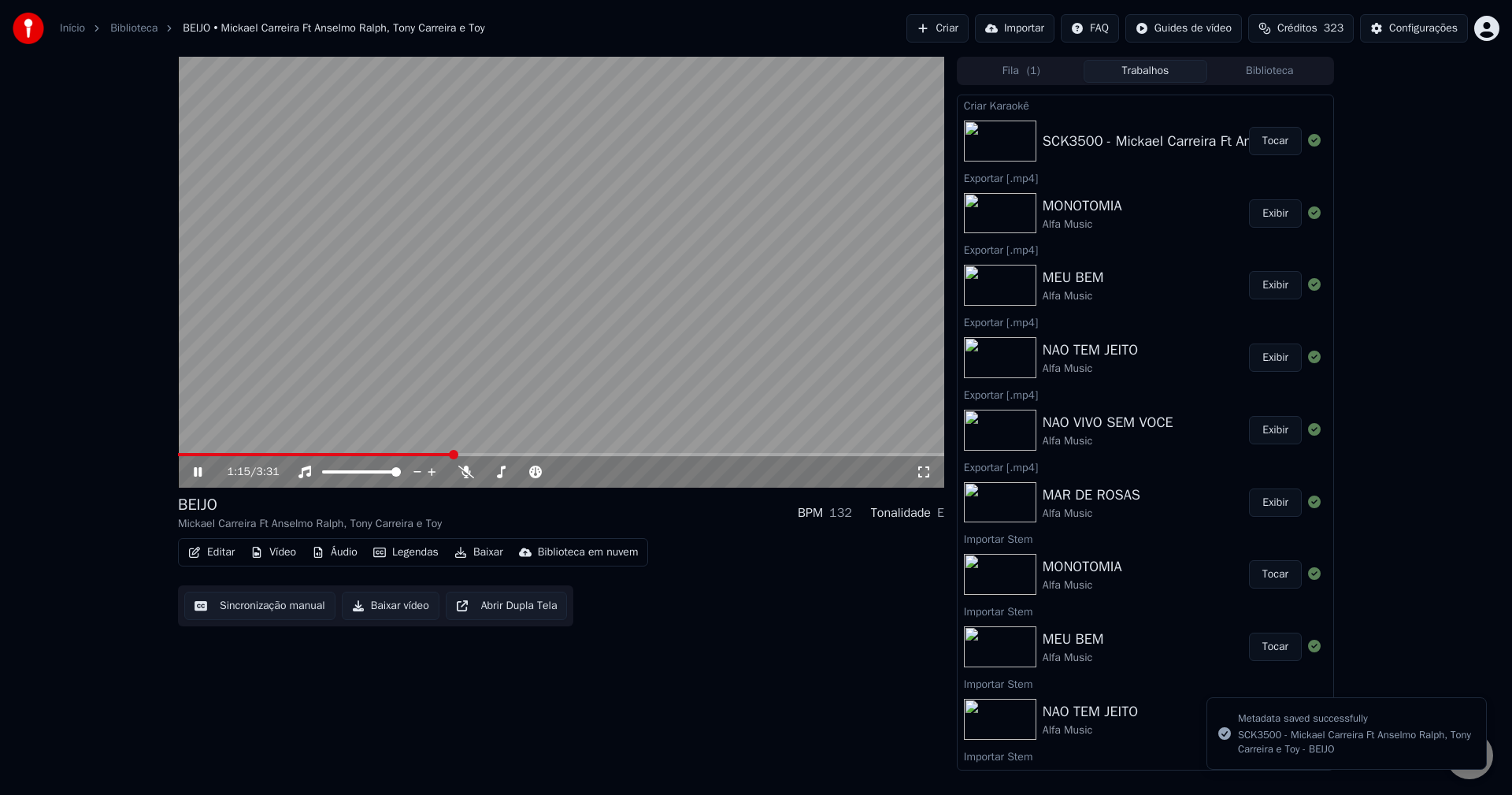 click on "Biblioteca" at bounding box center [1269, 71] 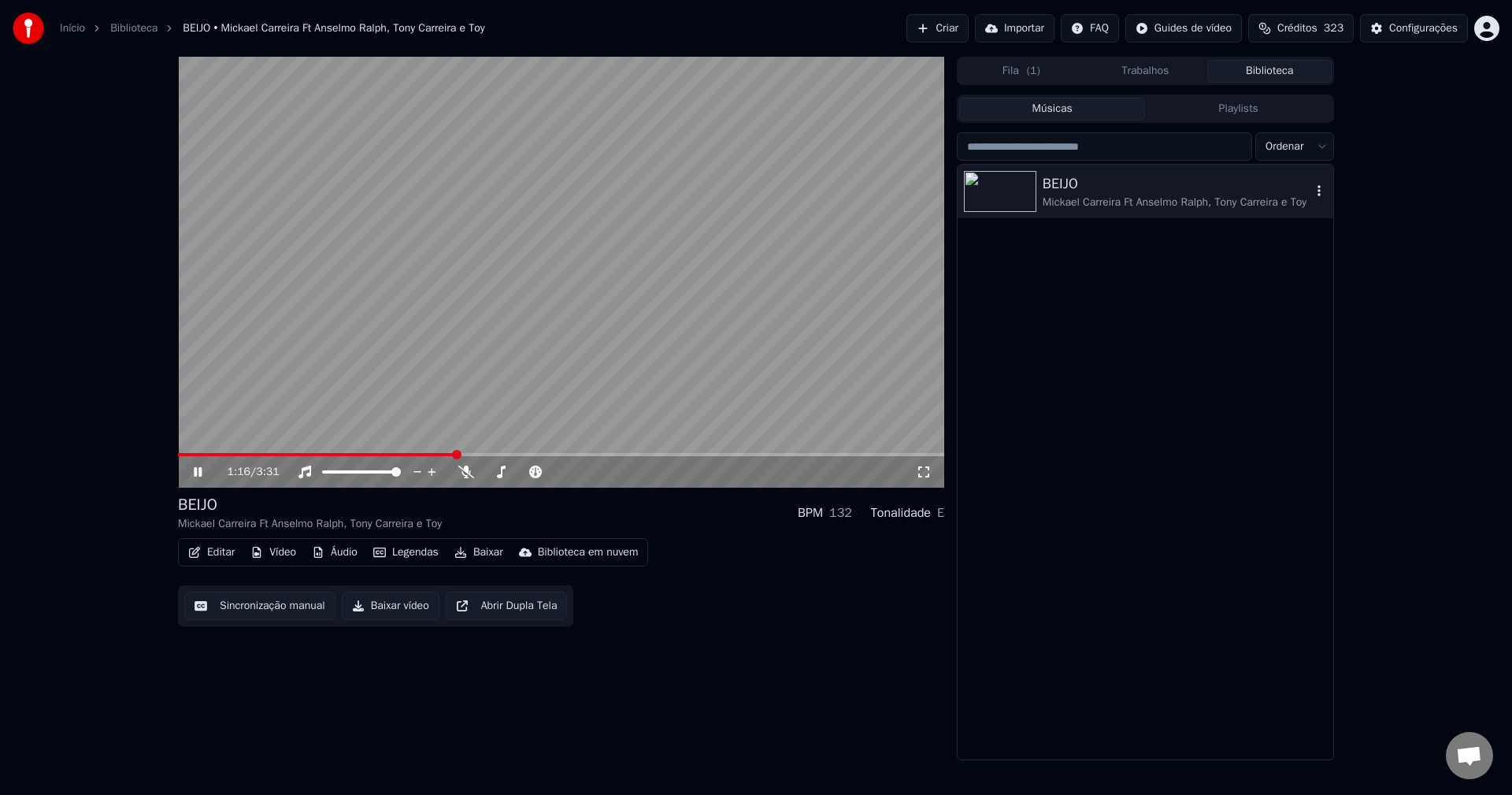 click on "Mickael Carreira Ft Anselmo Ralph, Tony Carreira e Toy" at bounding box center [1177, 202] 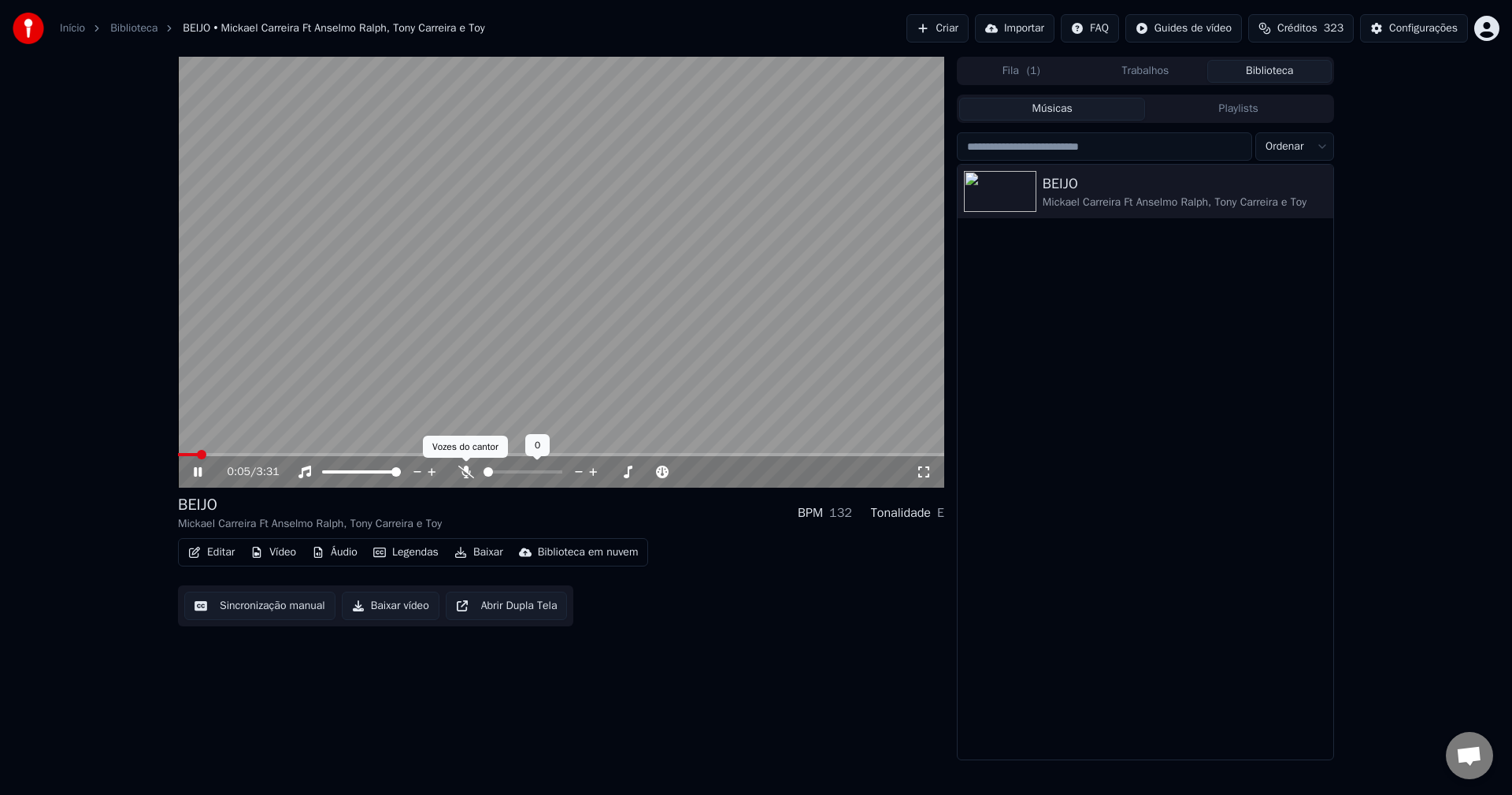 click 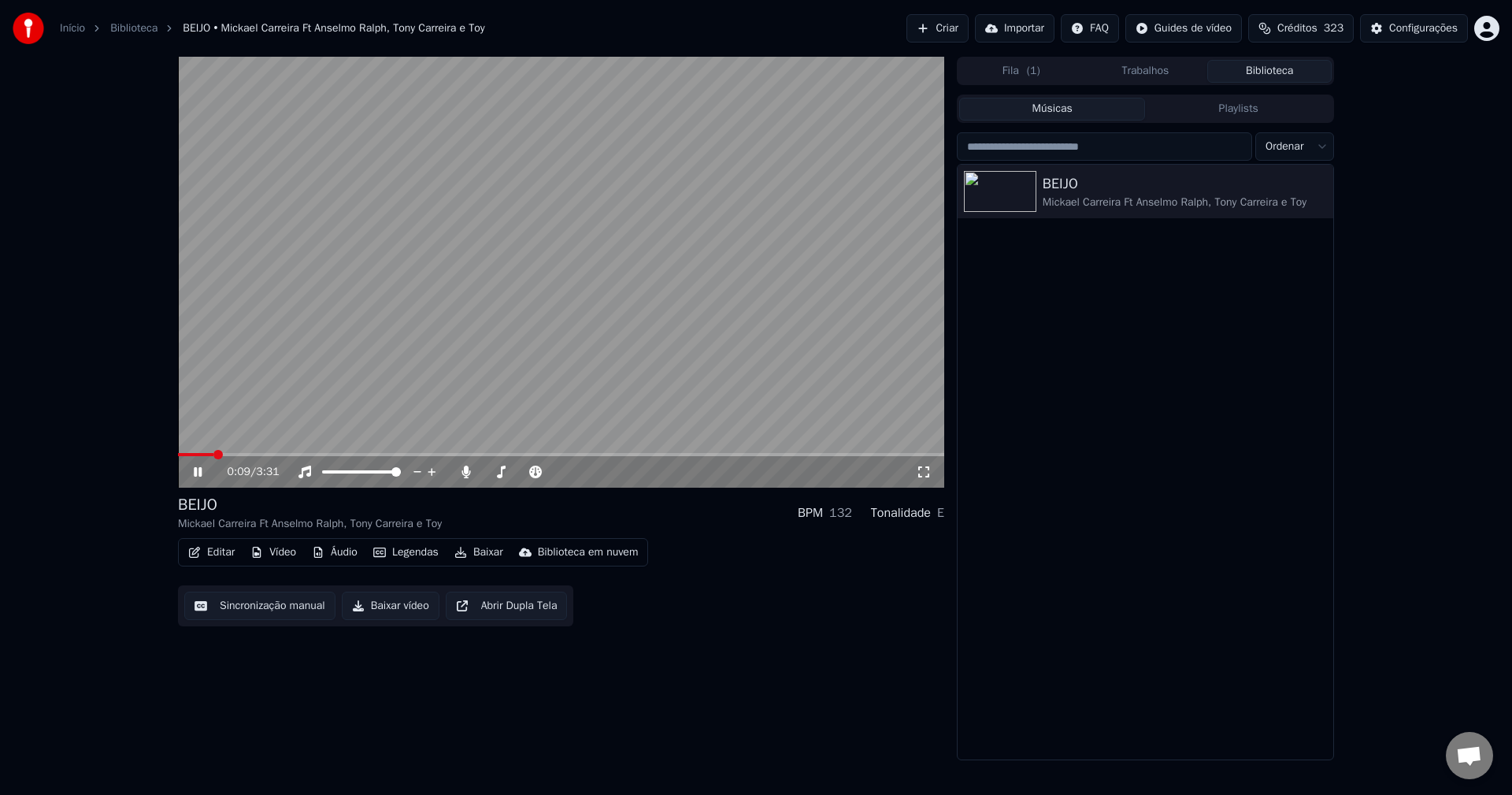 click at bounding box center (561, 272) 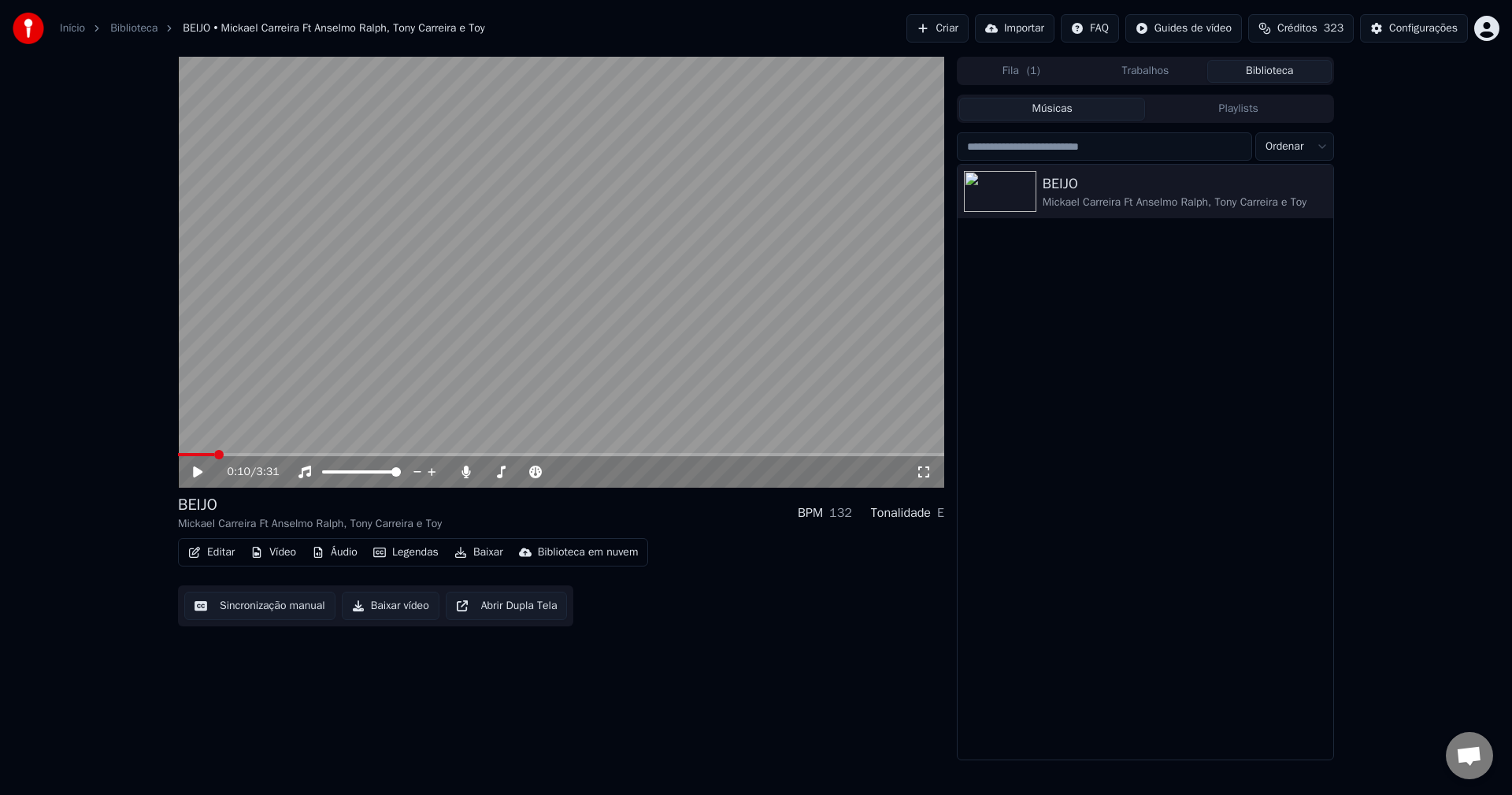 click on "Importar" at bounding box center (1014, 28) 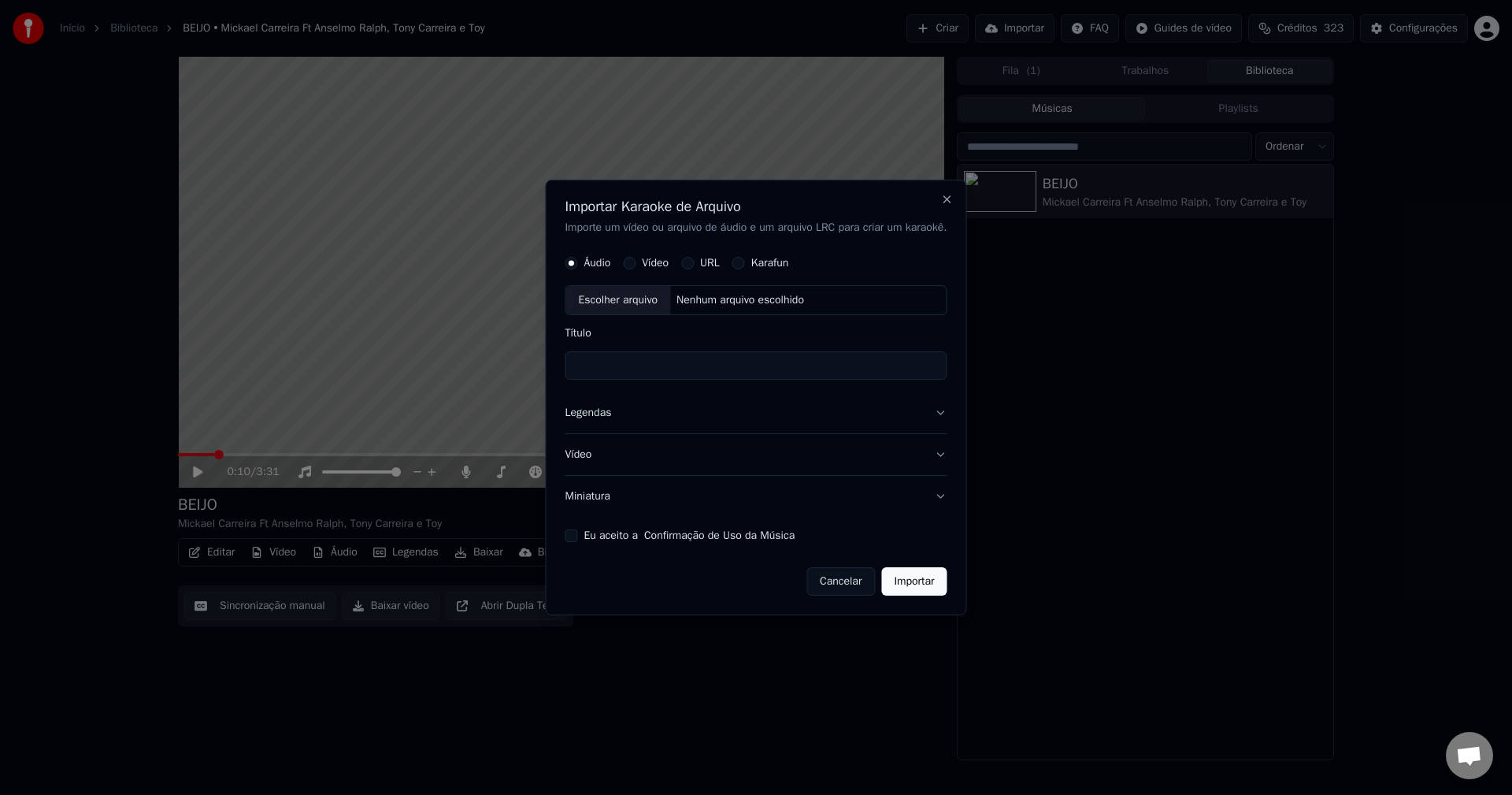 click on "Eu aceito a   Confirmação de Uso da Música" at bounding box center (571, 536) 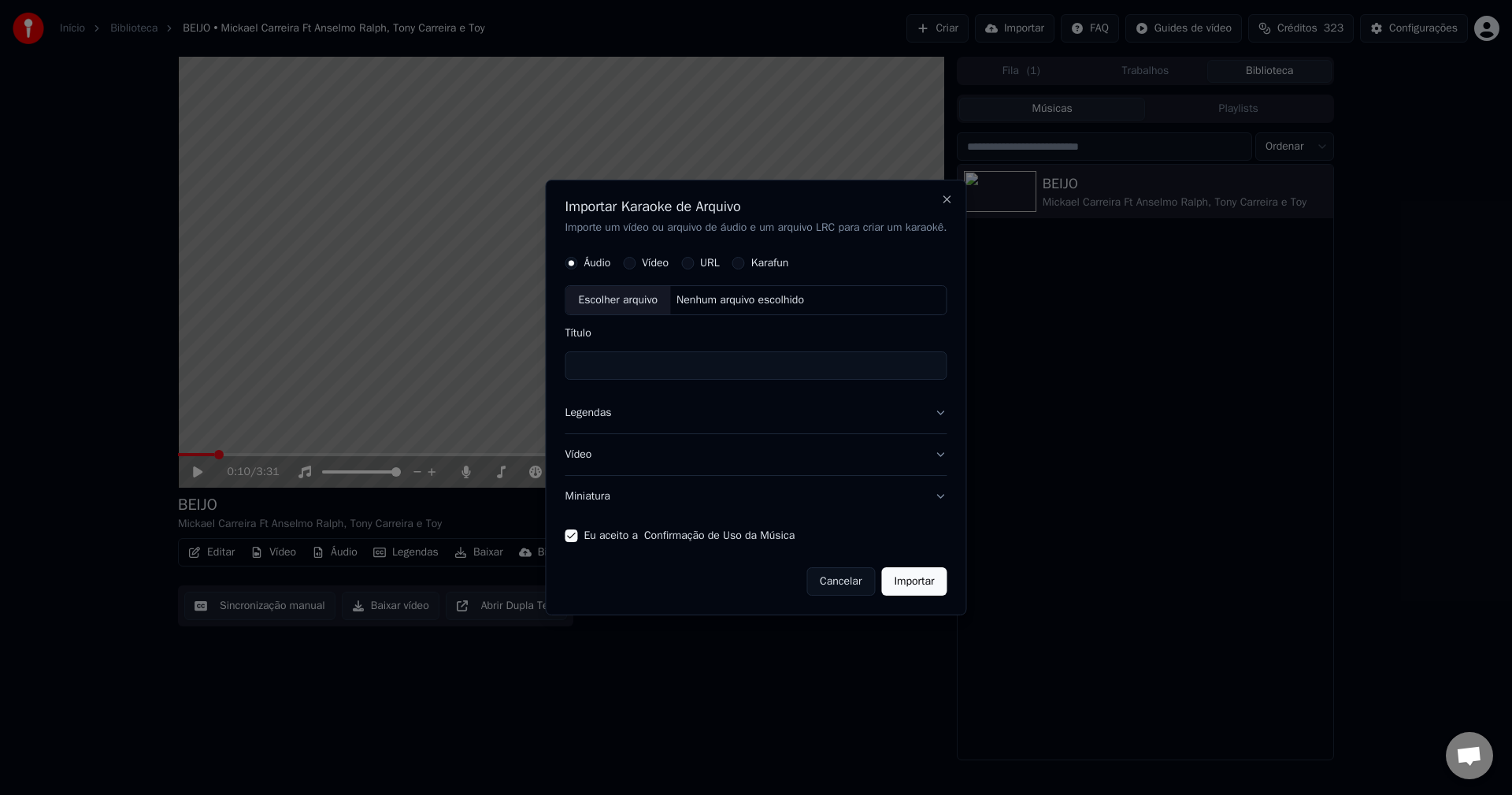 click on "Miniatura" at bounding box center [755, 496] 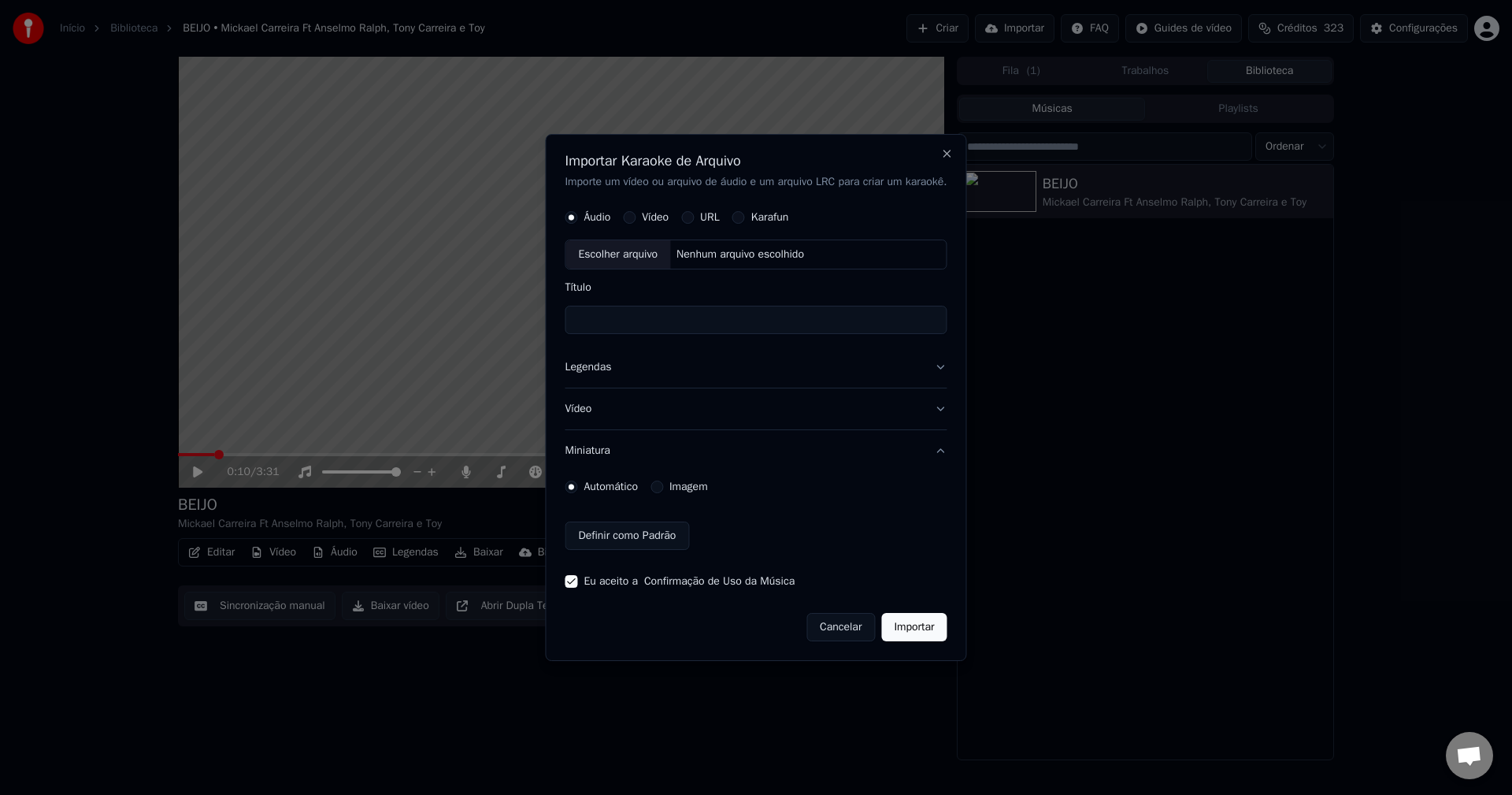 click on "Imagem" at bounding box center [688, 487] 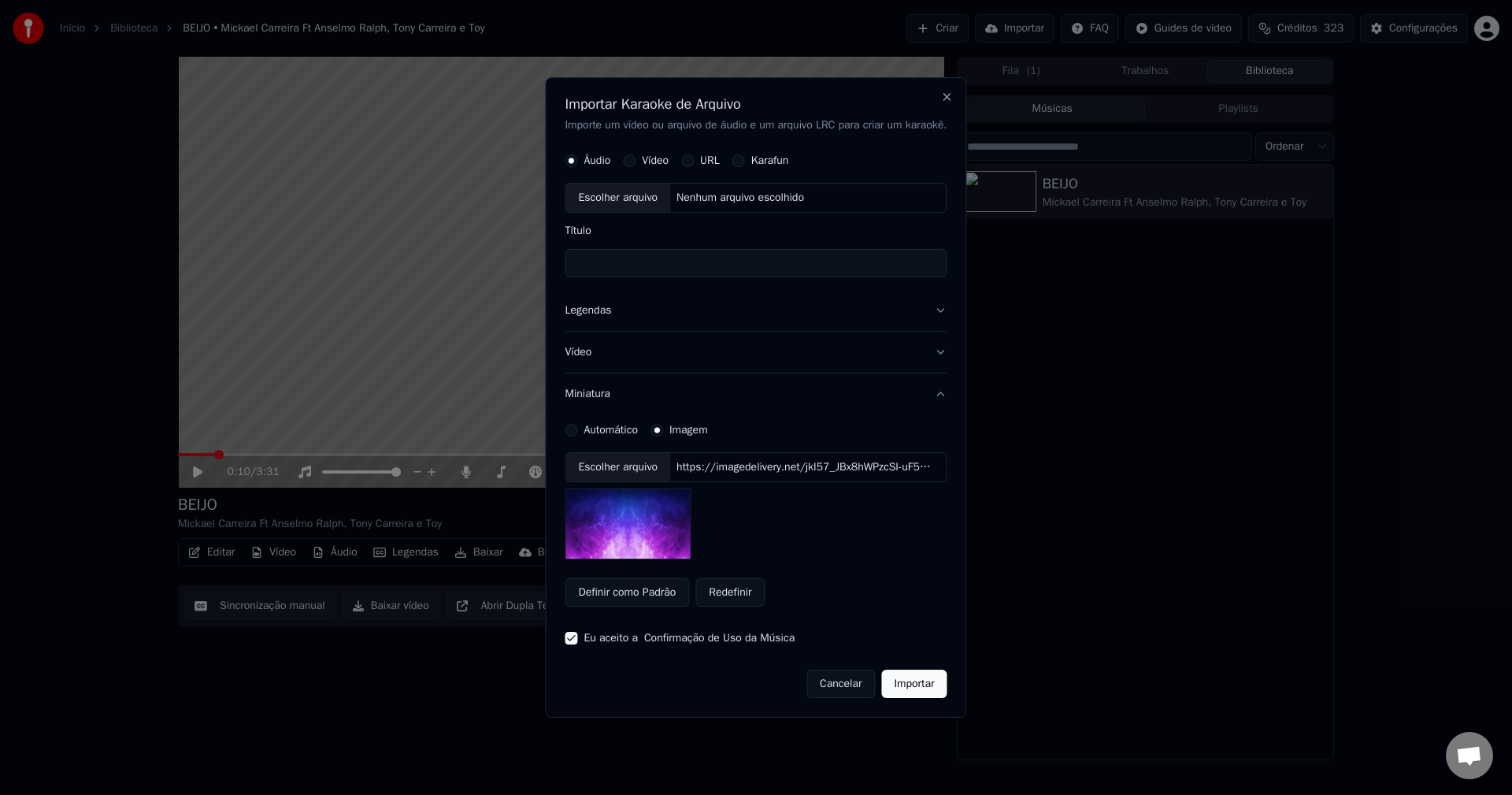 click on "https://imagedelivery.net/jkI57_JBx8hWPzcSI-uF5w/c7639807-3f76-4ea5-9112-66e75e03d200/thumbnail" at bounding box center [804, 467] 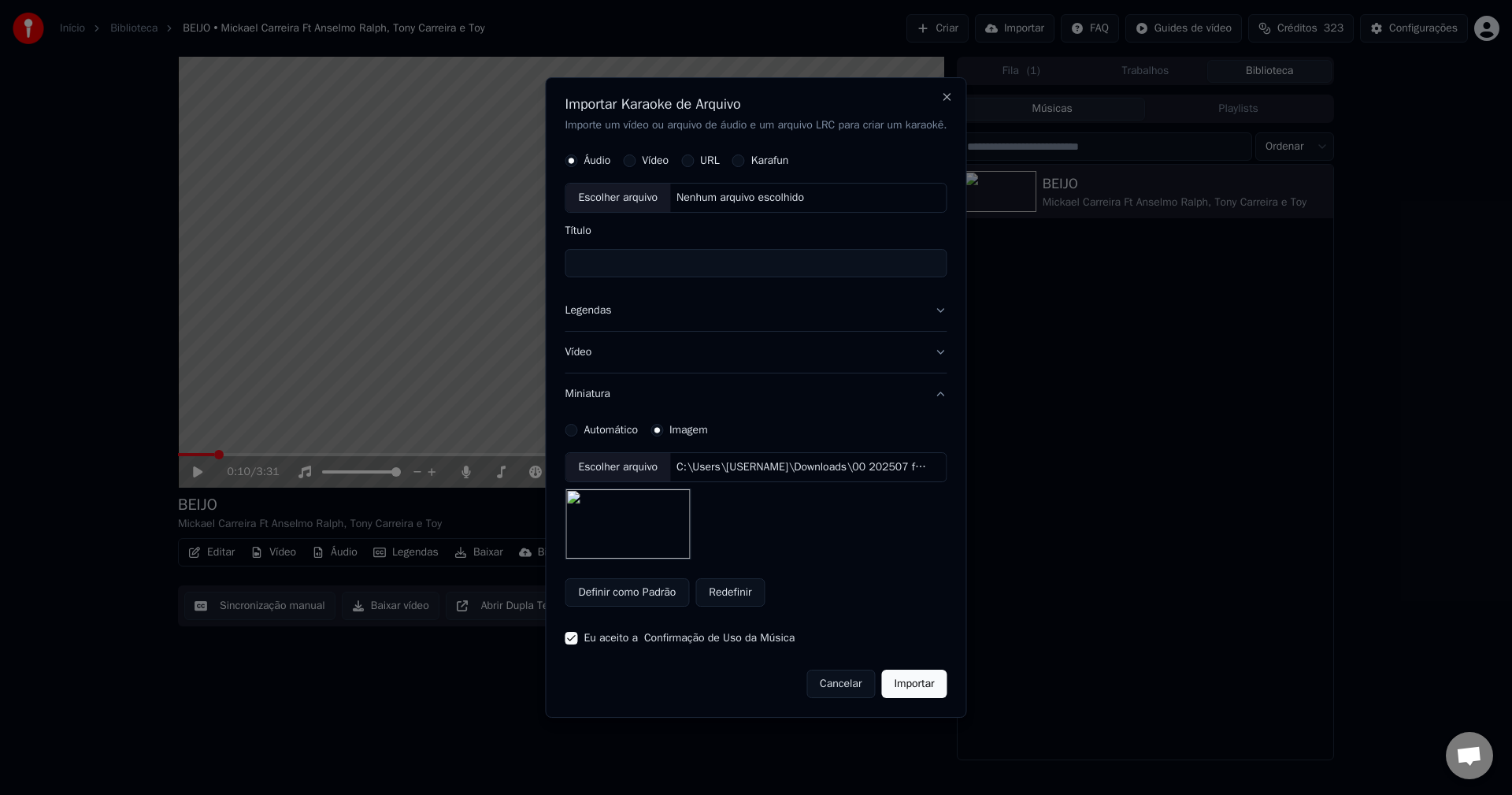 click on "Vídeo" at bounding box center [755, 353] 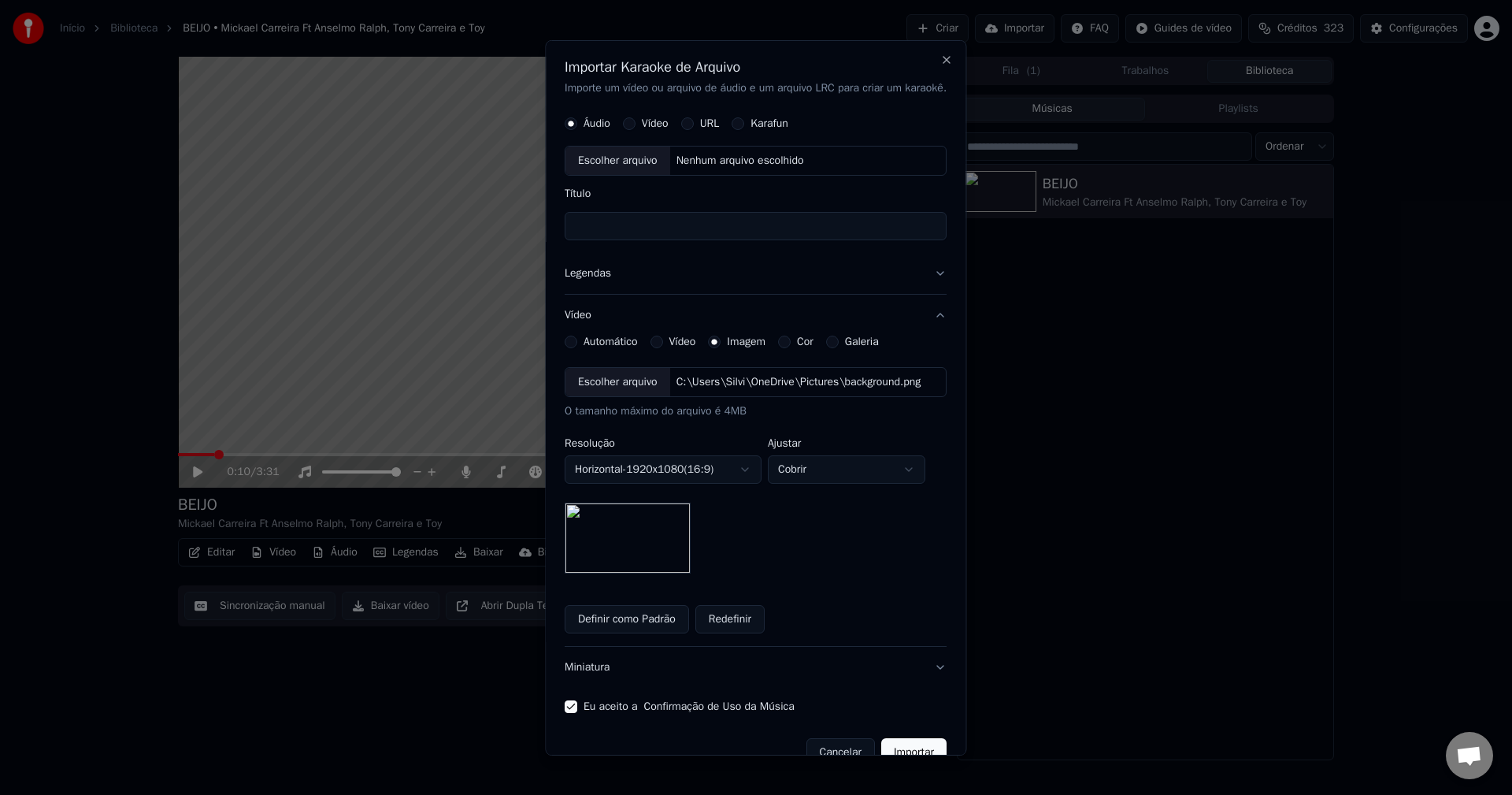 click on "Legendas" at bounding box center (755, 273) 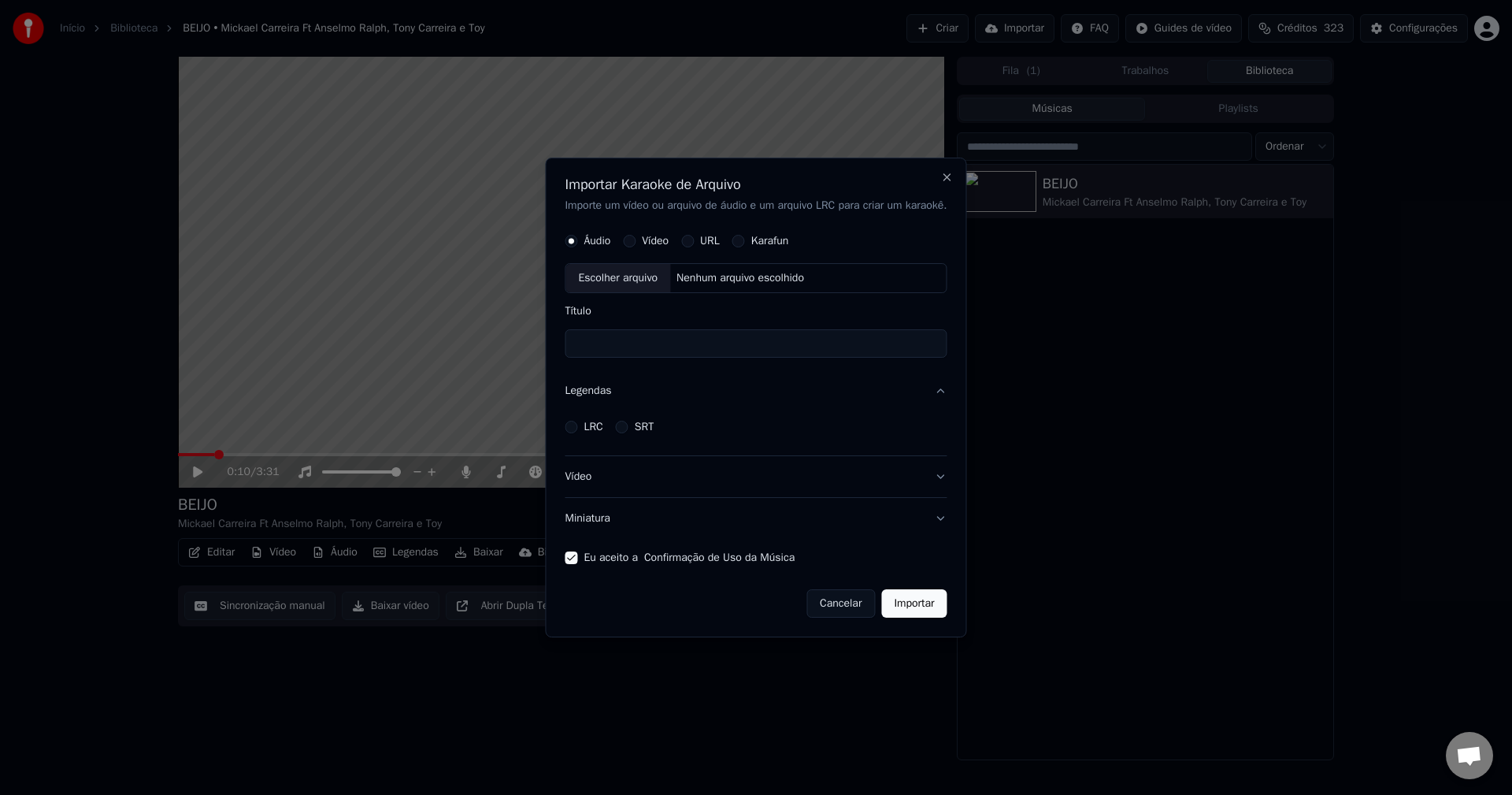 click on "LRC" at bounding box center (593, 427) 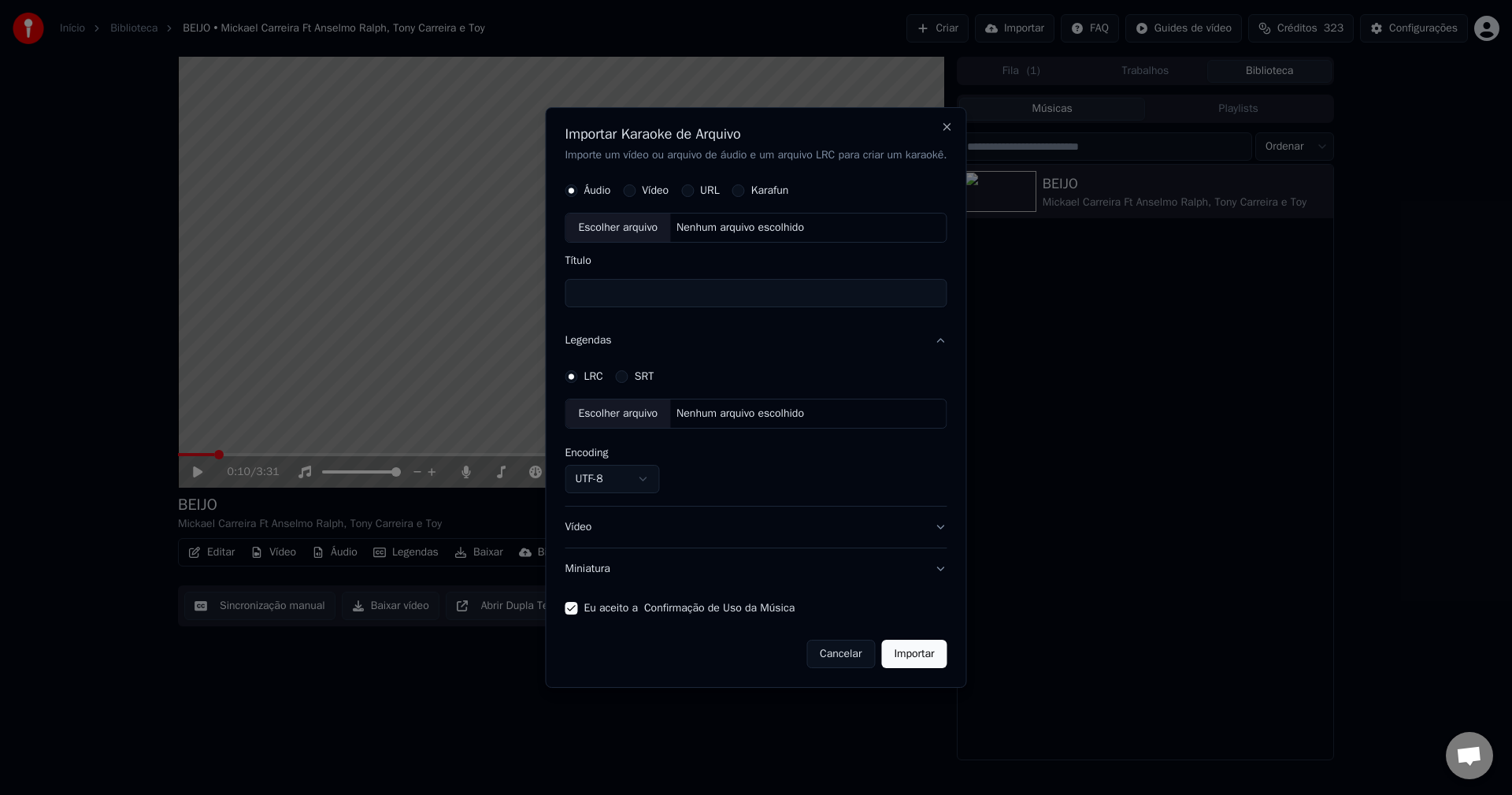 click on "Nenhum arquivo escolhido" at bounding box center (740, 414) 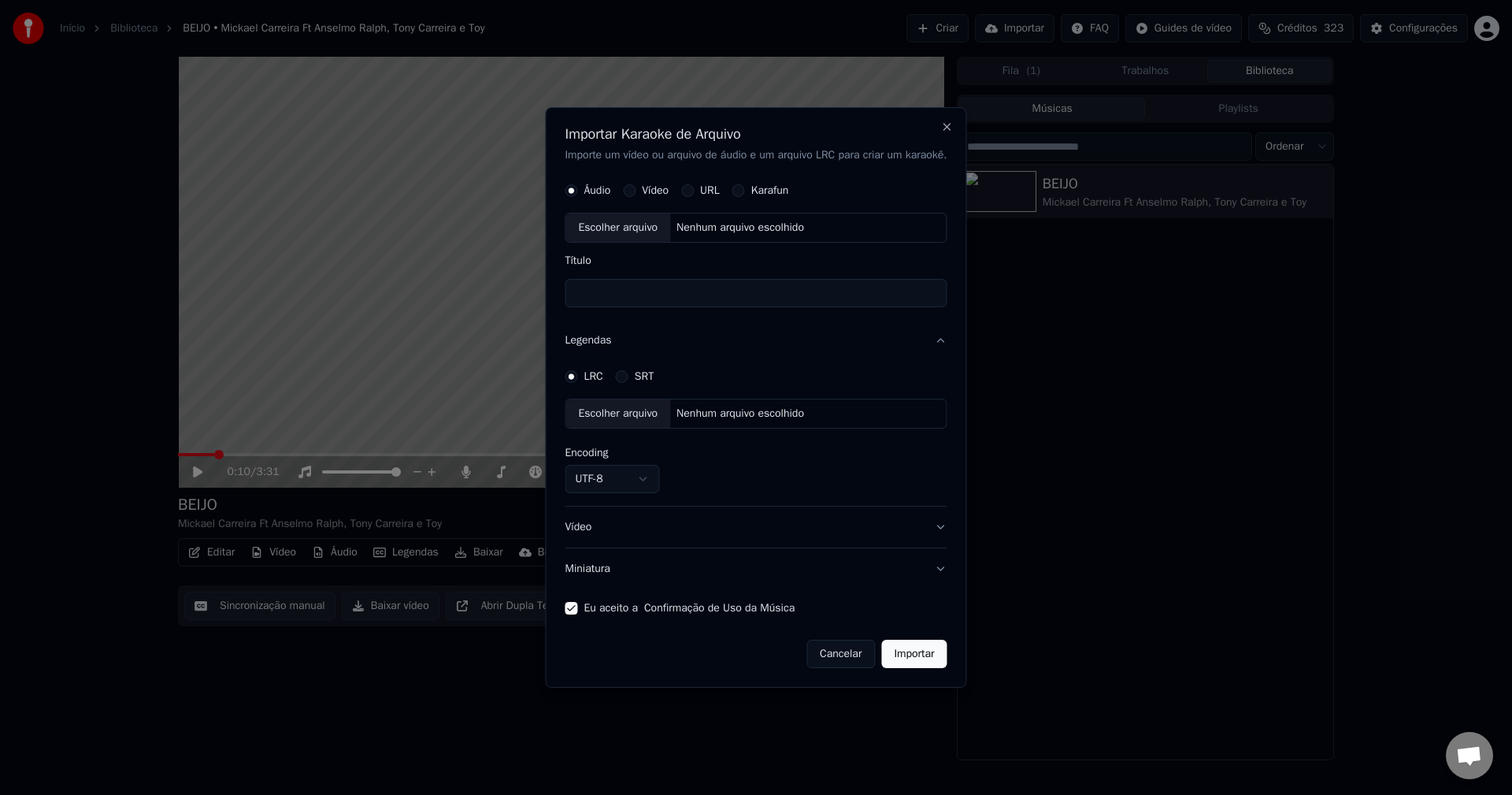 select on "**********" 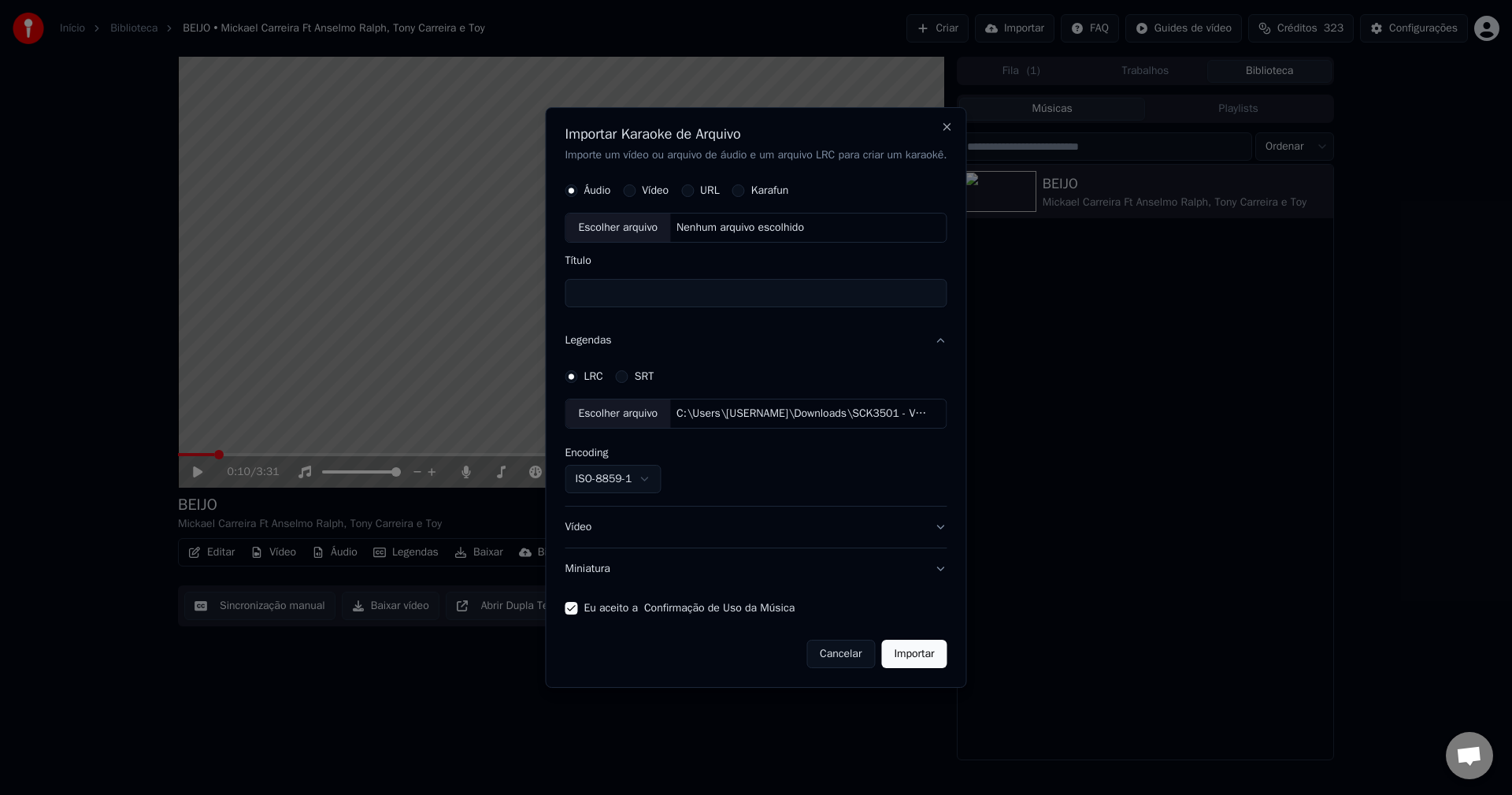click on "Nenhum arquivo escolhido" at bounding box center (740, 228) 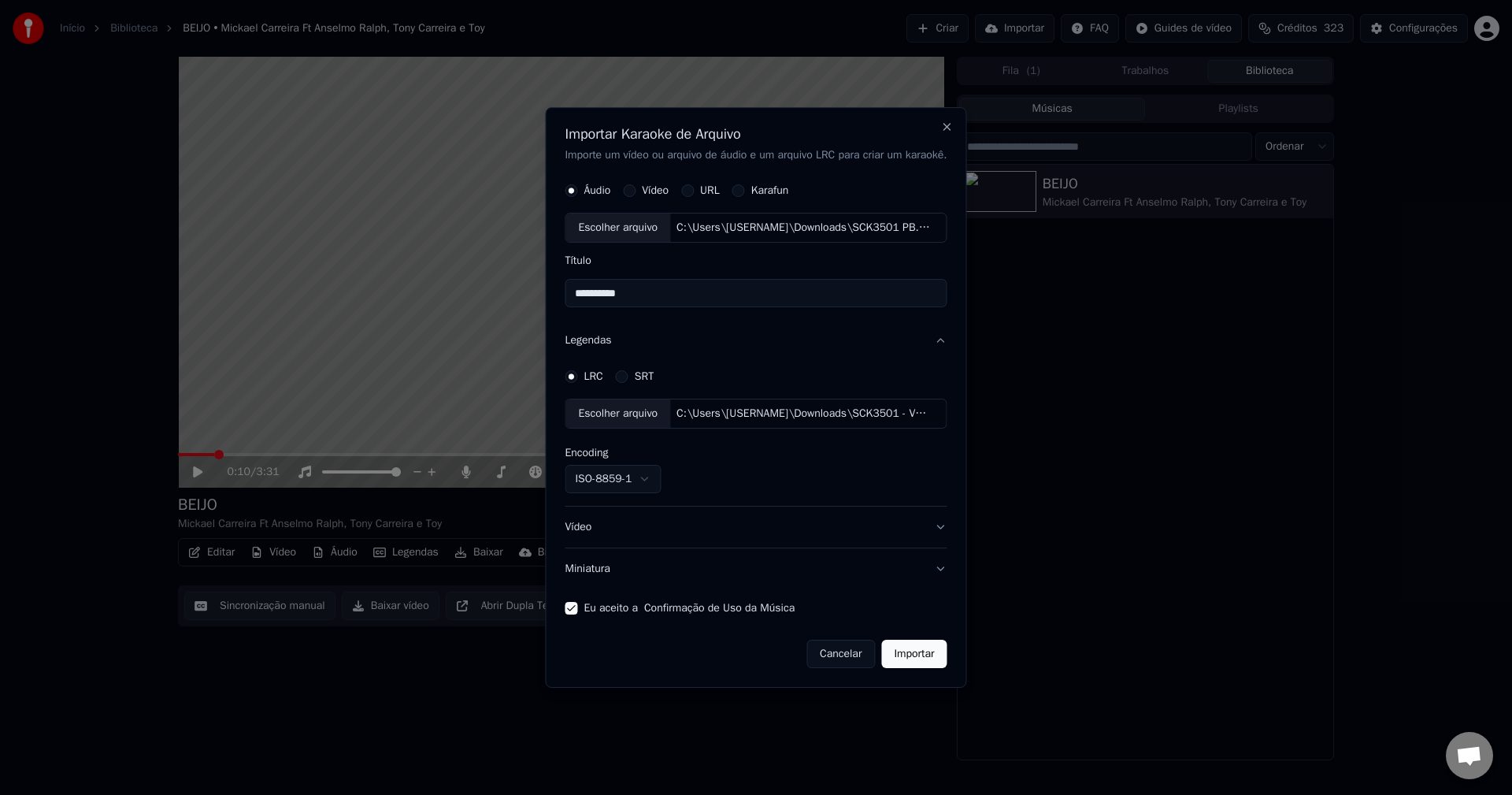 drag, startPoint x: 635, startPoint y: 287, endPoint x: 415, endPoint y: 298, distance: 220.27483 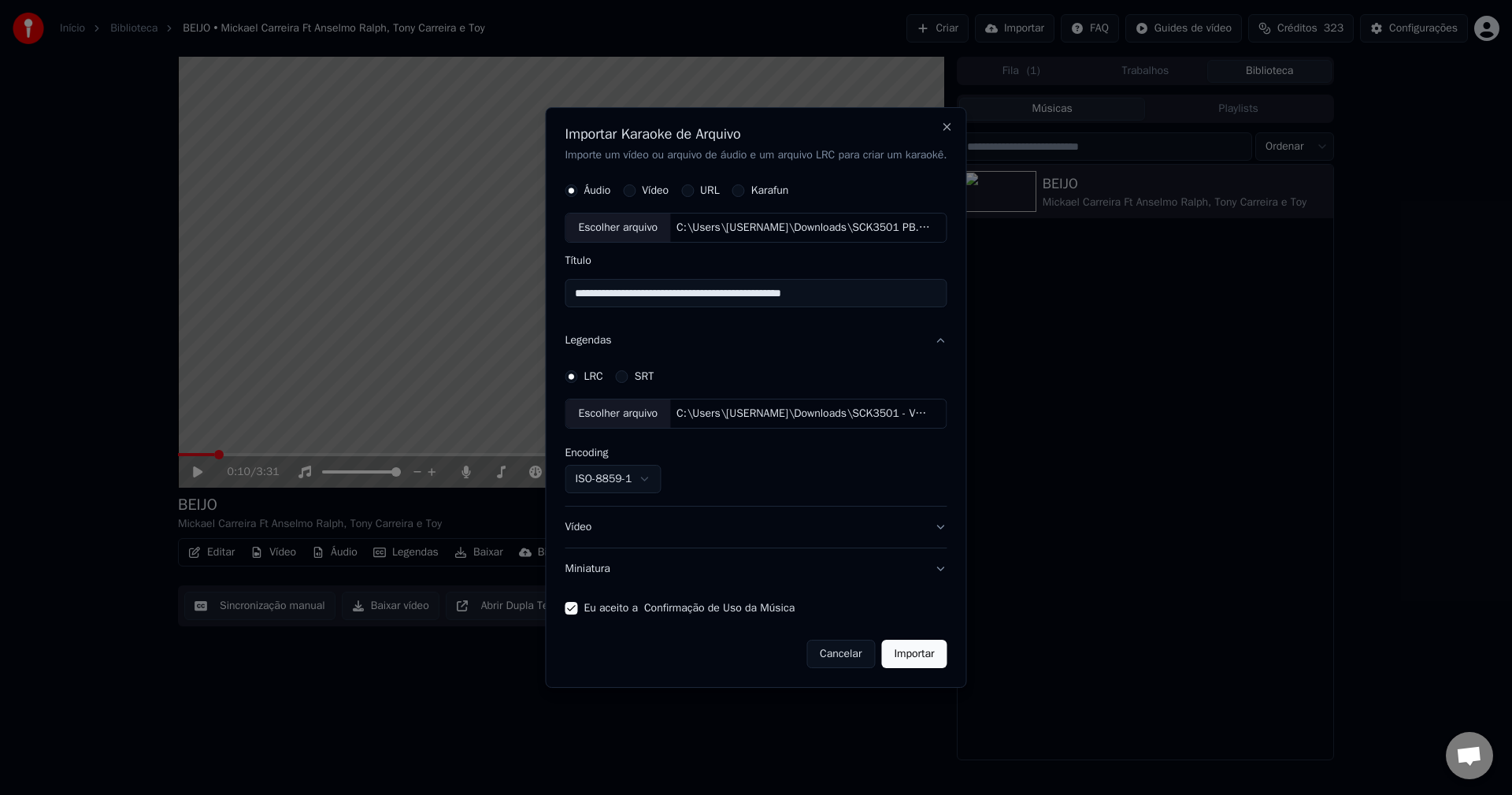 type on "**********" 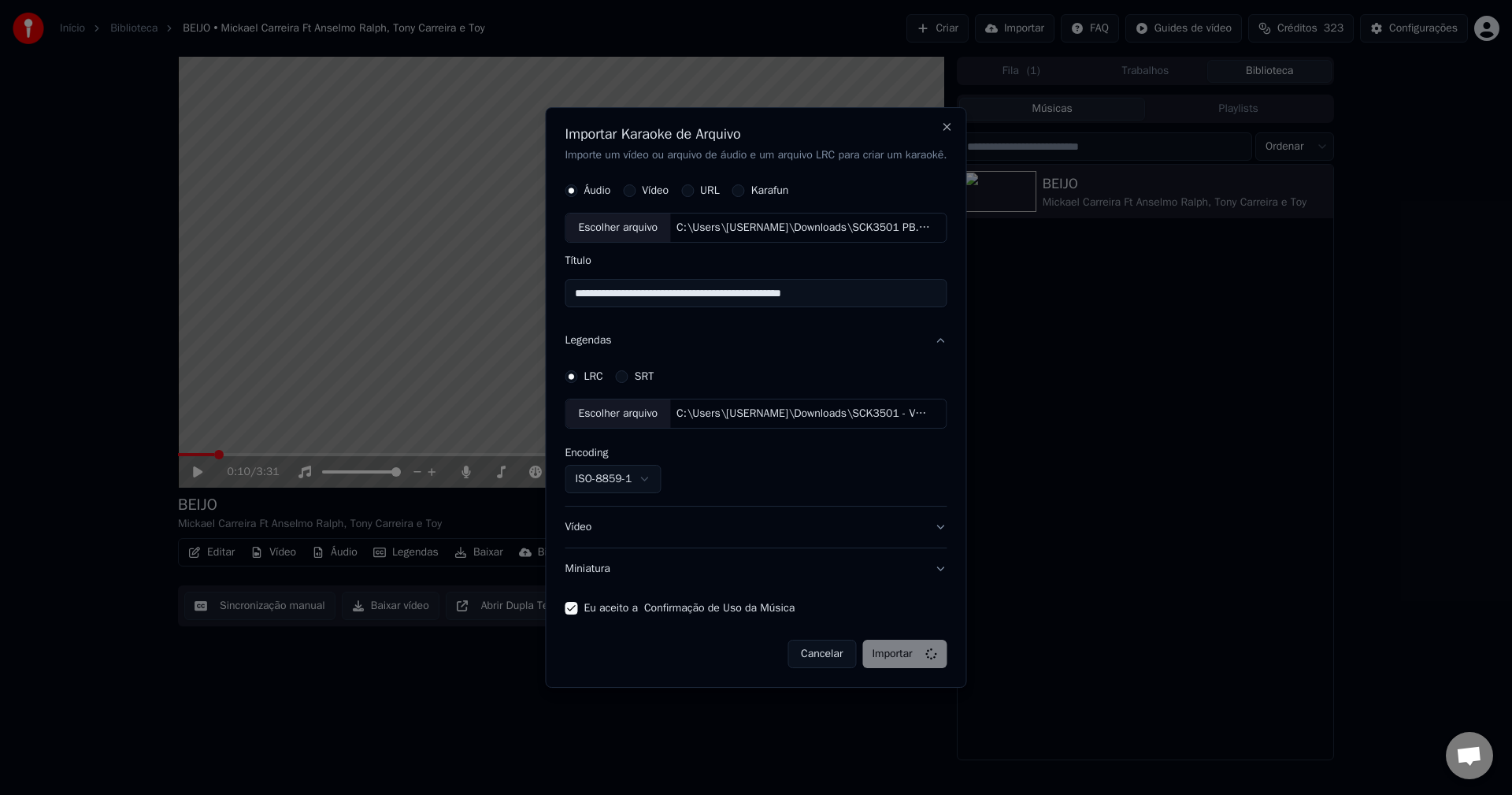 type 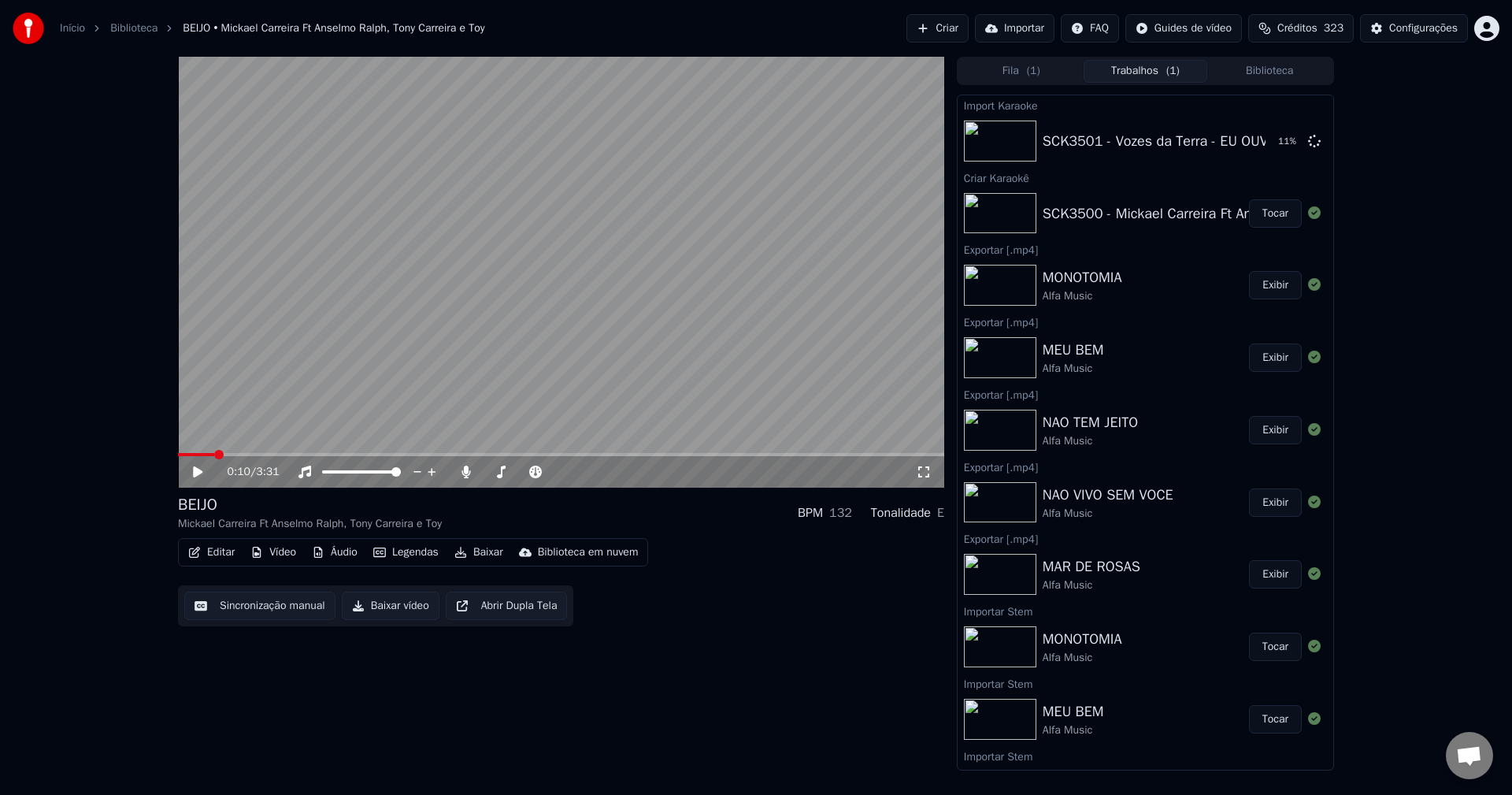 click on "Tocar" at bounding box center [1275, 214] 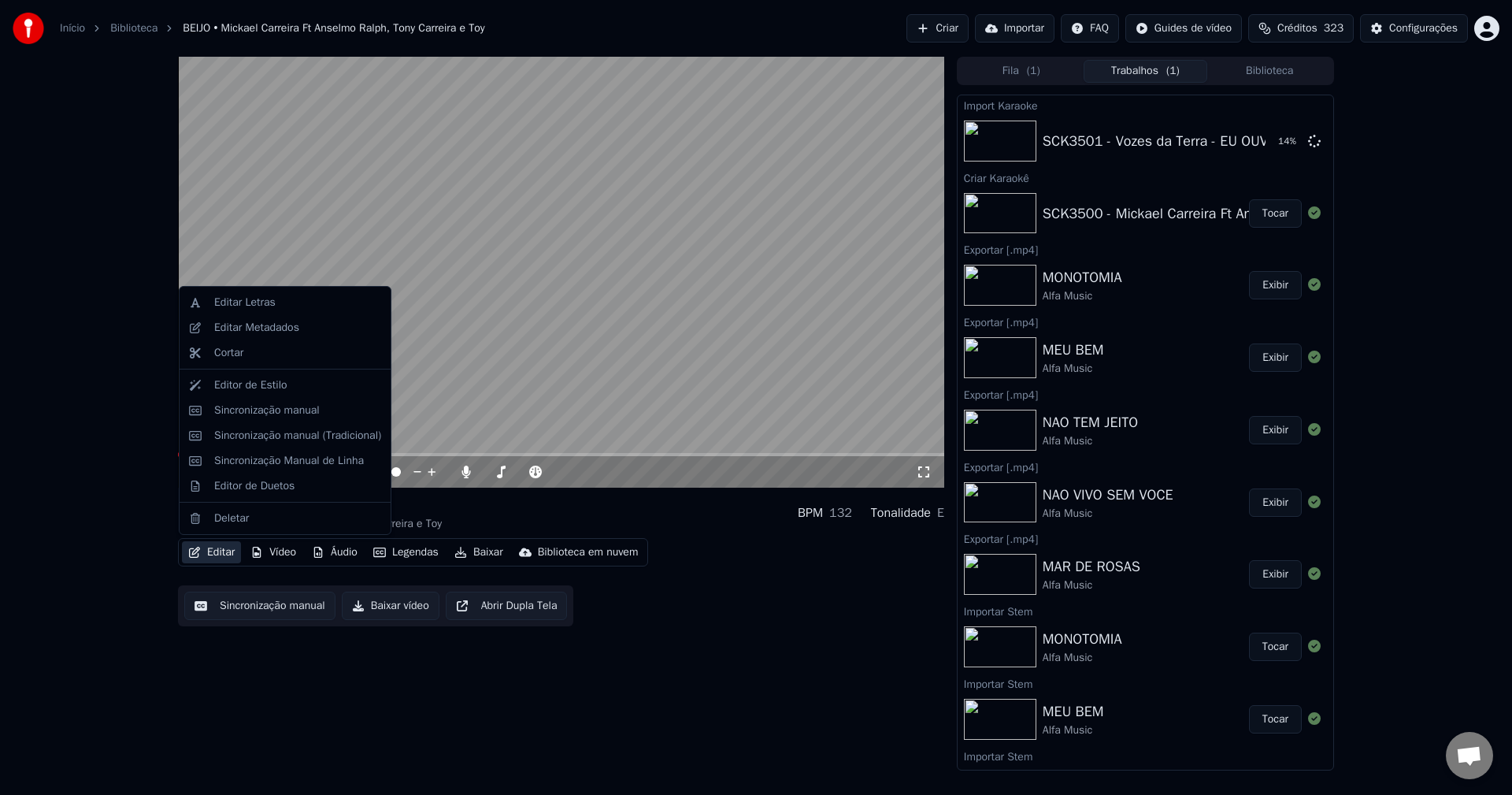 click on "Editar" at bounding box center [211, 552] 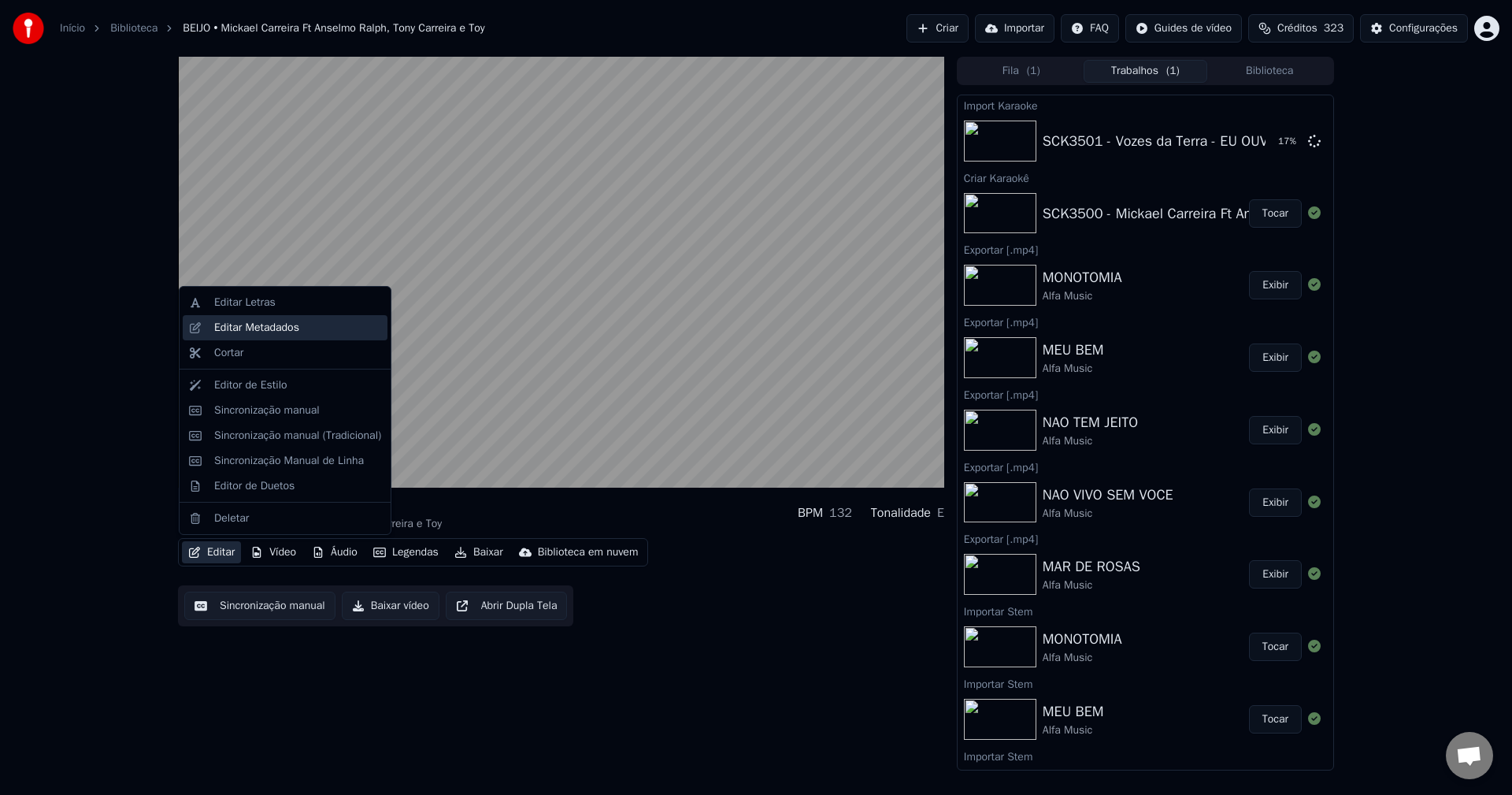 click on "Editar Metadados" at bounding box center (257, 328) 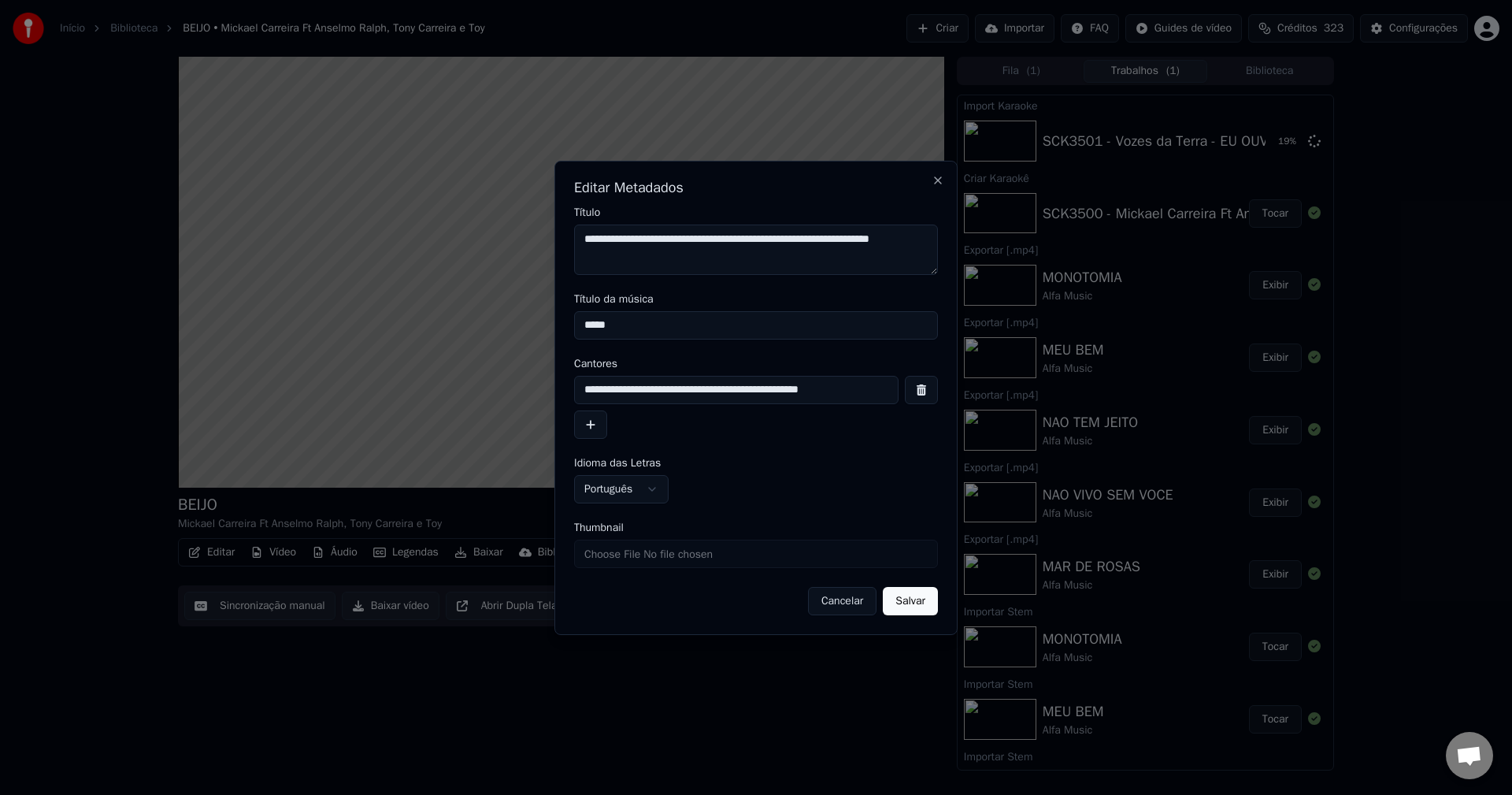 click on "Thumbnail" at bounding box center (756, 554) 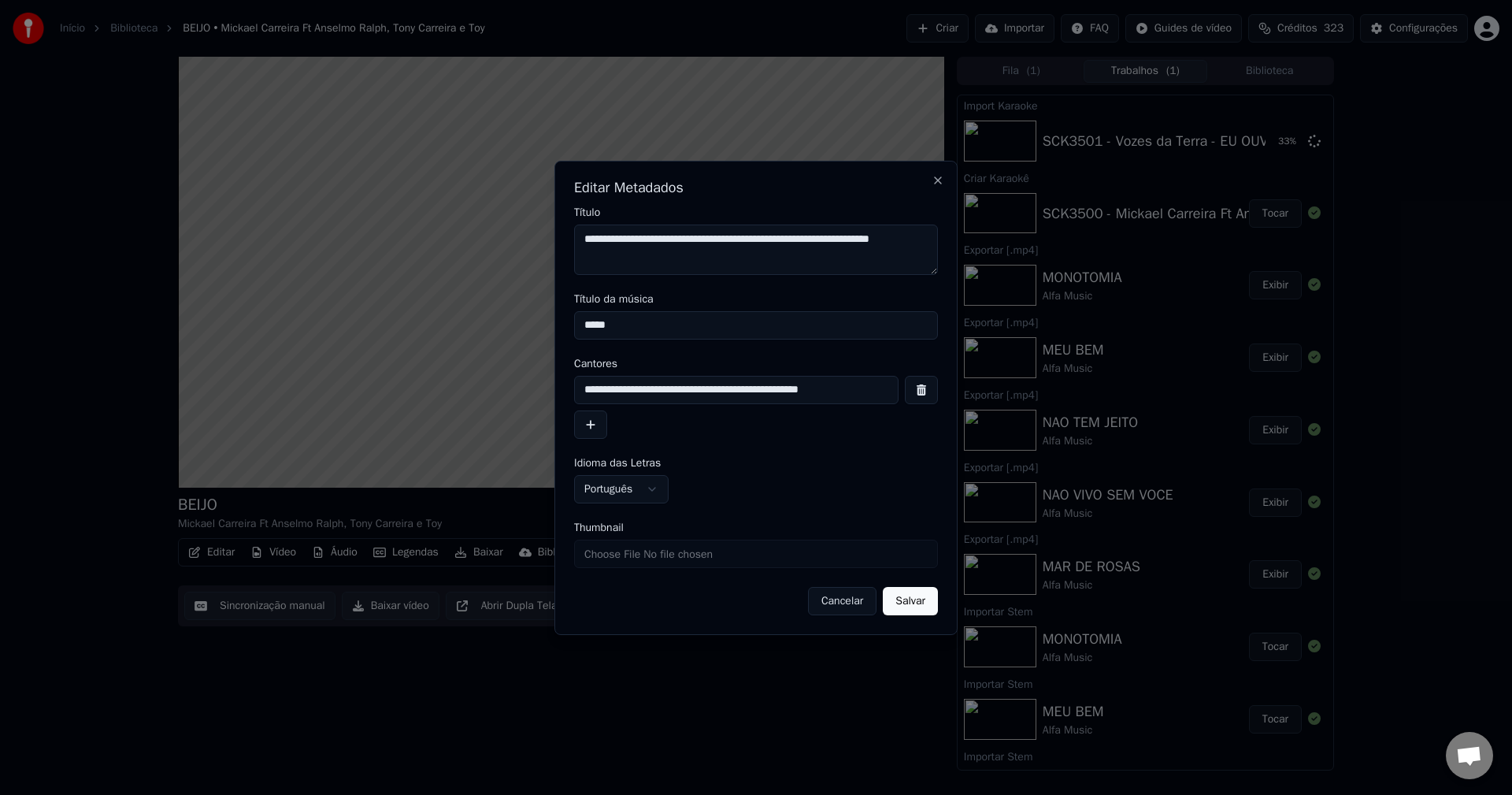 click on "Cancelar" at bounding box center [842, 601] 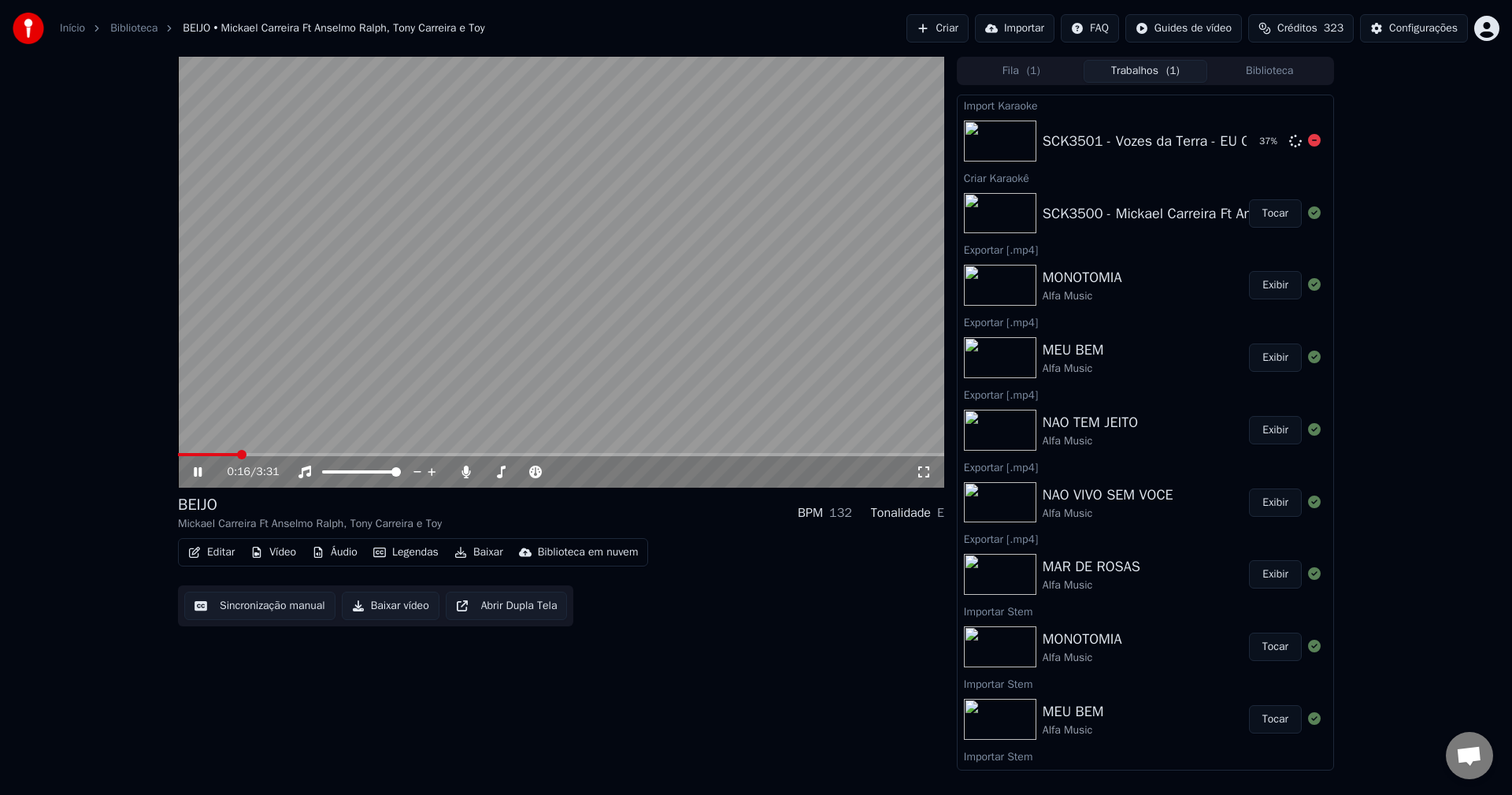 click at bounding box center (1000, 141) 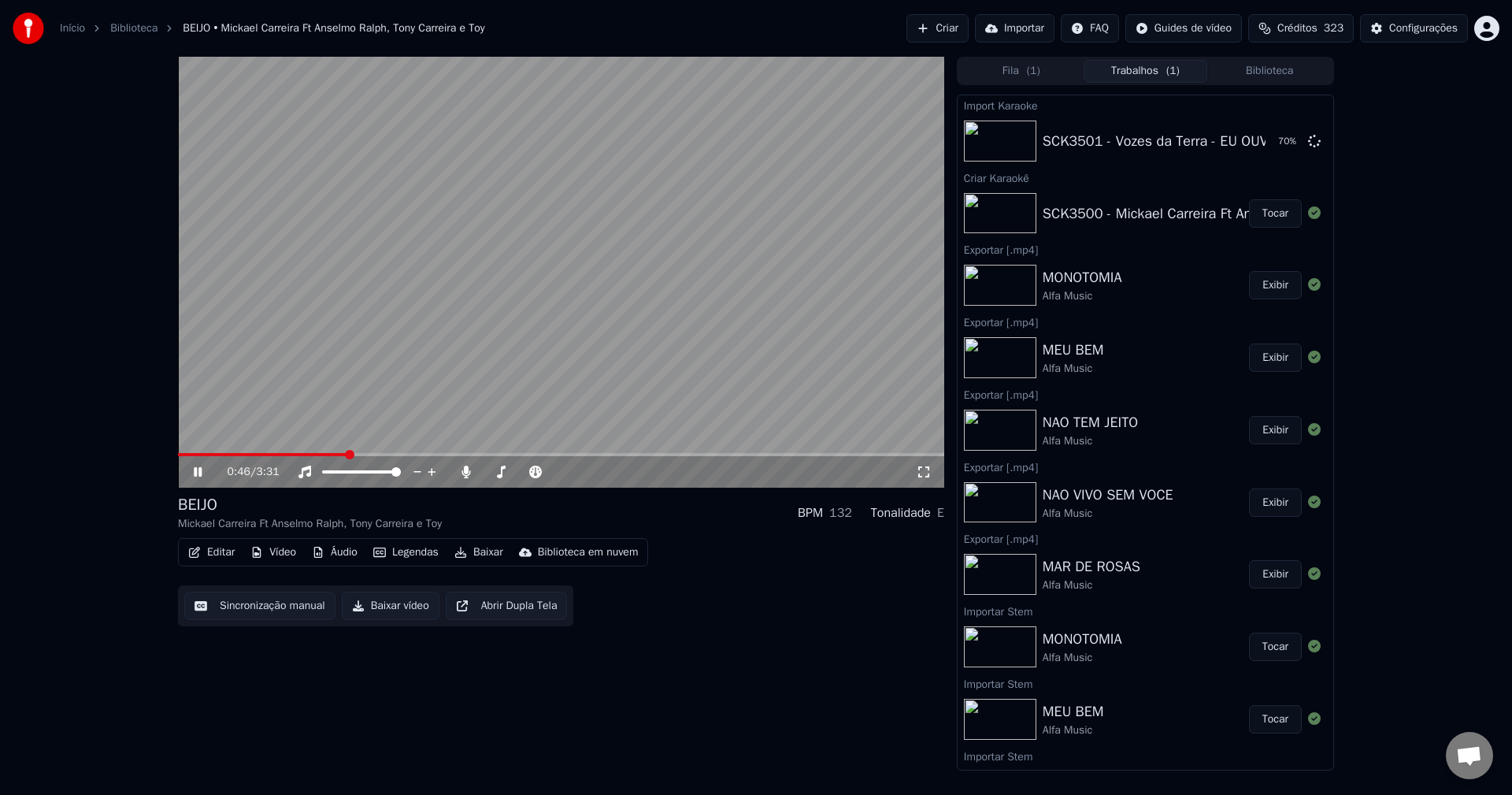 click 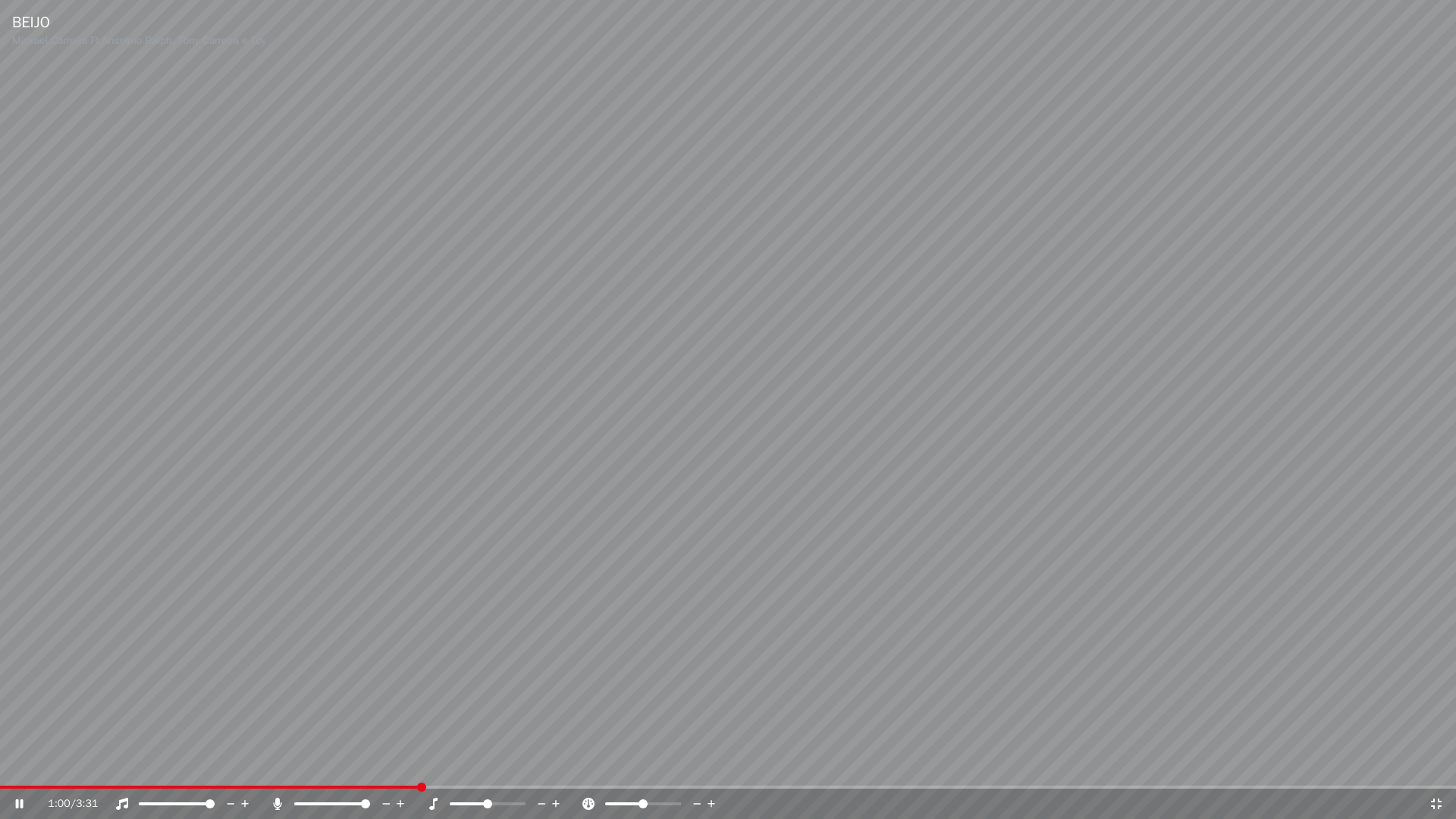 click 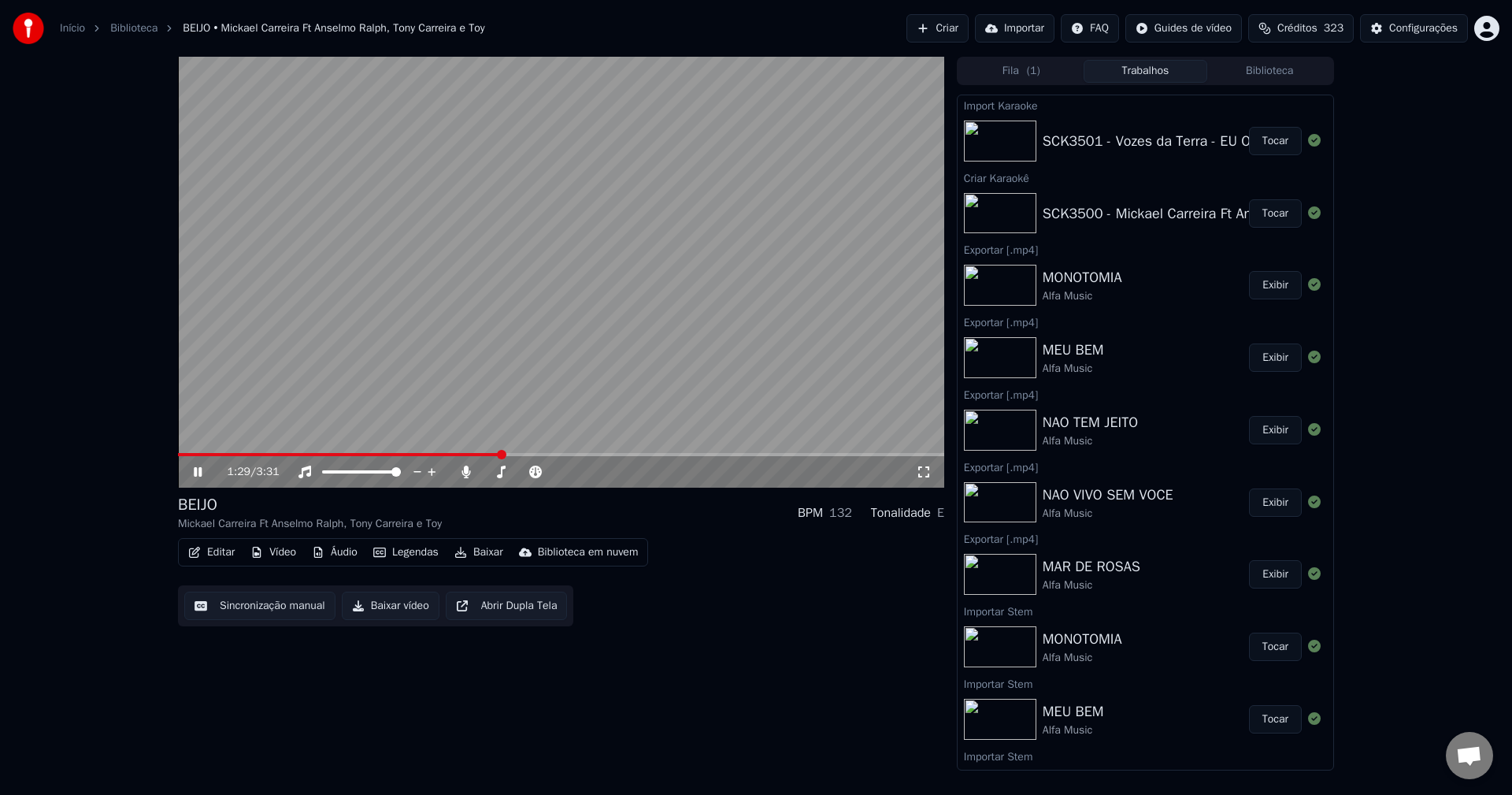 click on "Tocar" at bounding box center [1275, 141] 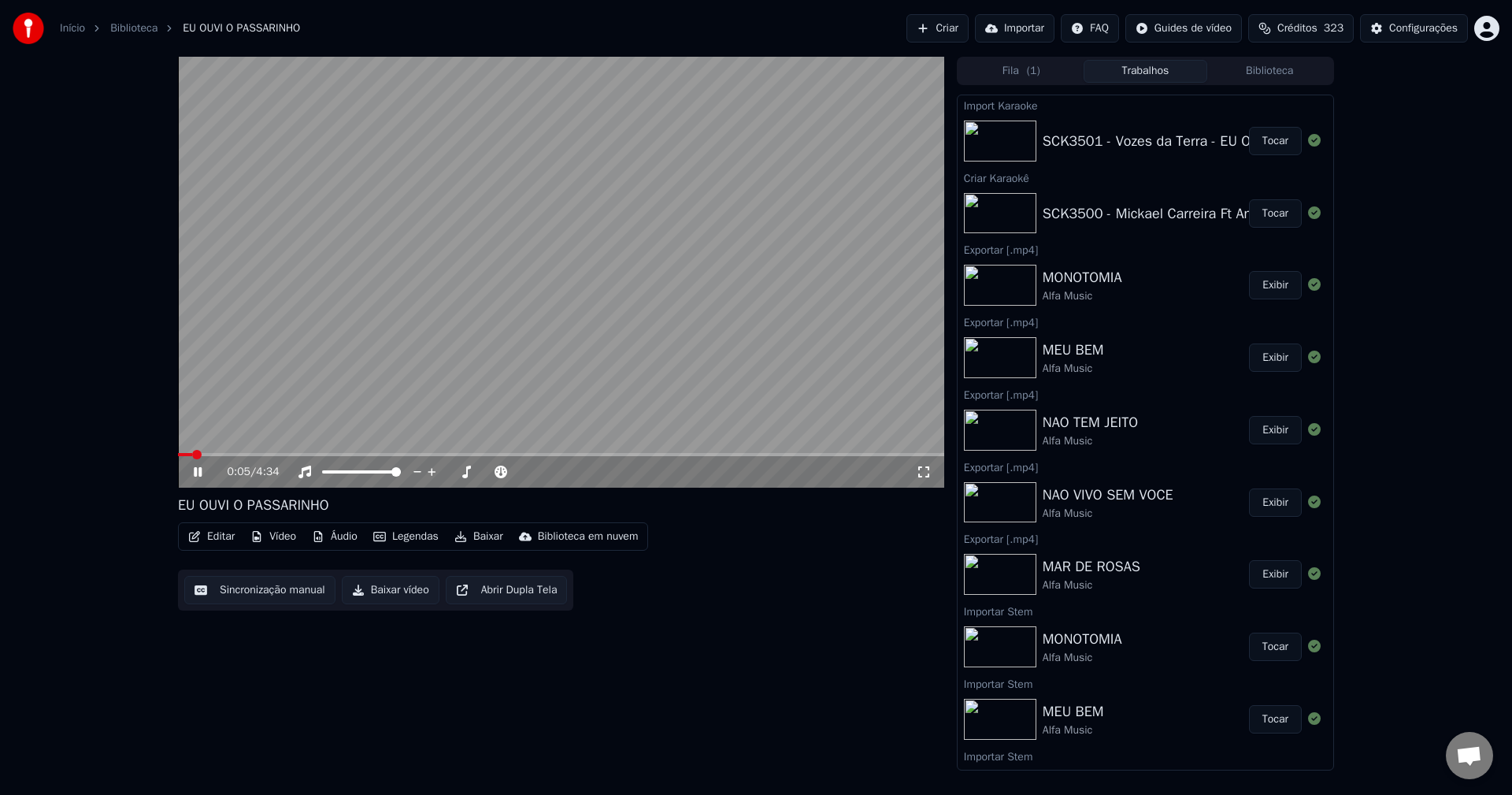 click at bounding box center [561, 272] 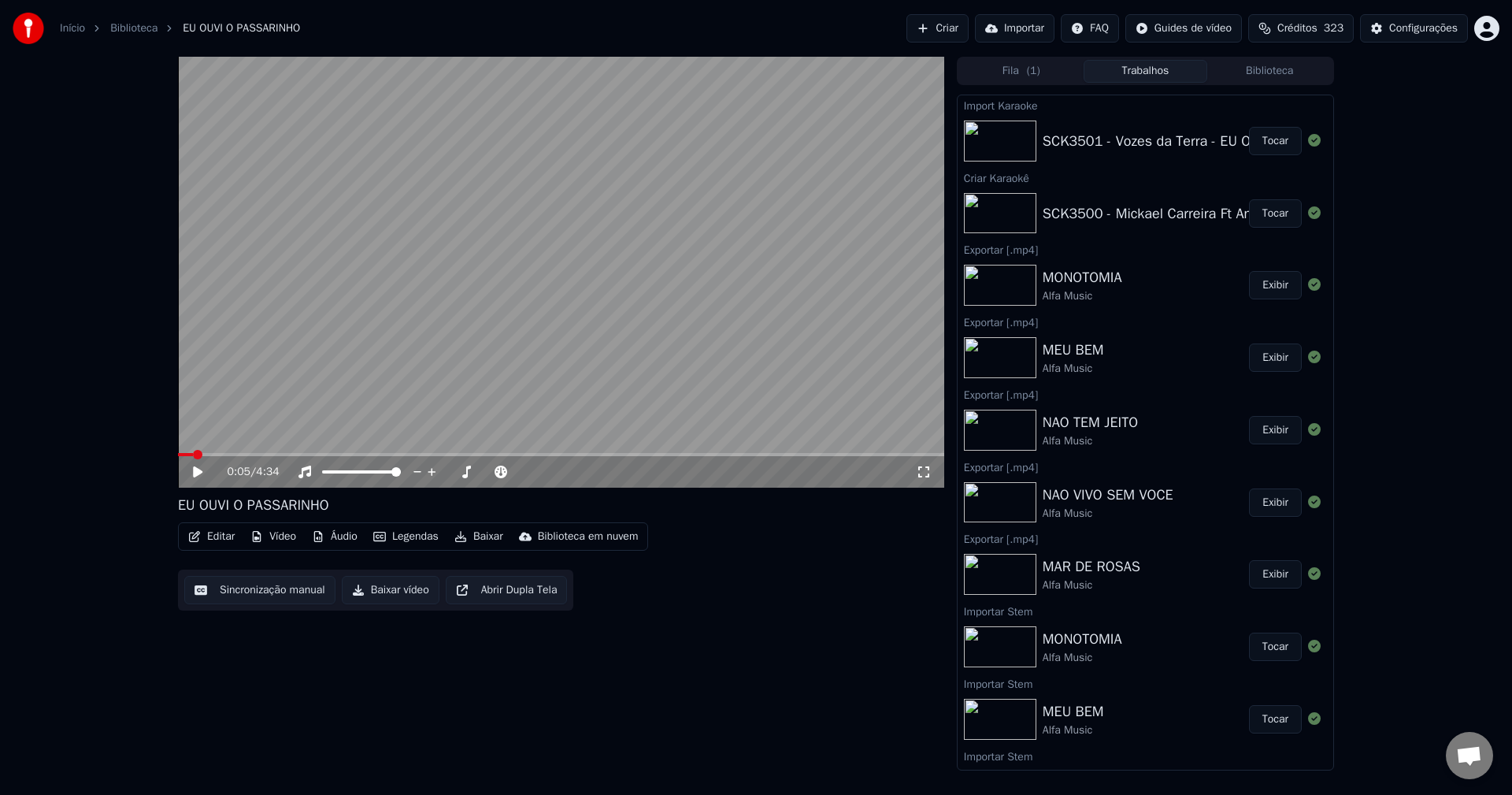 click on "Editar" at bounding box center (211, 537) 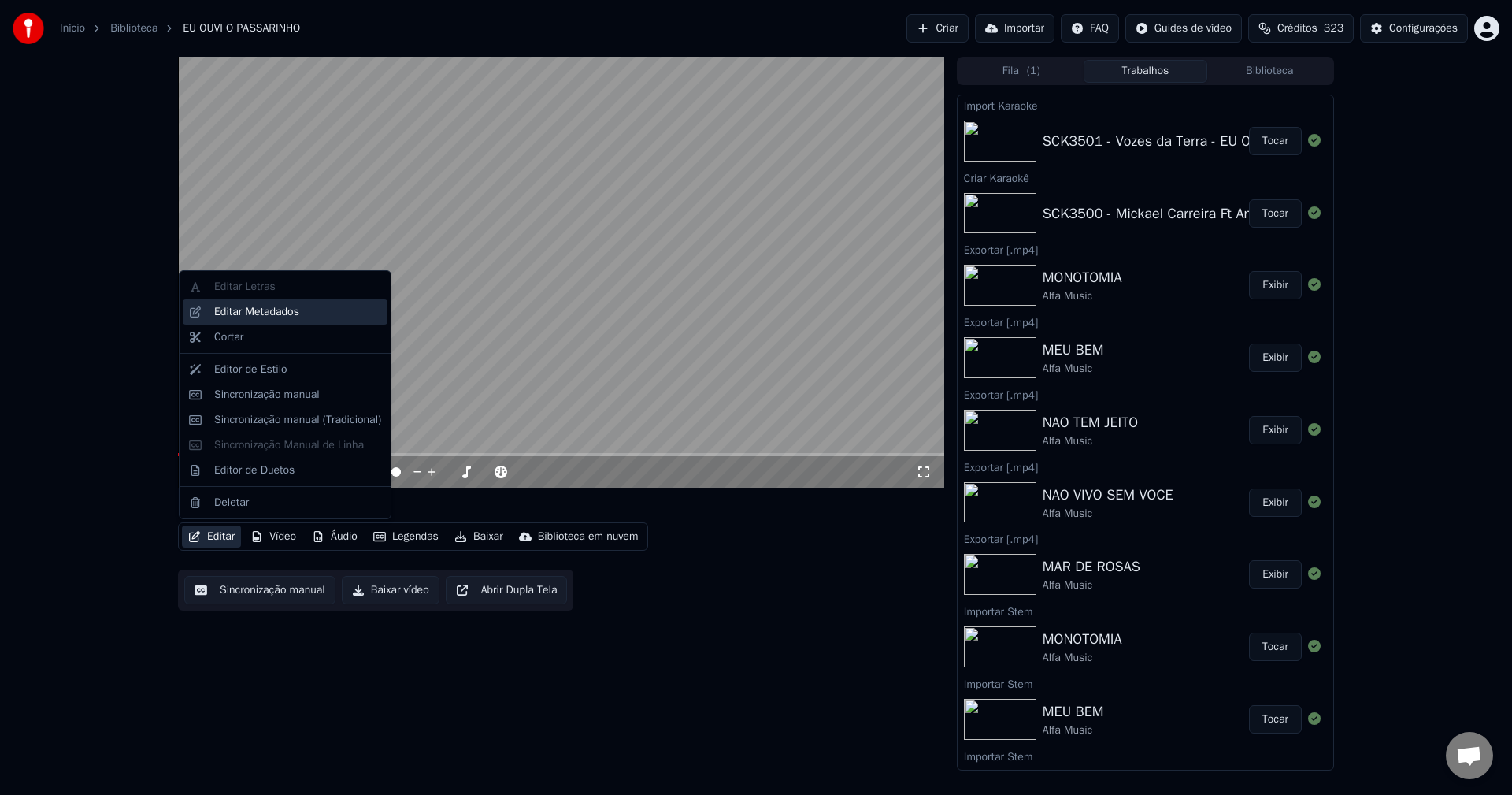 click on "Editar Metadados" at bounding box center (257, 312) 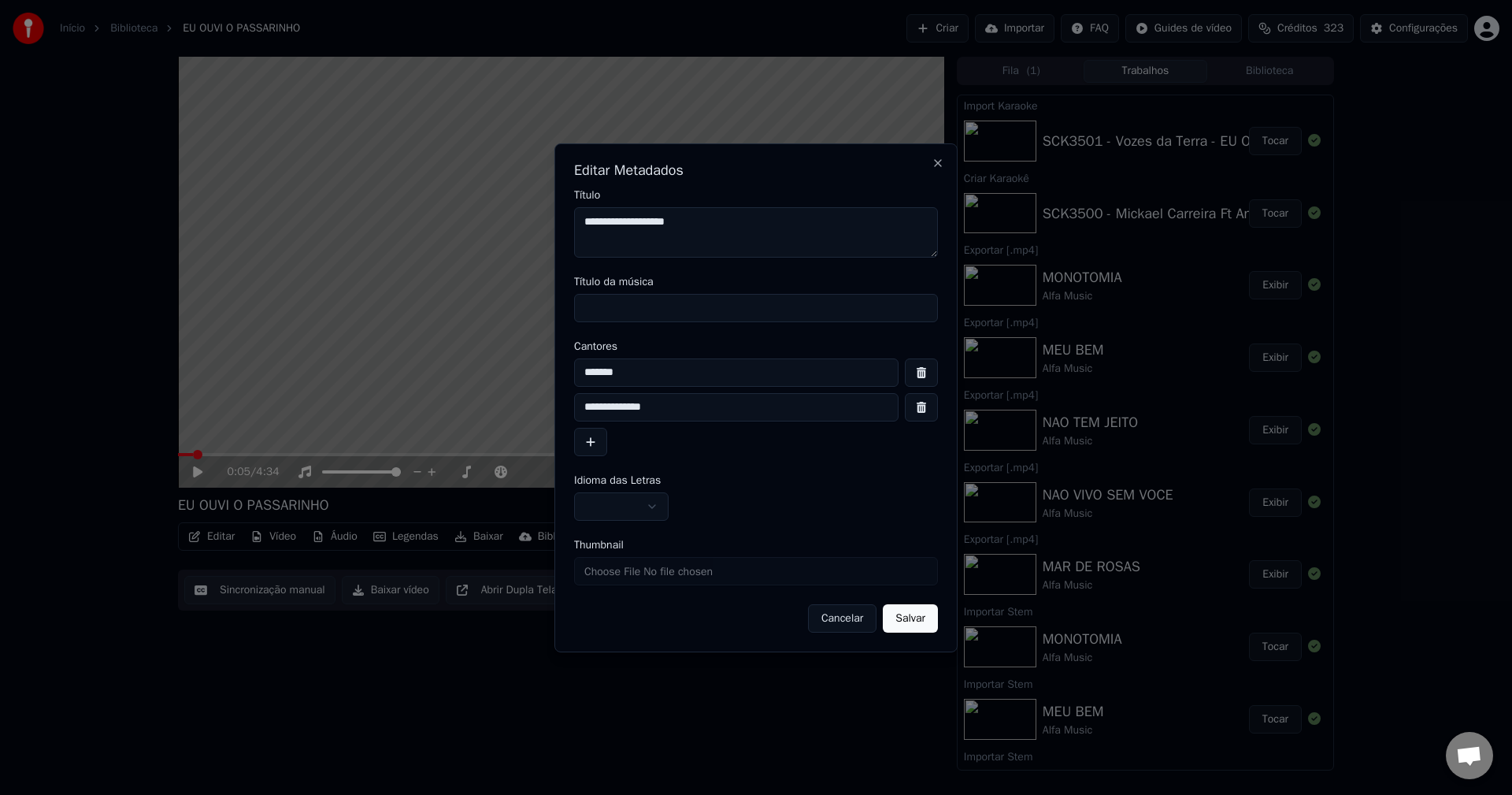 click on "Thumbnail" at bounding box center (756, 571) 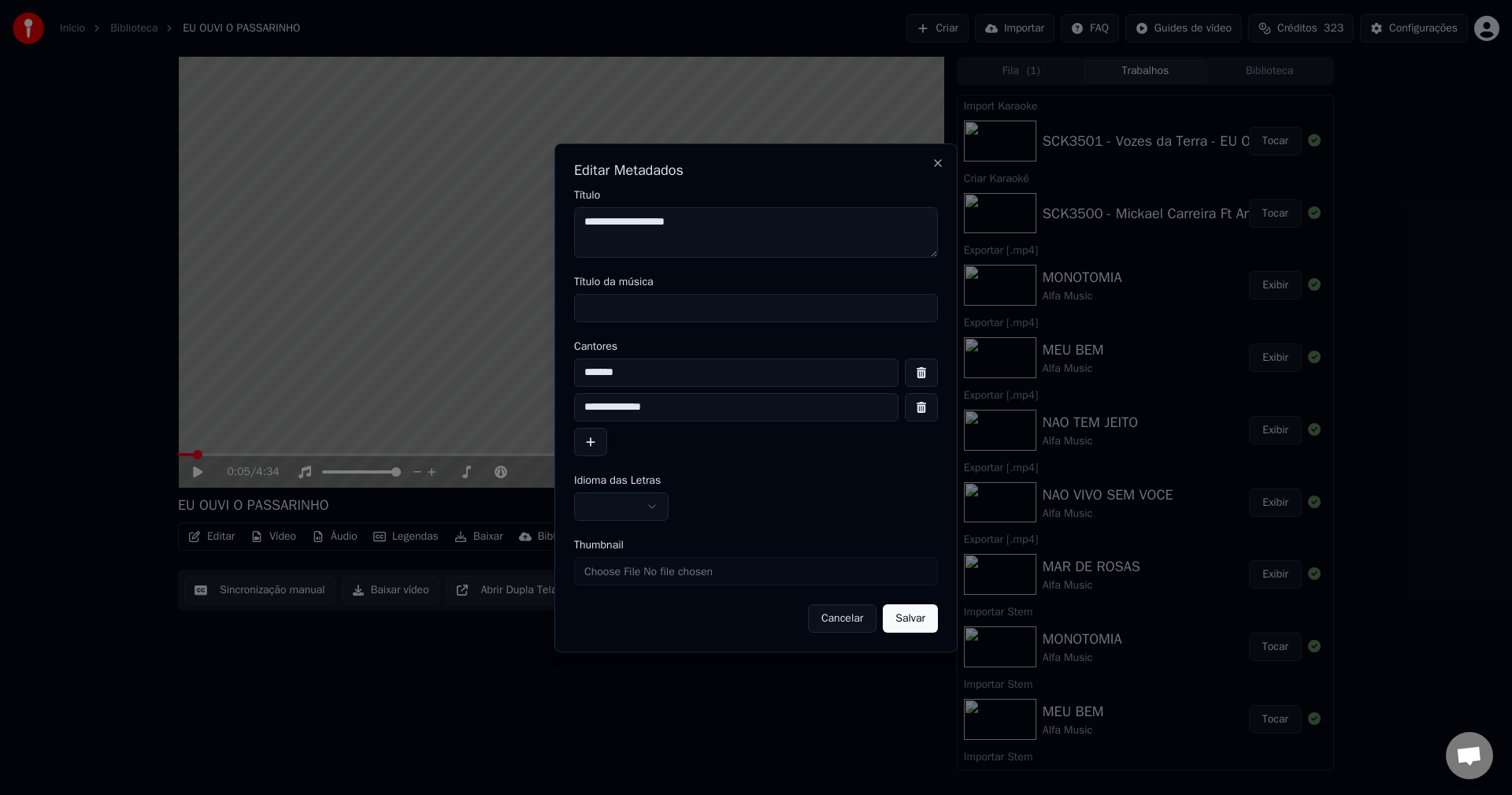 paste on "**********" 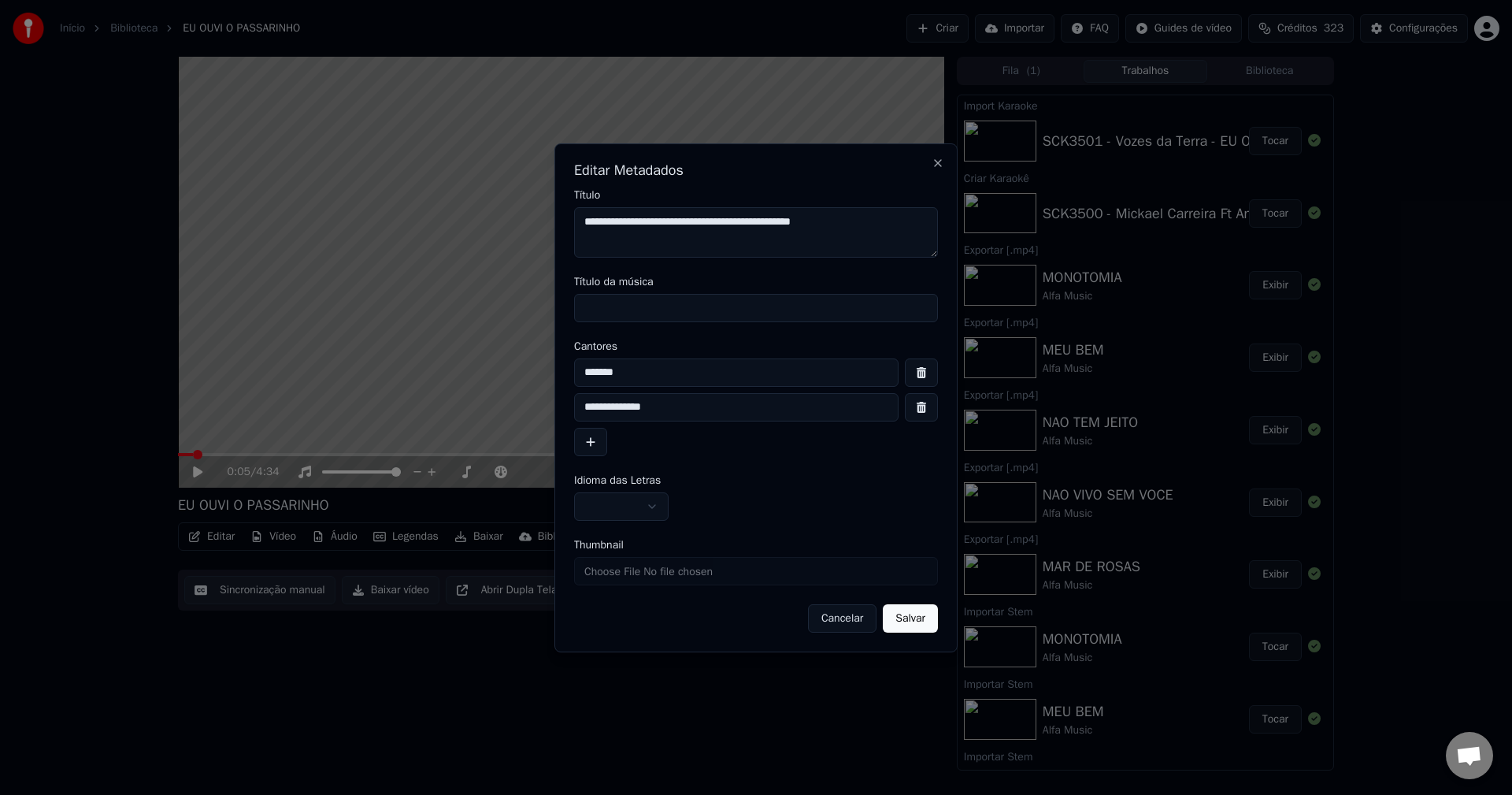 type on "**********" 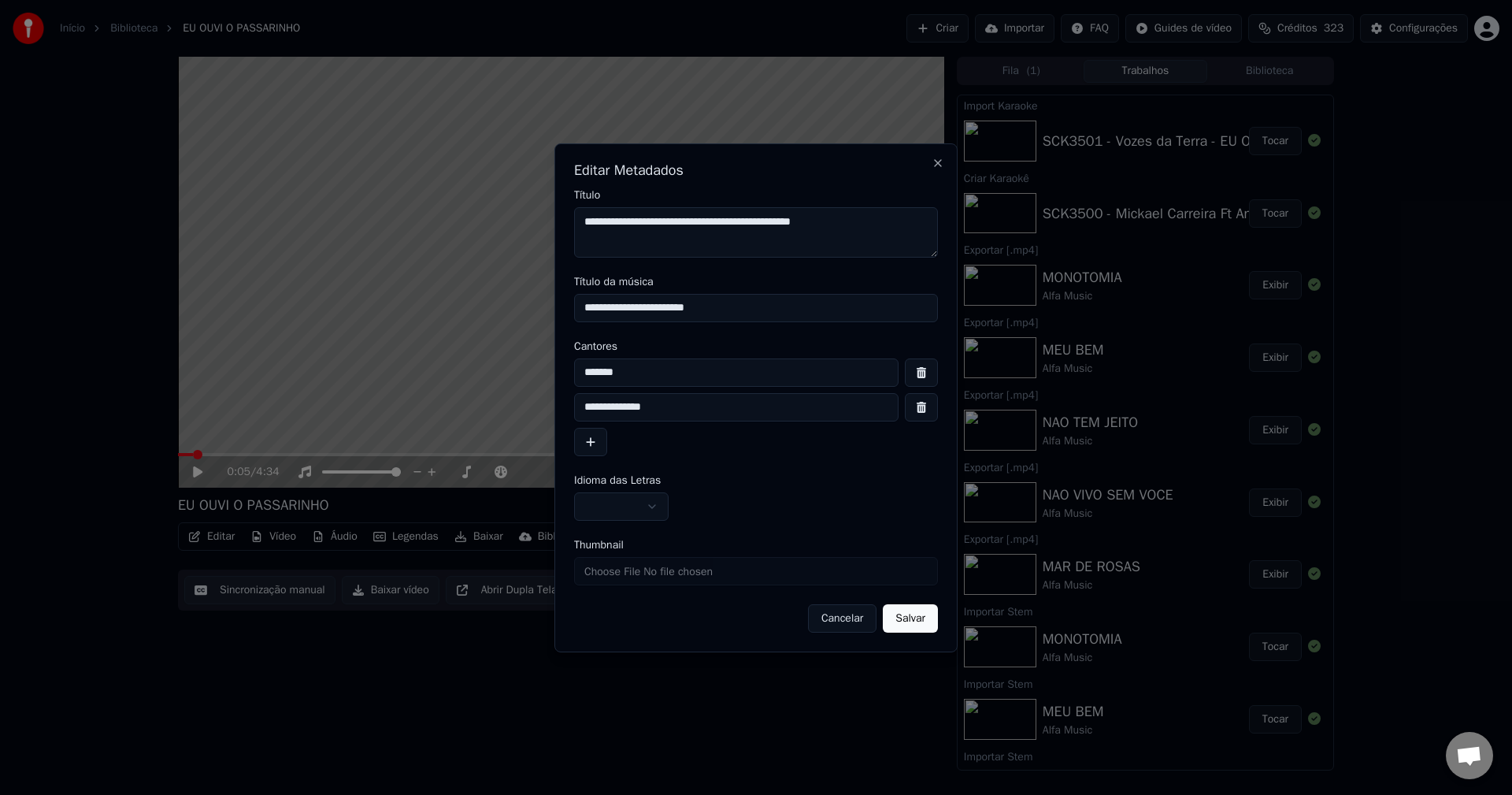 type on "**********" 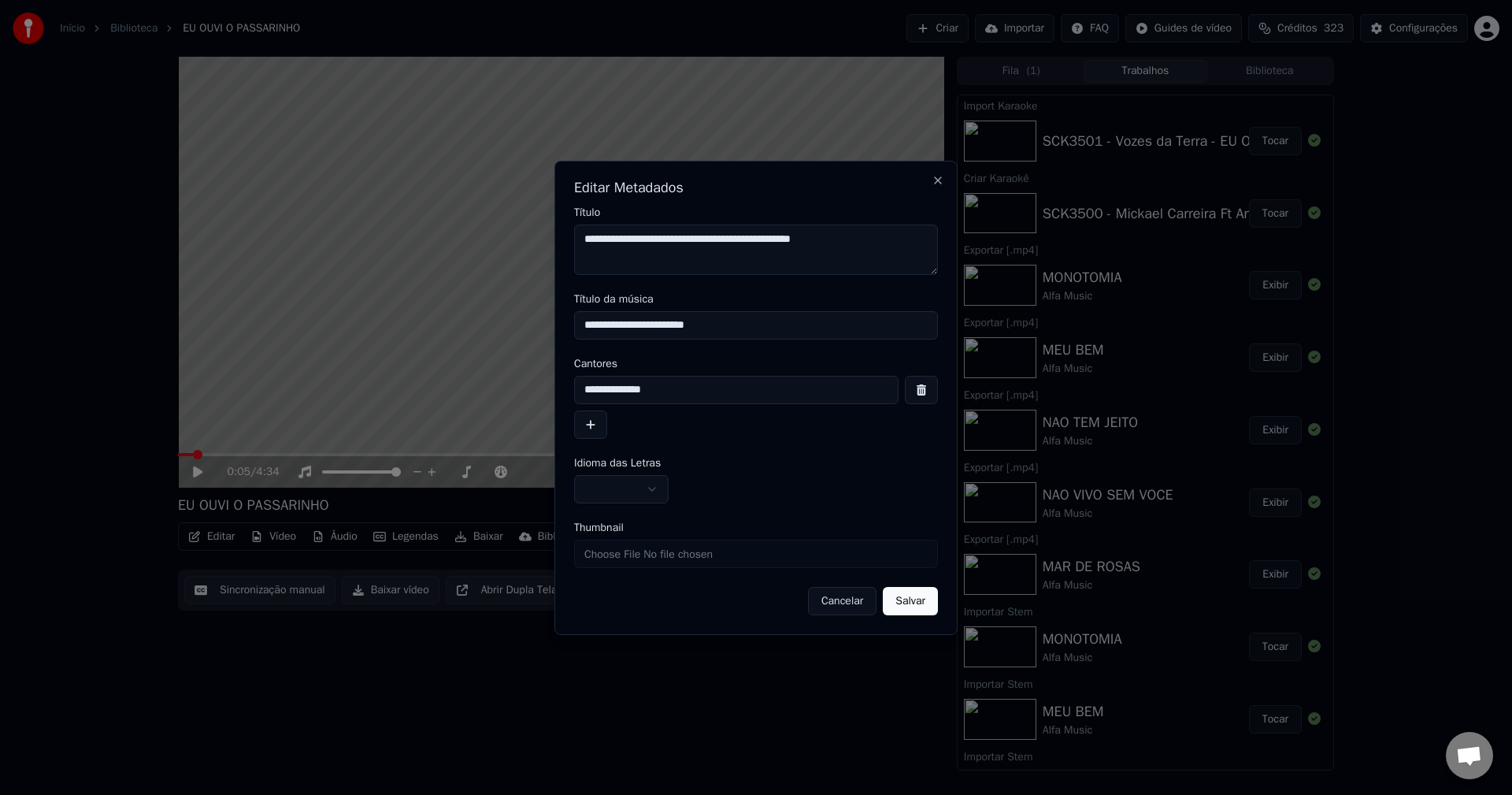click at bounding box center [621, 489] 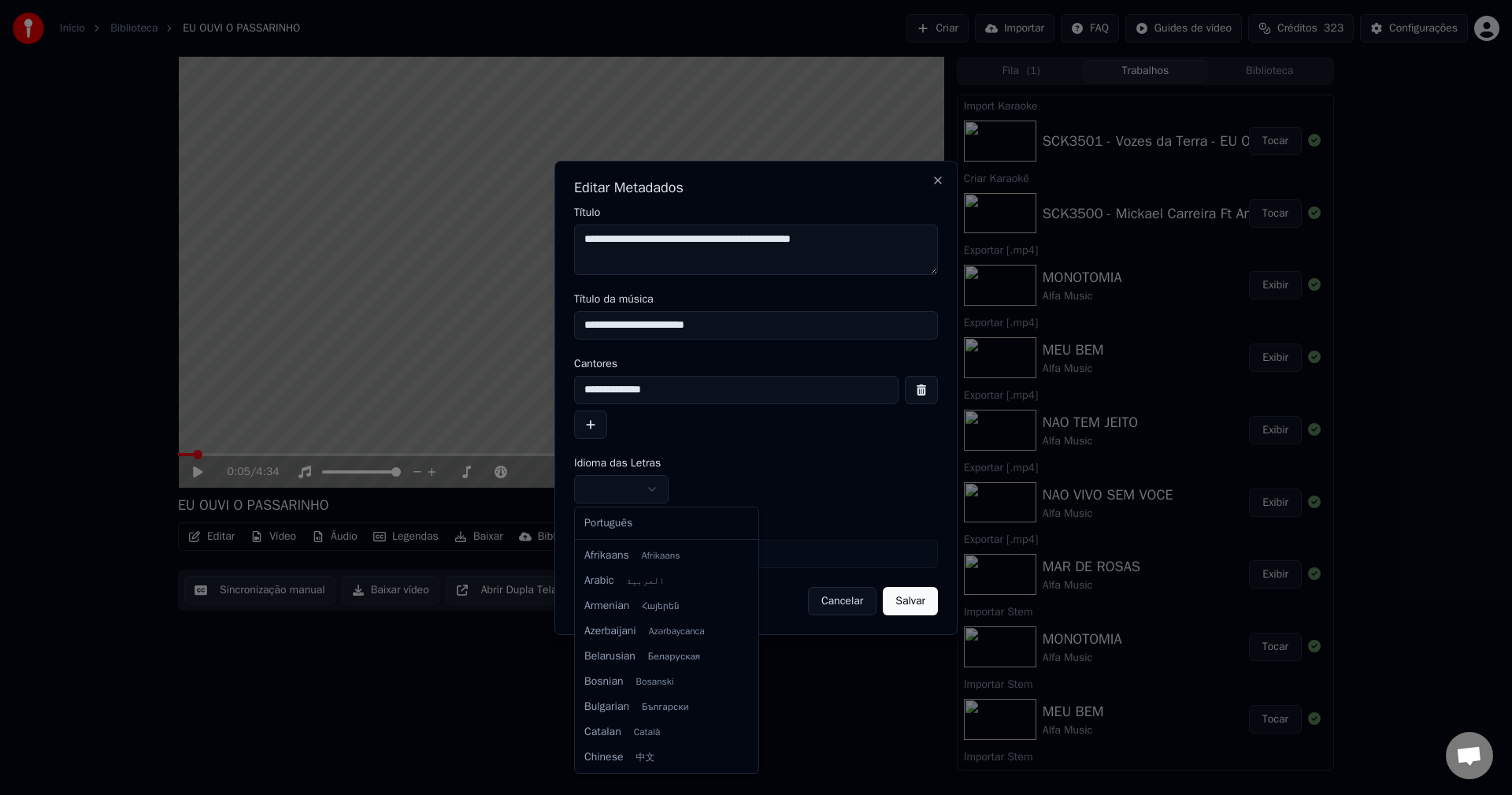 select on "**" 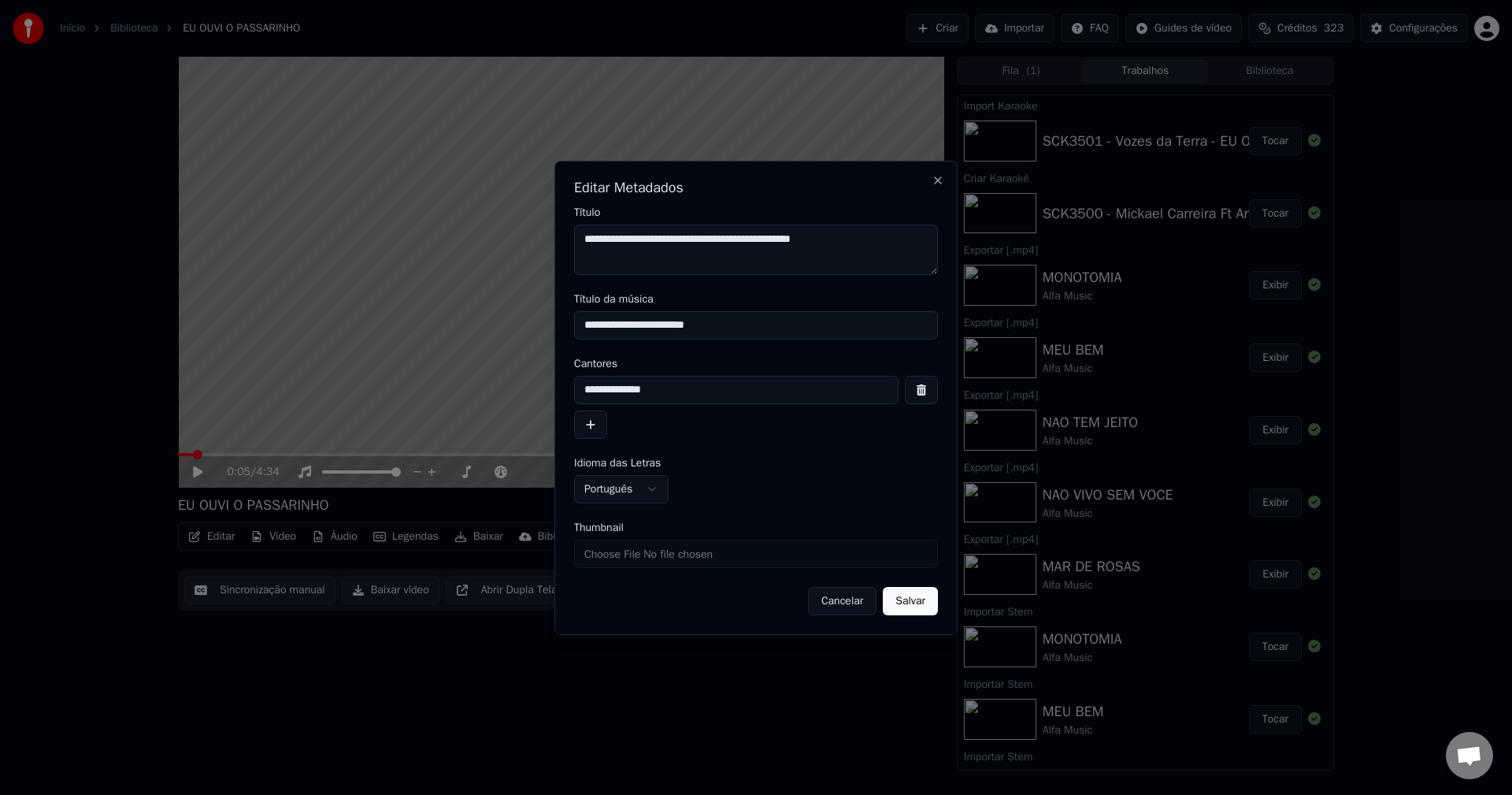 click on "Salvar" at bounding box center (910, 601) 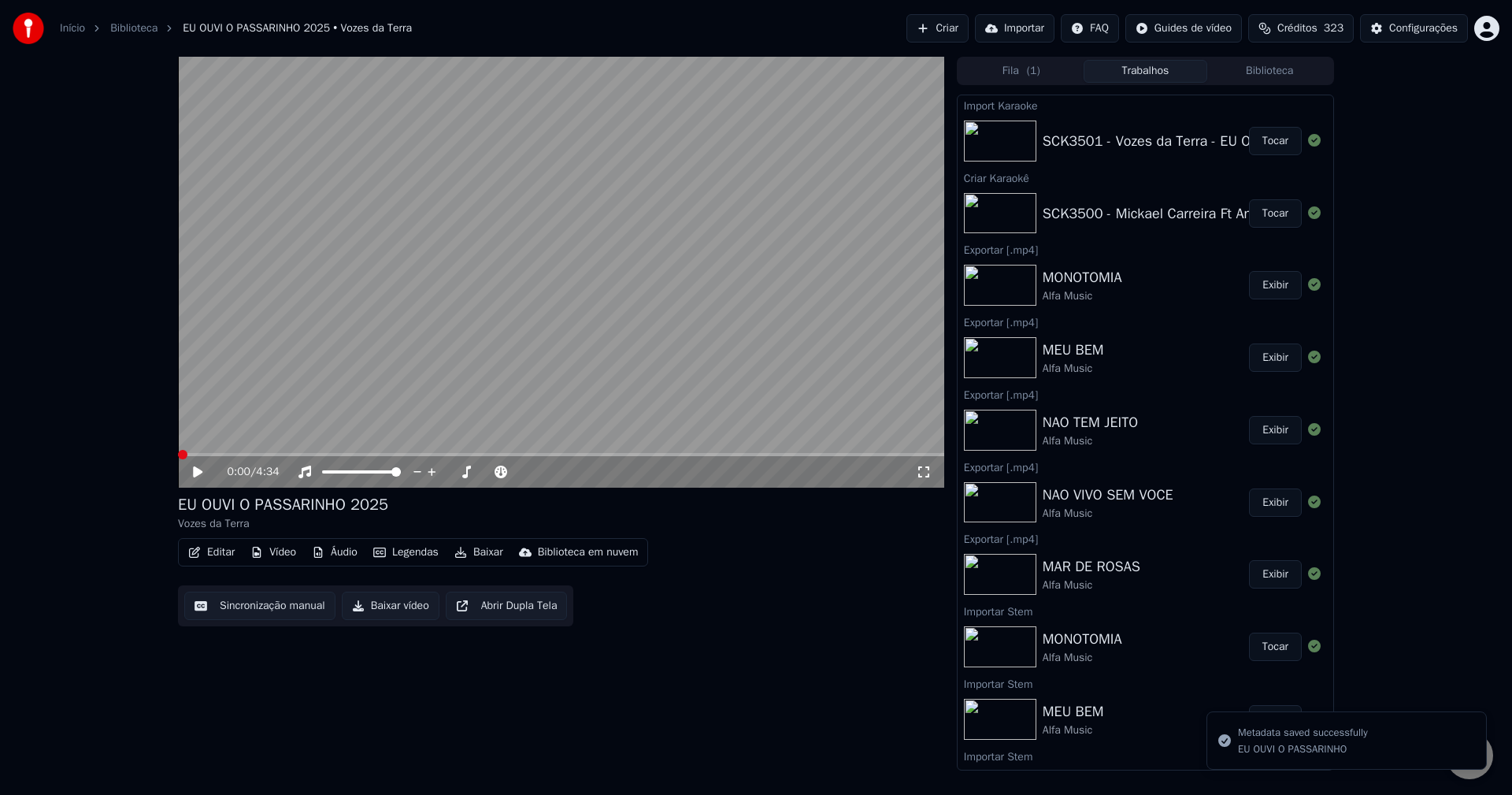 click on "Tocar" at bounding box center (1275, 141) 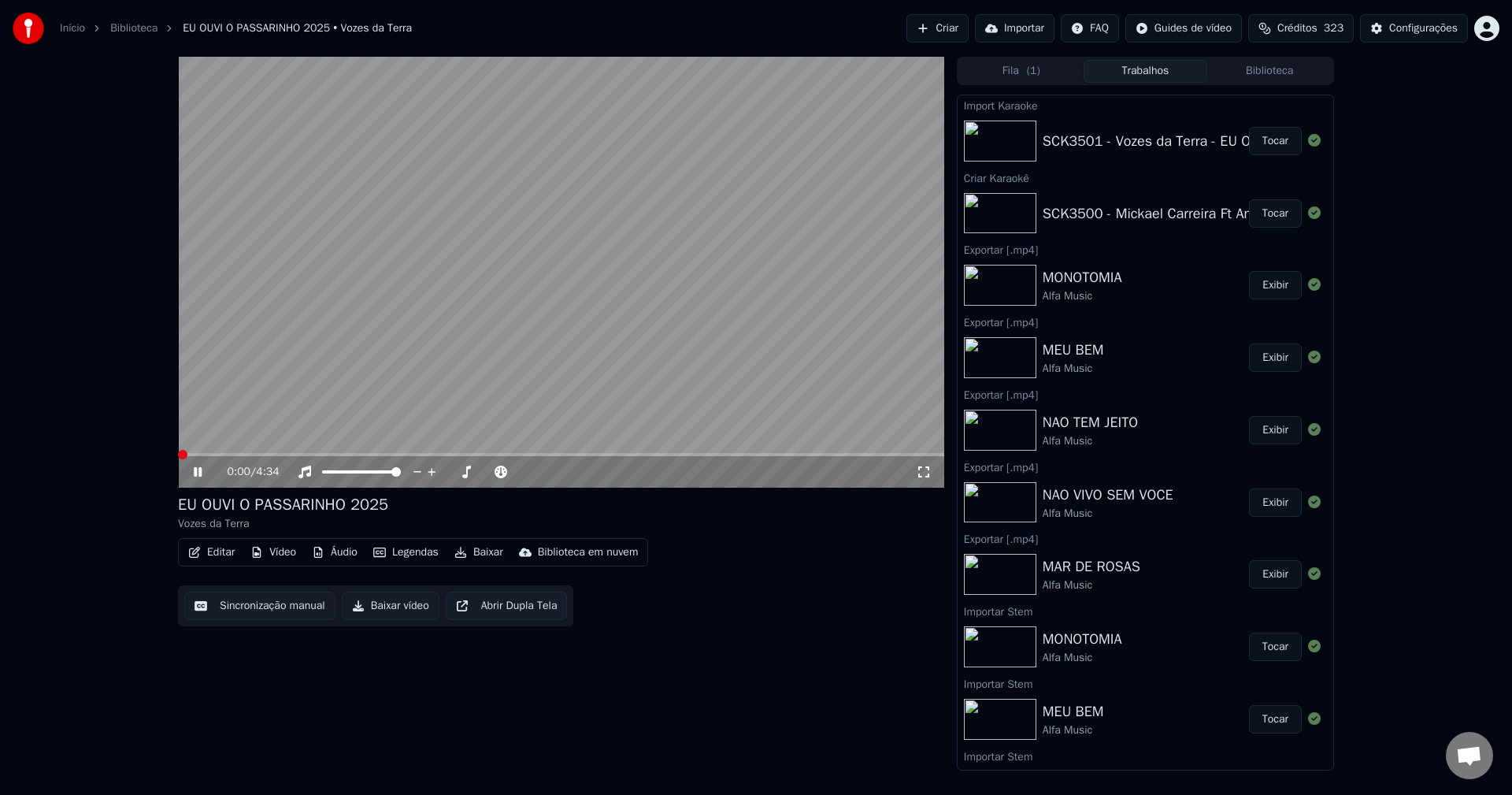 click on "Baixar vídeo" at bounding box center [391, 606] 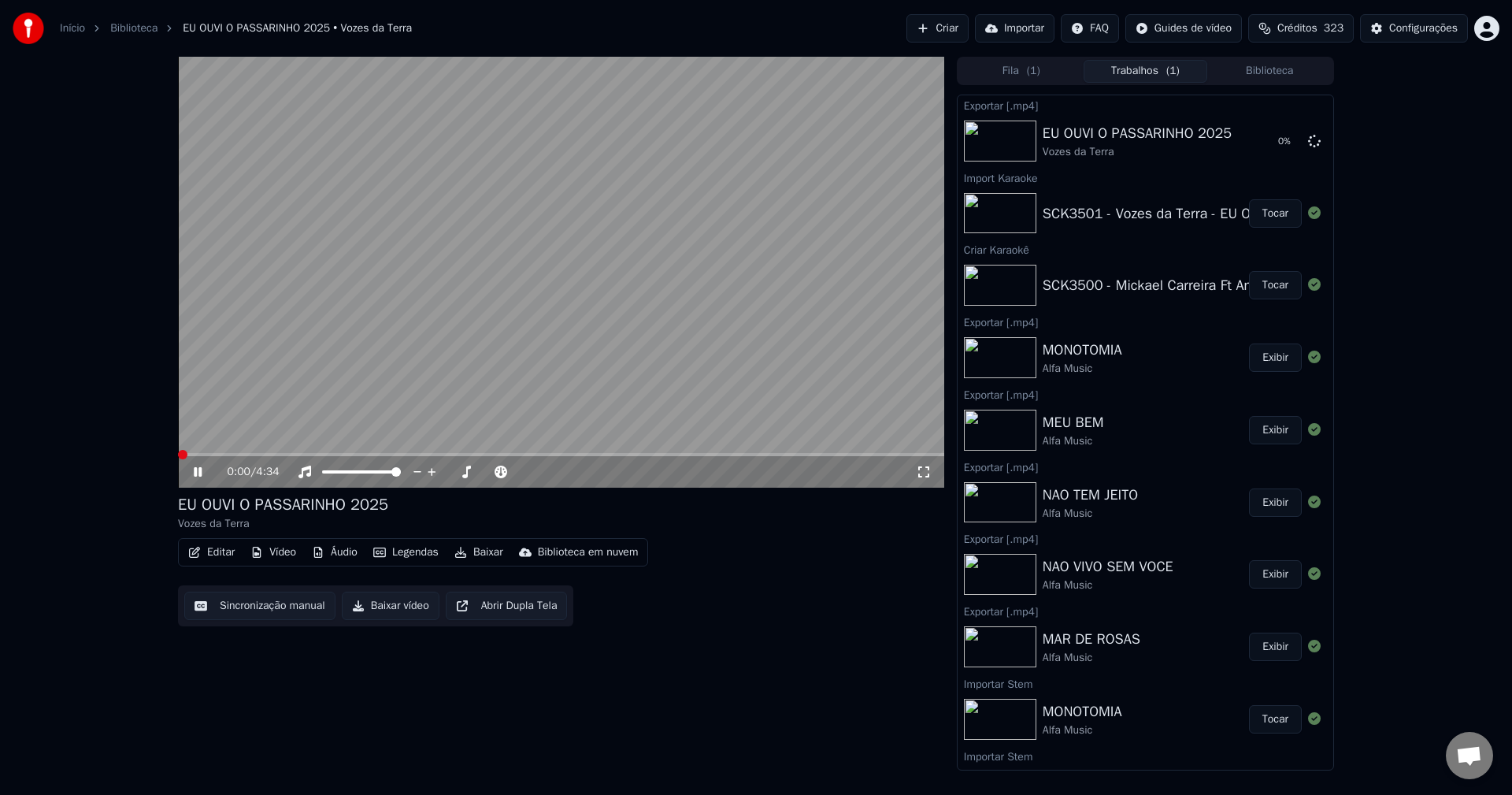 click at bounding box center (561, 272) 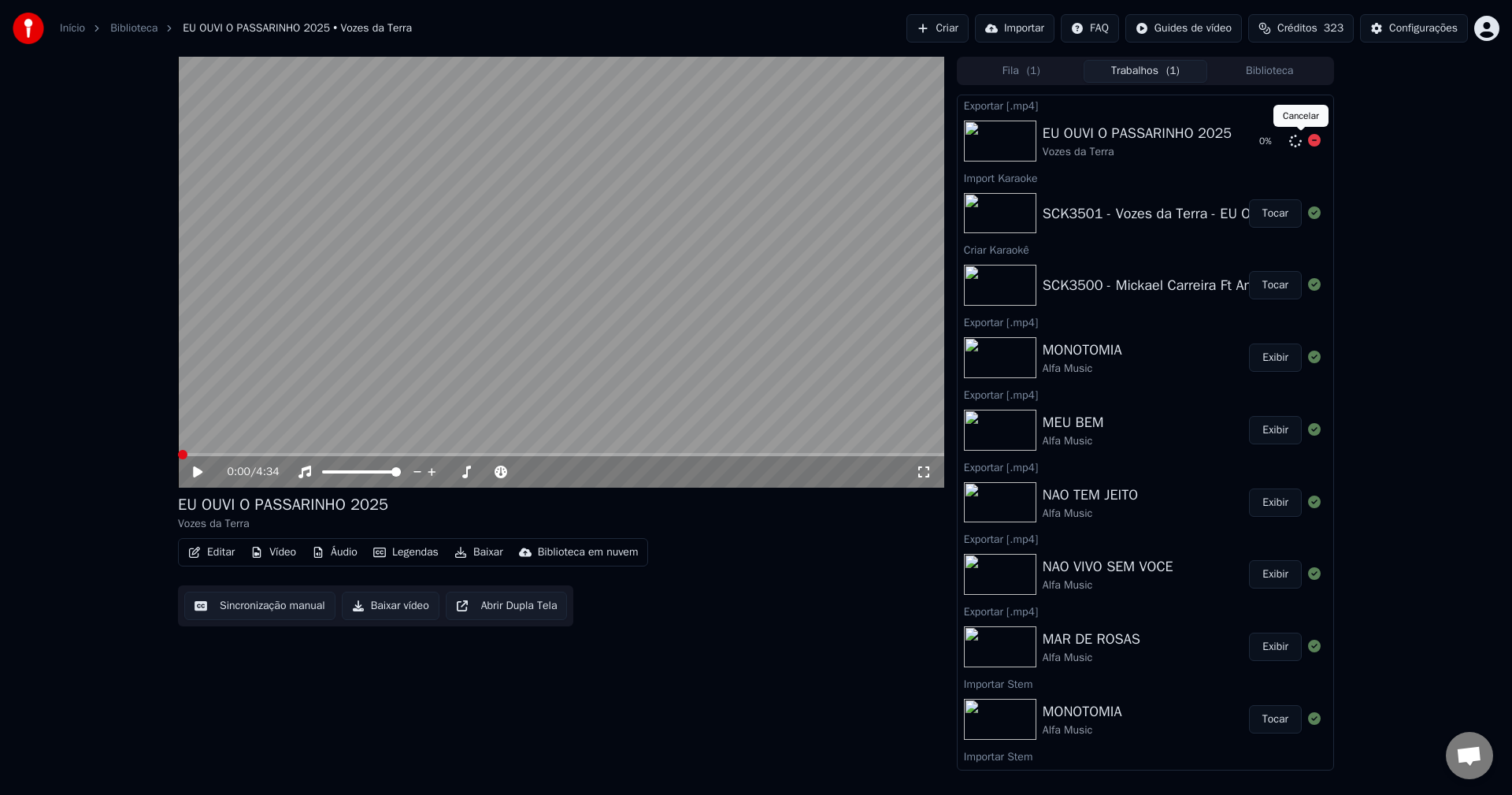 click 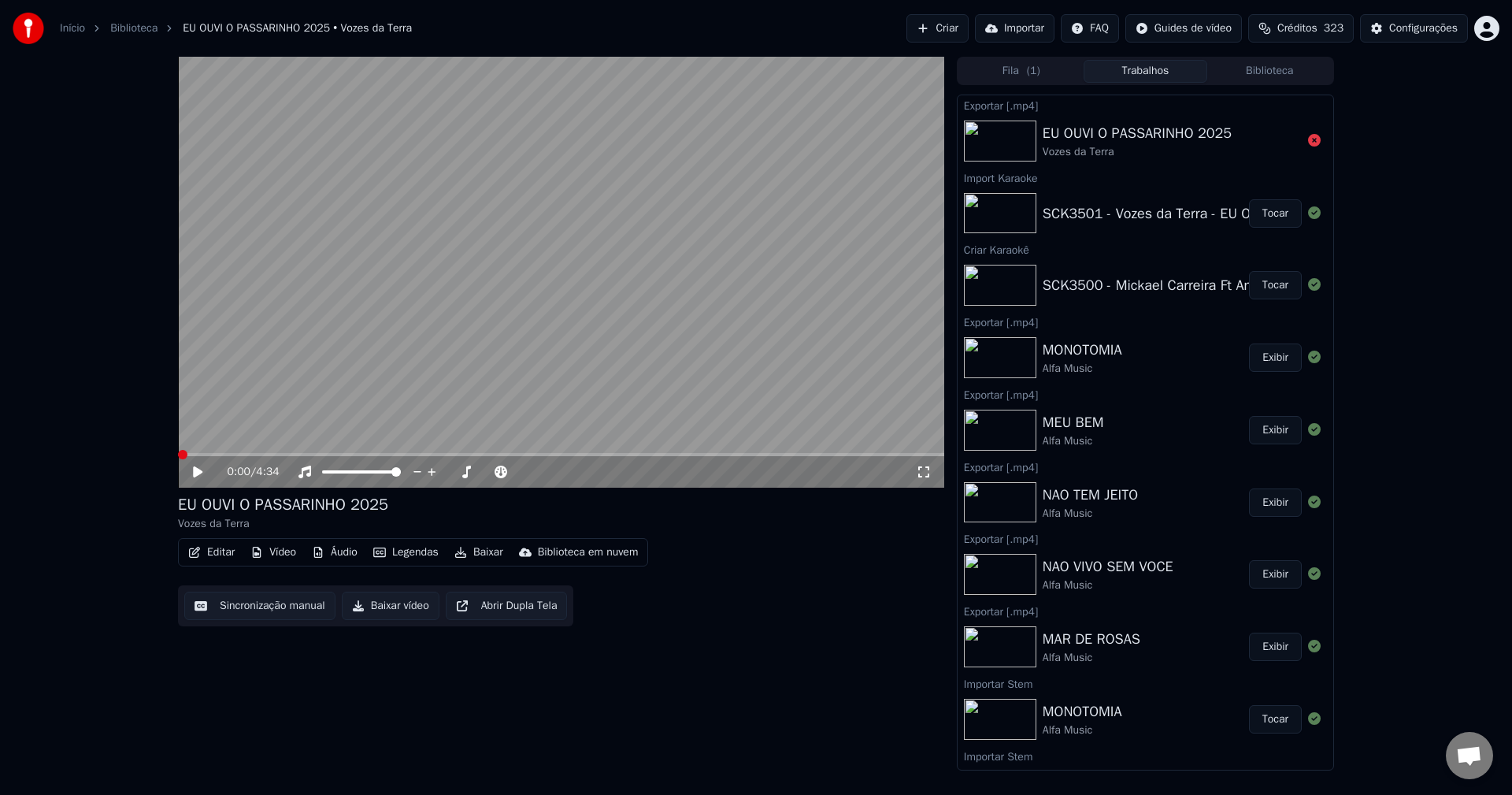 click 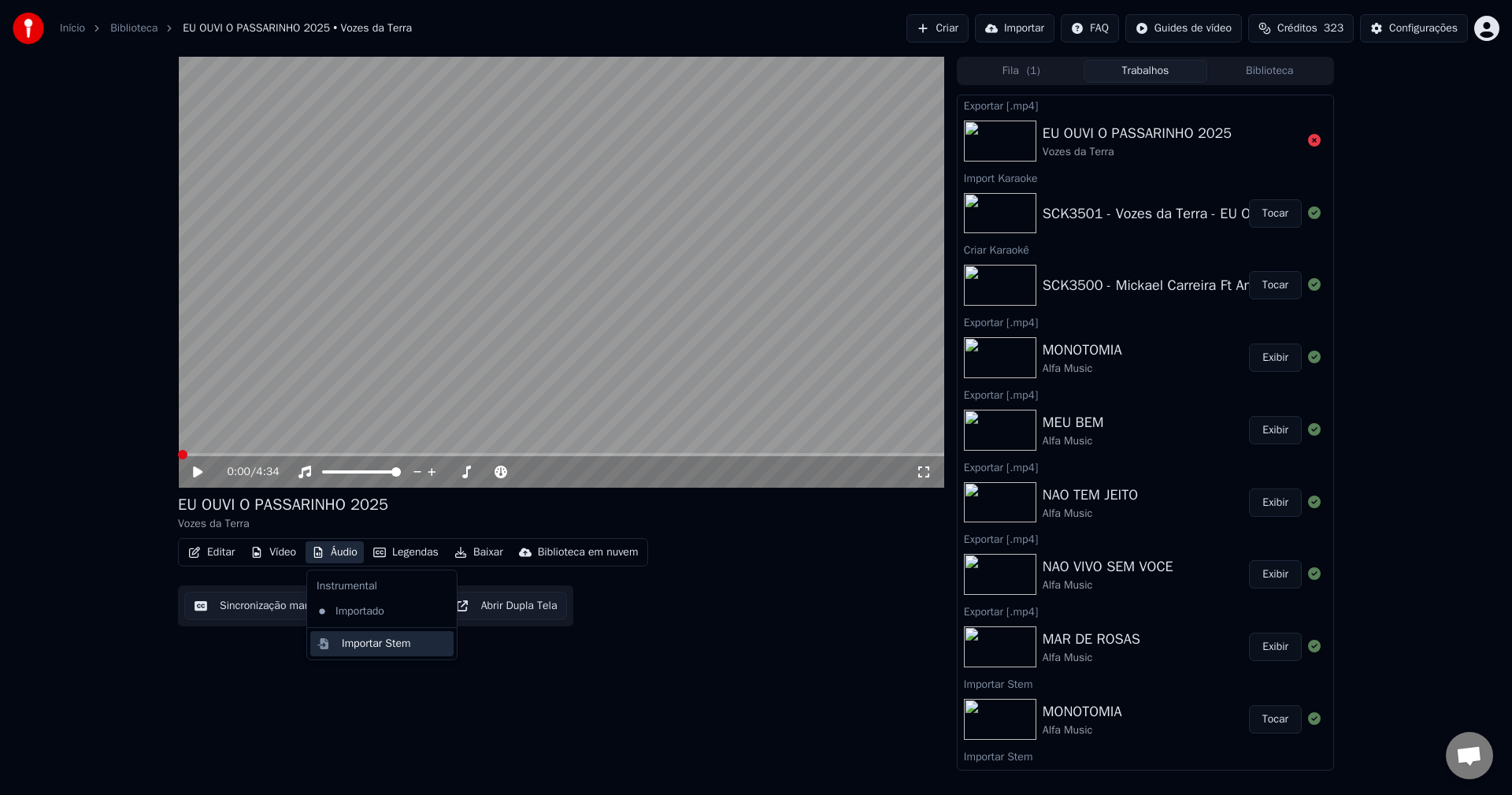 click on "Importar Stem" at bounding box center (376, 644) 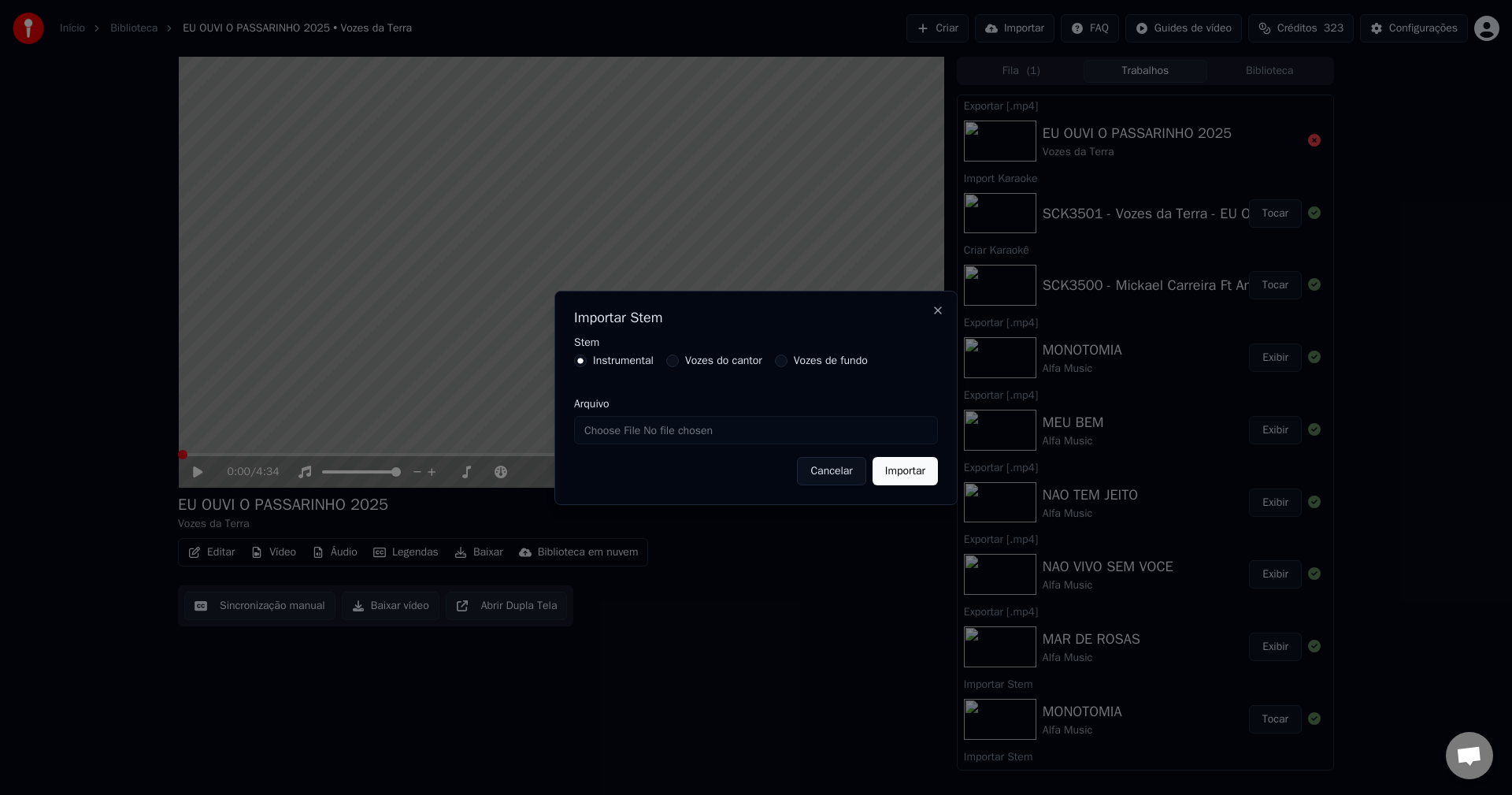 click on "Vozes do cantor" at bounding box center [724, 361] 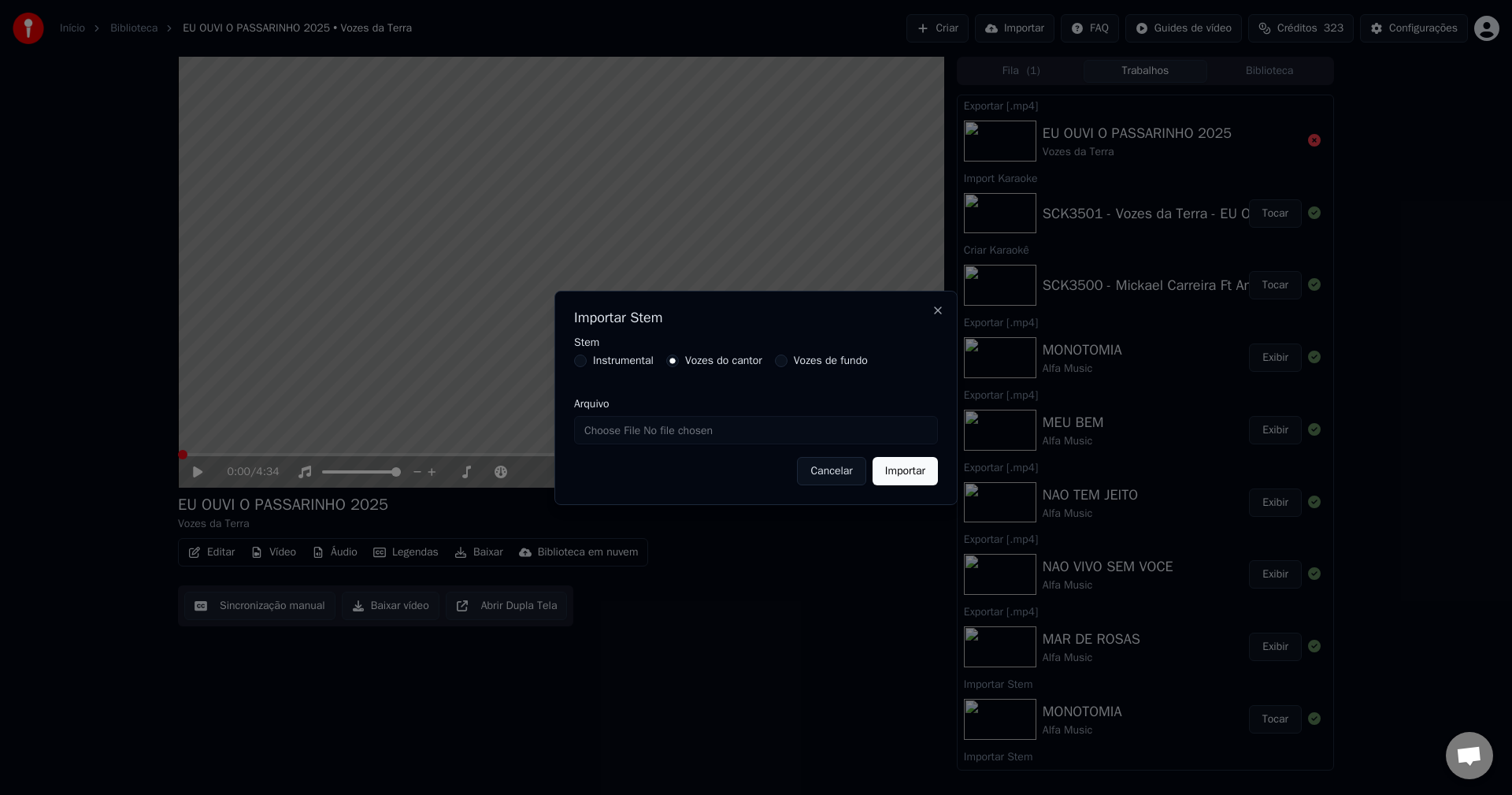 click on "Arquivo" at bounding box center [756, 430] 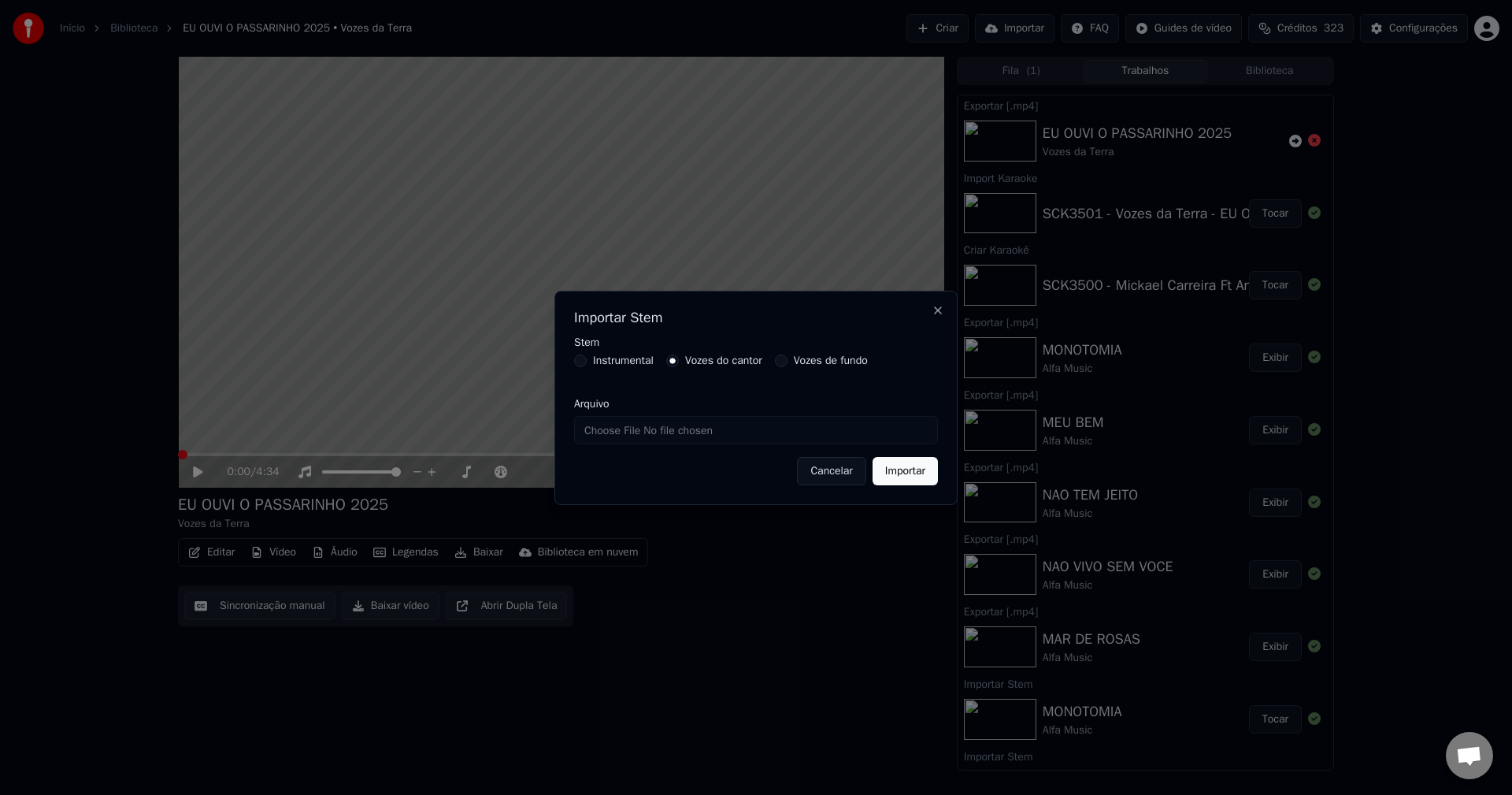 type on "**********" 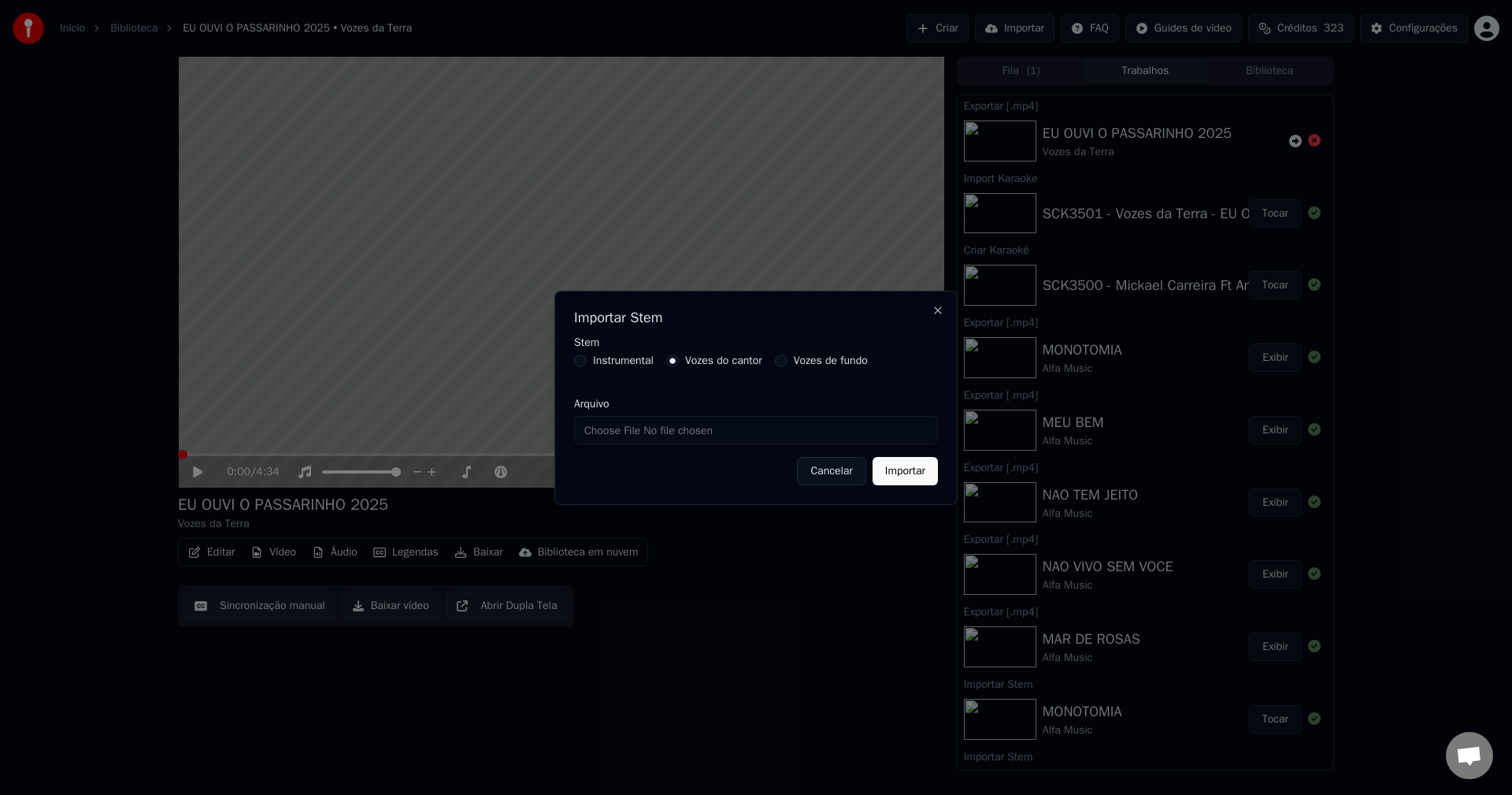 click on "Importar" at bounding box center (905, 471) 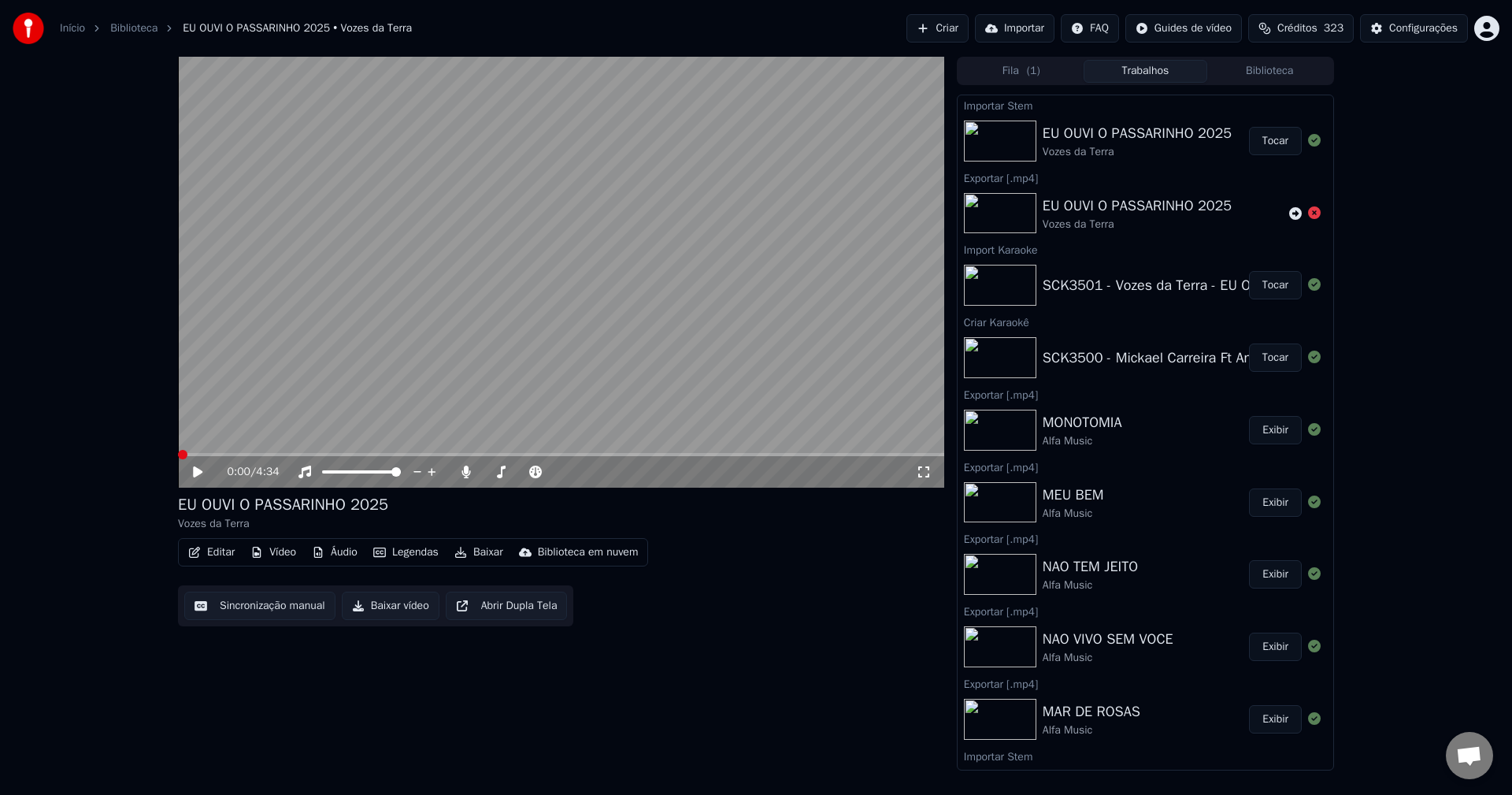 click 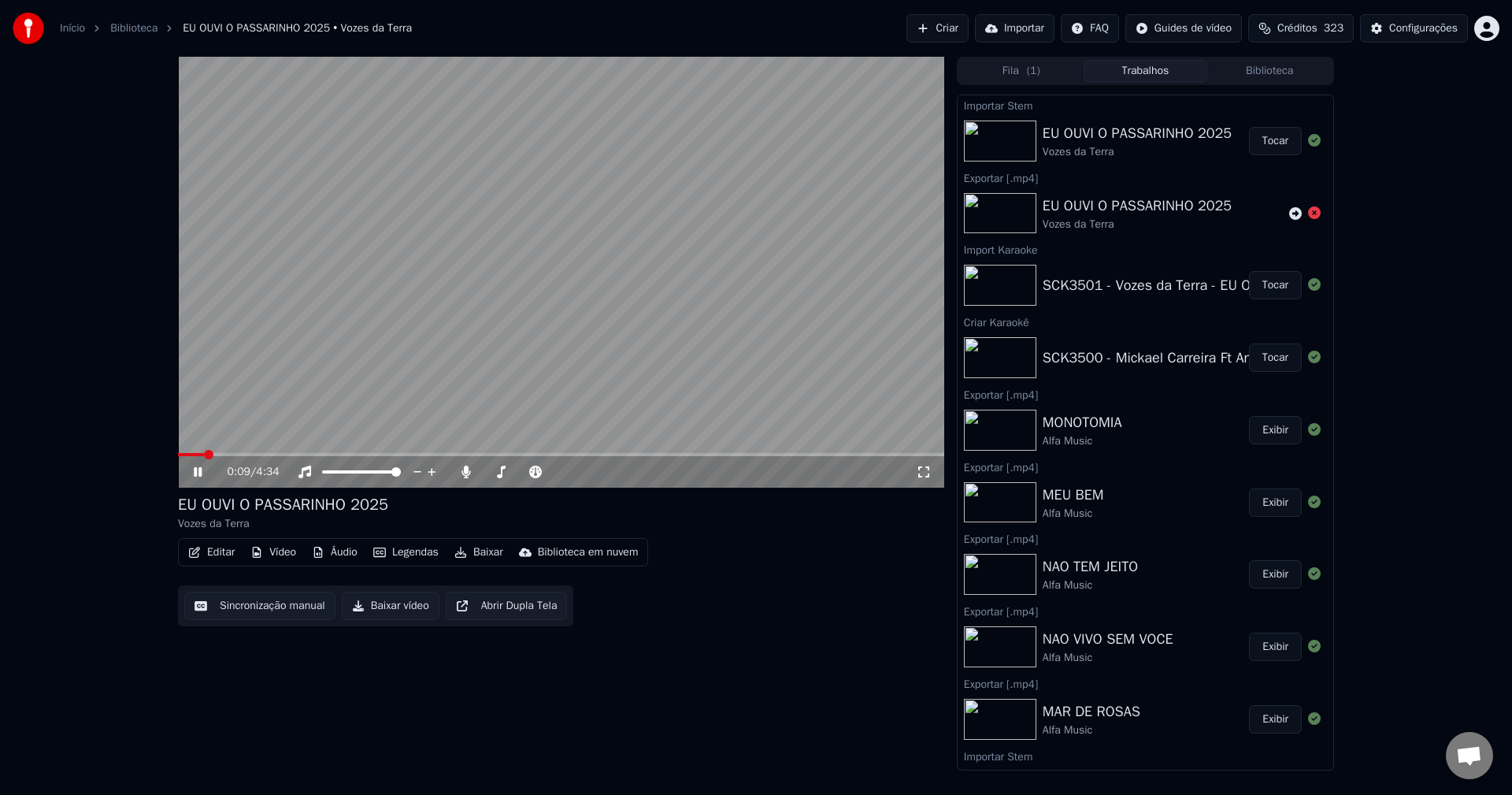 click at bounding box center (561, 272) 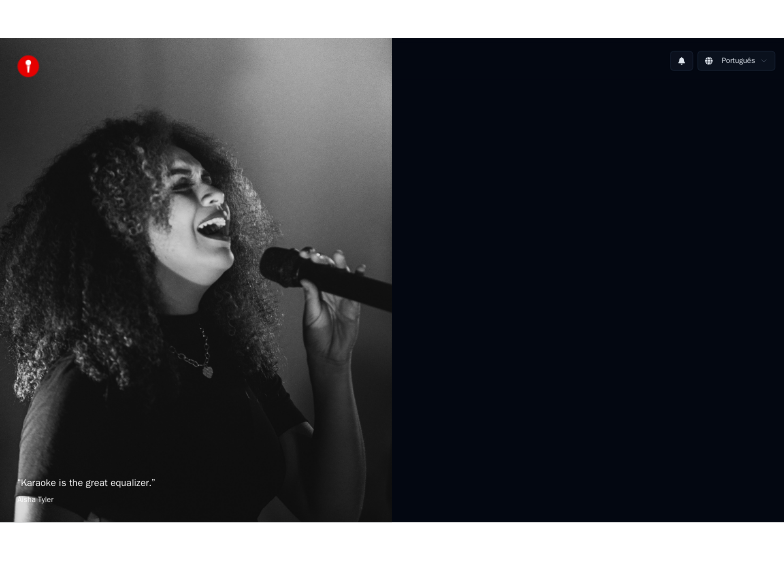 scroll, scrollTop: 0, scrollLeft: 0, axis: both 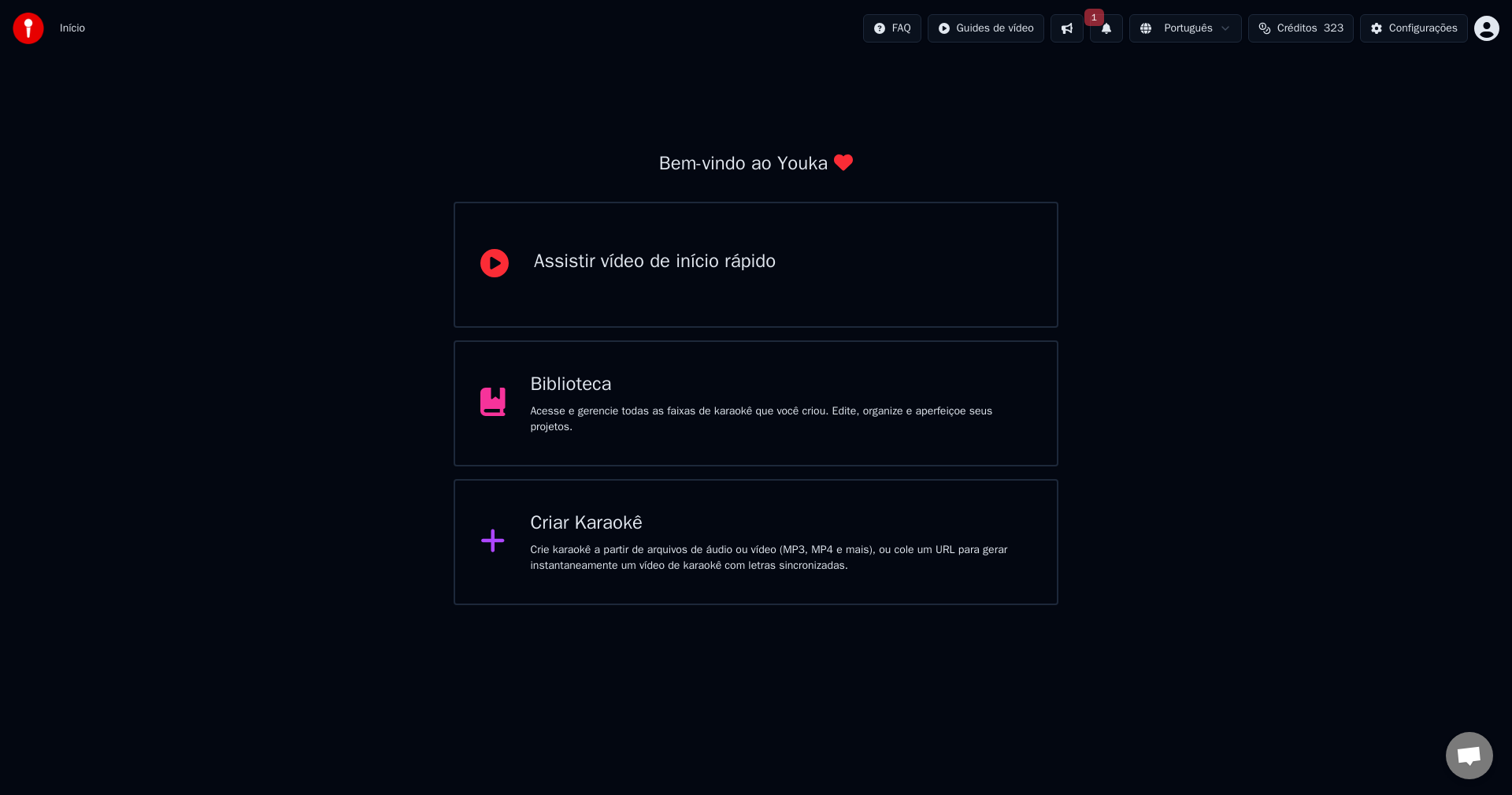 click at bounding box center (1067, 28) 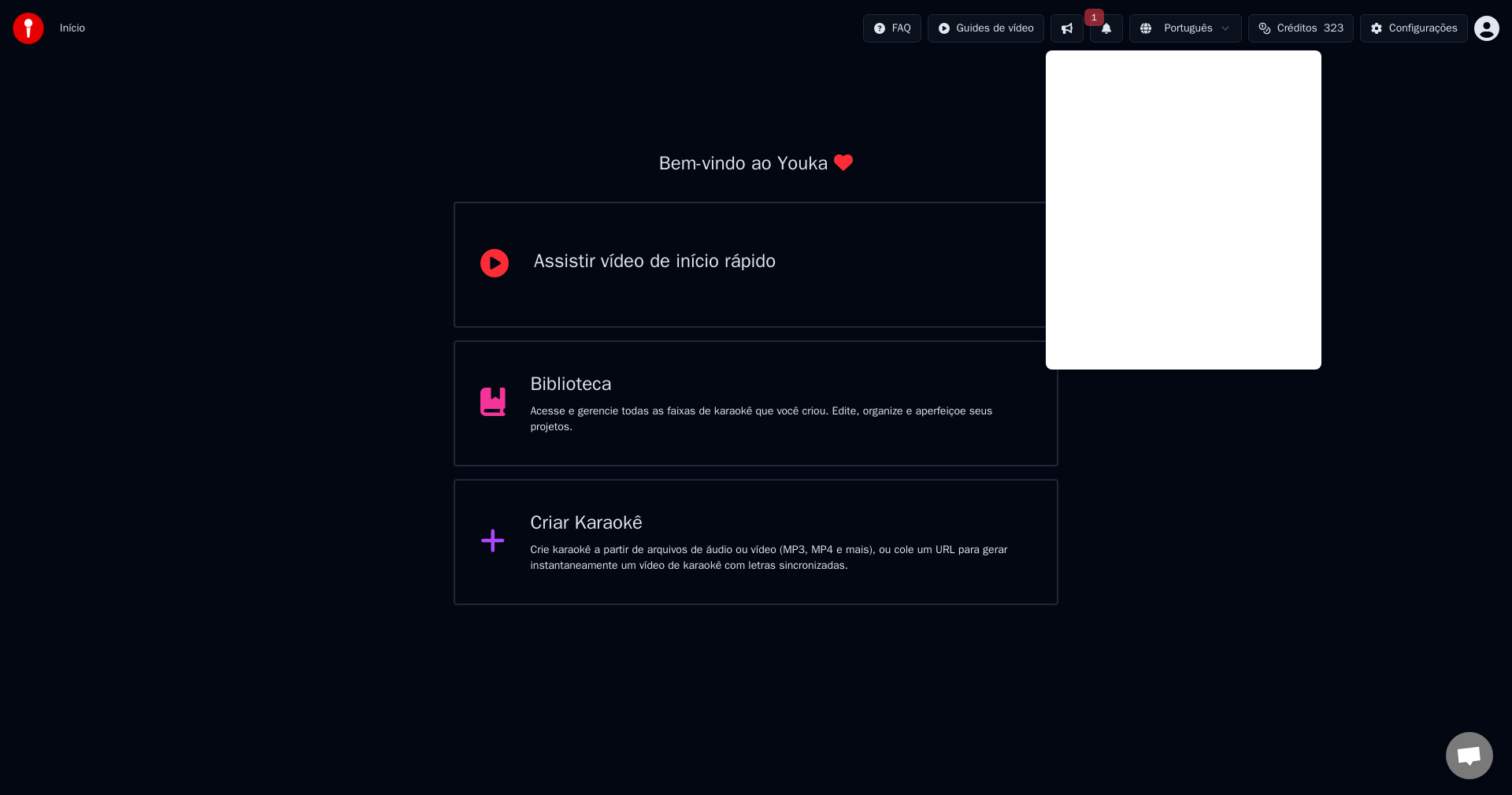 click on "1" at bounding box center [1106, 28] 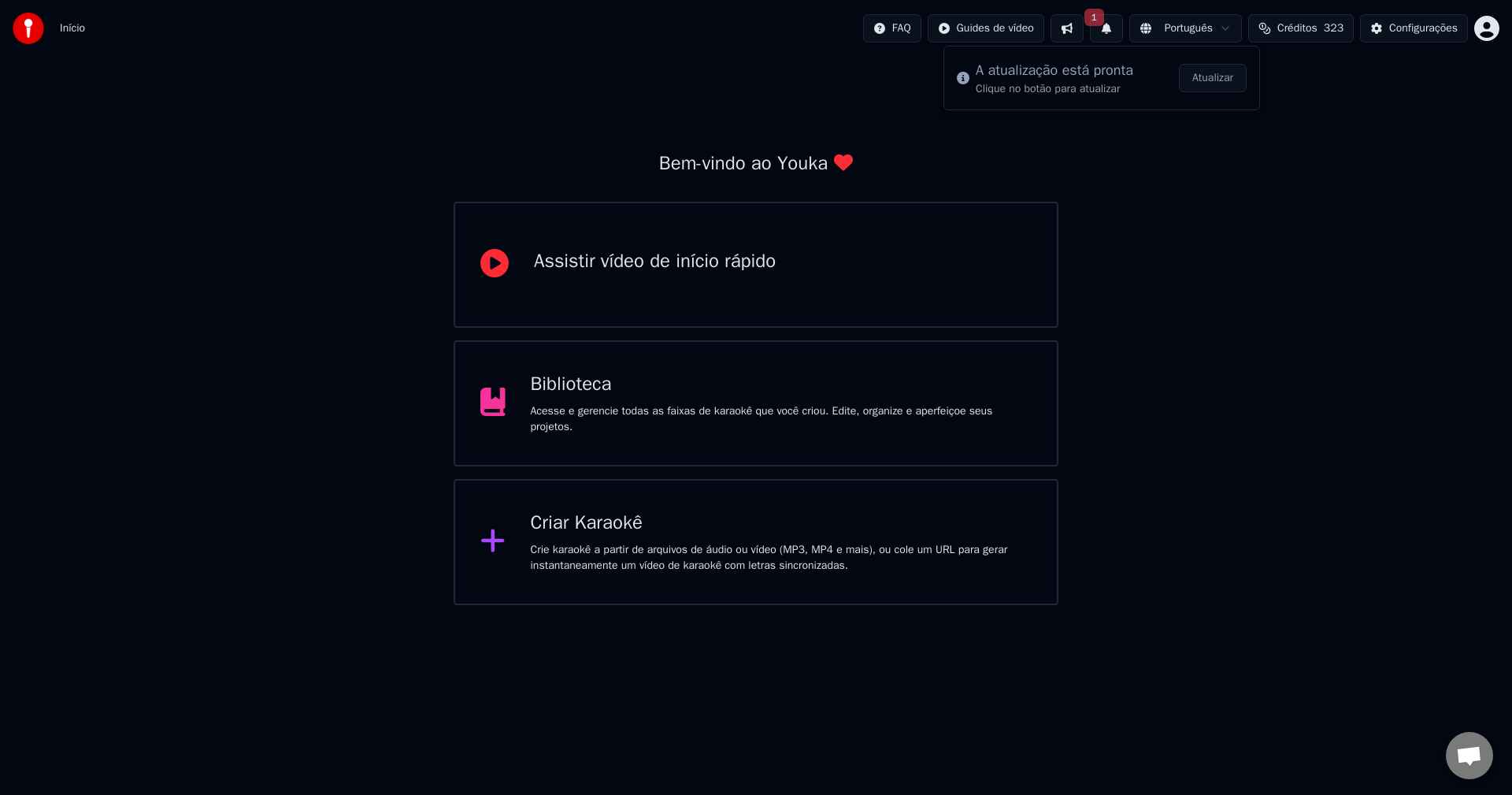 click on "Atualizar" at bounding box center (1213, 78) 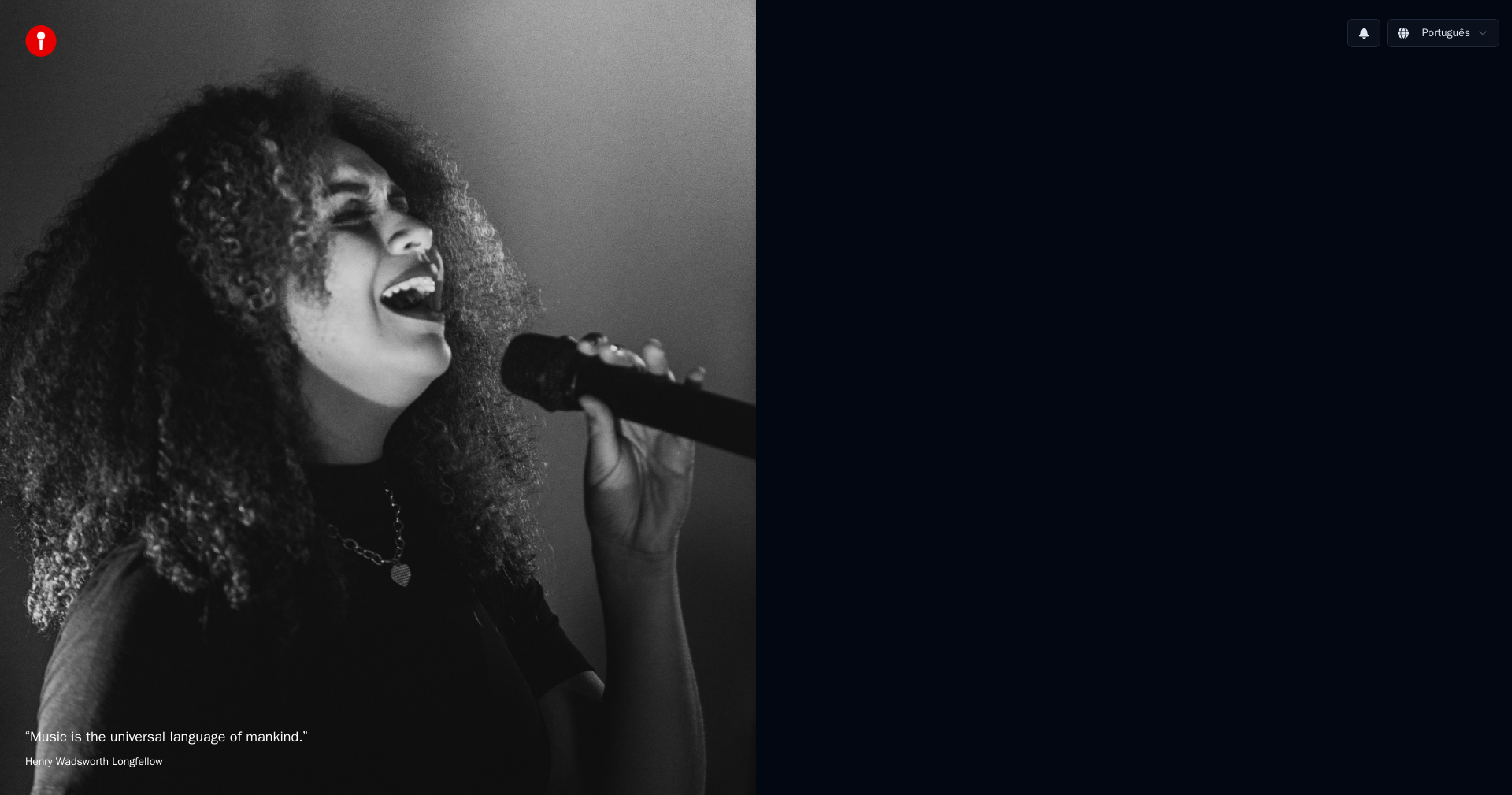 scroll, scrollTop: 0, scrollLeft: 0, axis: both 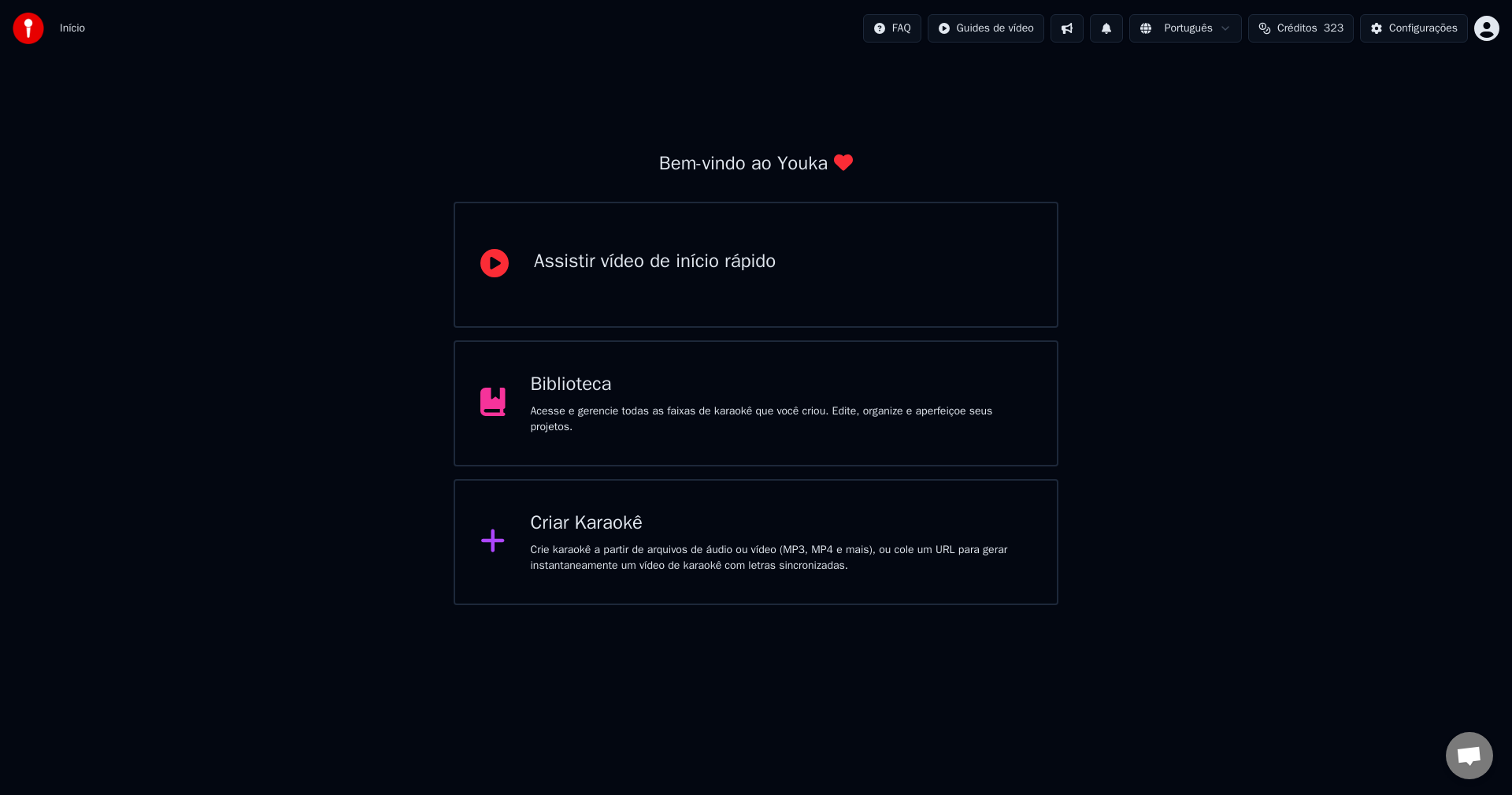 click on "Biblioteca Acesse e gerencie todas as faixas de karaokê que você criou. Edite, organize e aperfeiçoe seus projetos." at bounding box center [756, 403] 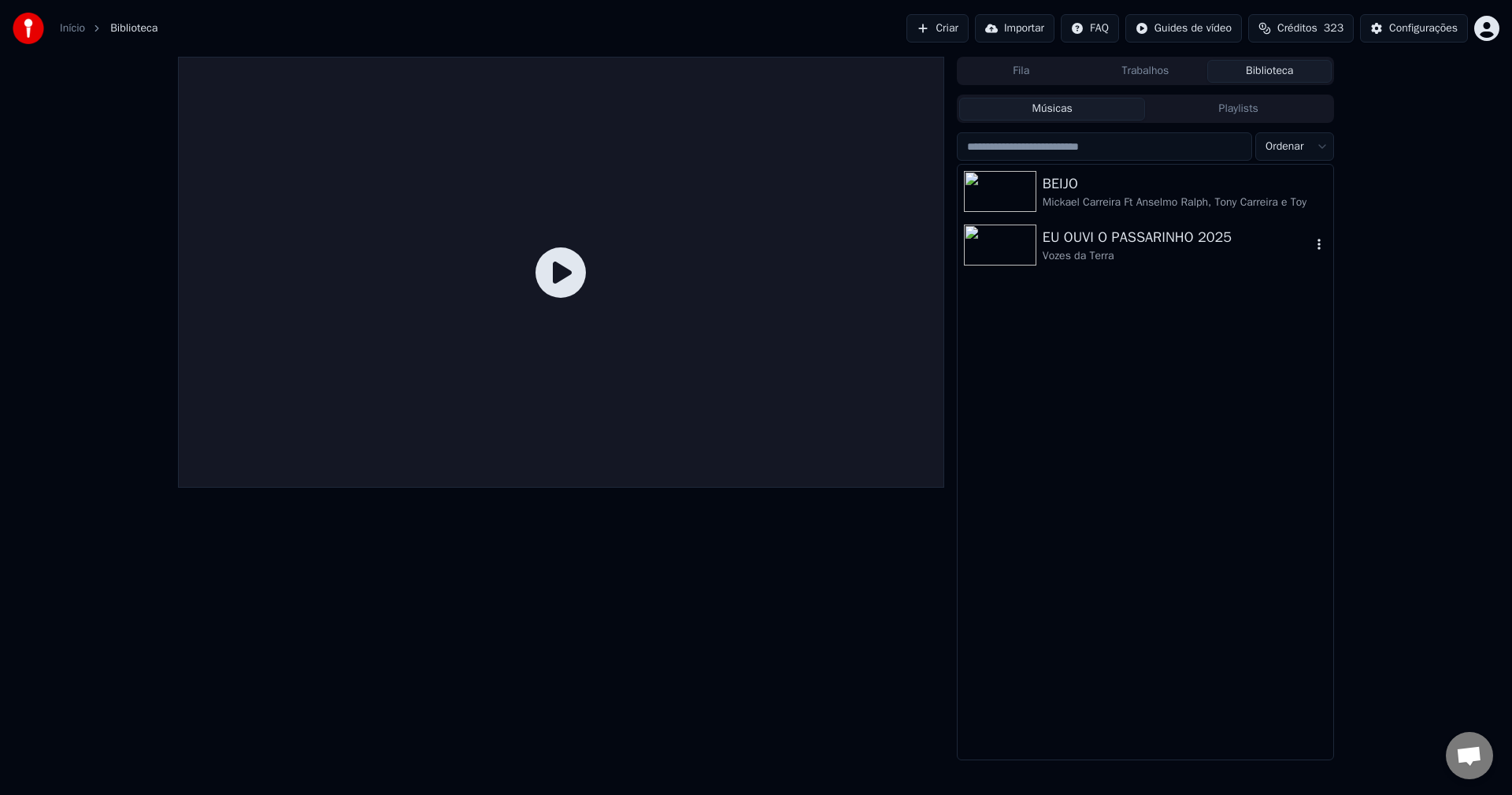 click on "Vozes da Terra" at bounding box center (1177, 256) 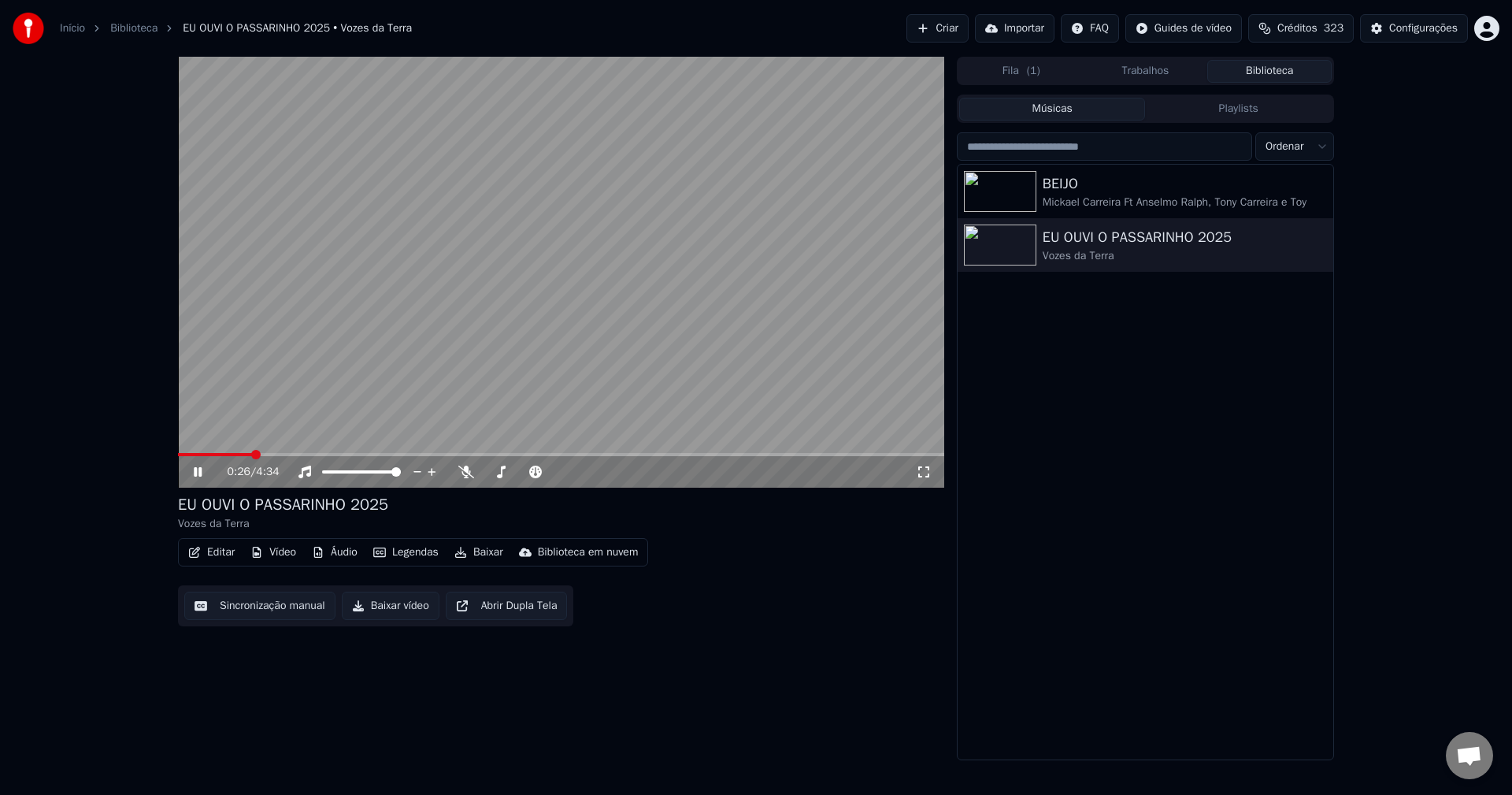 click on "Legendas" at bounding box center (406, 552) 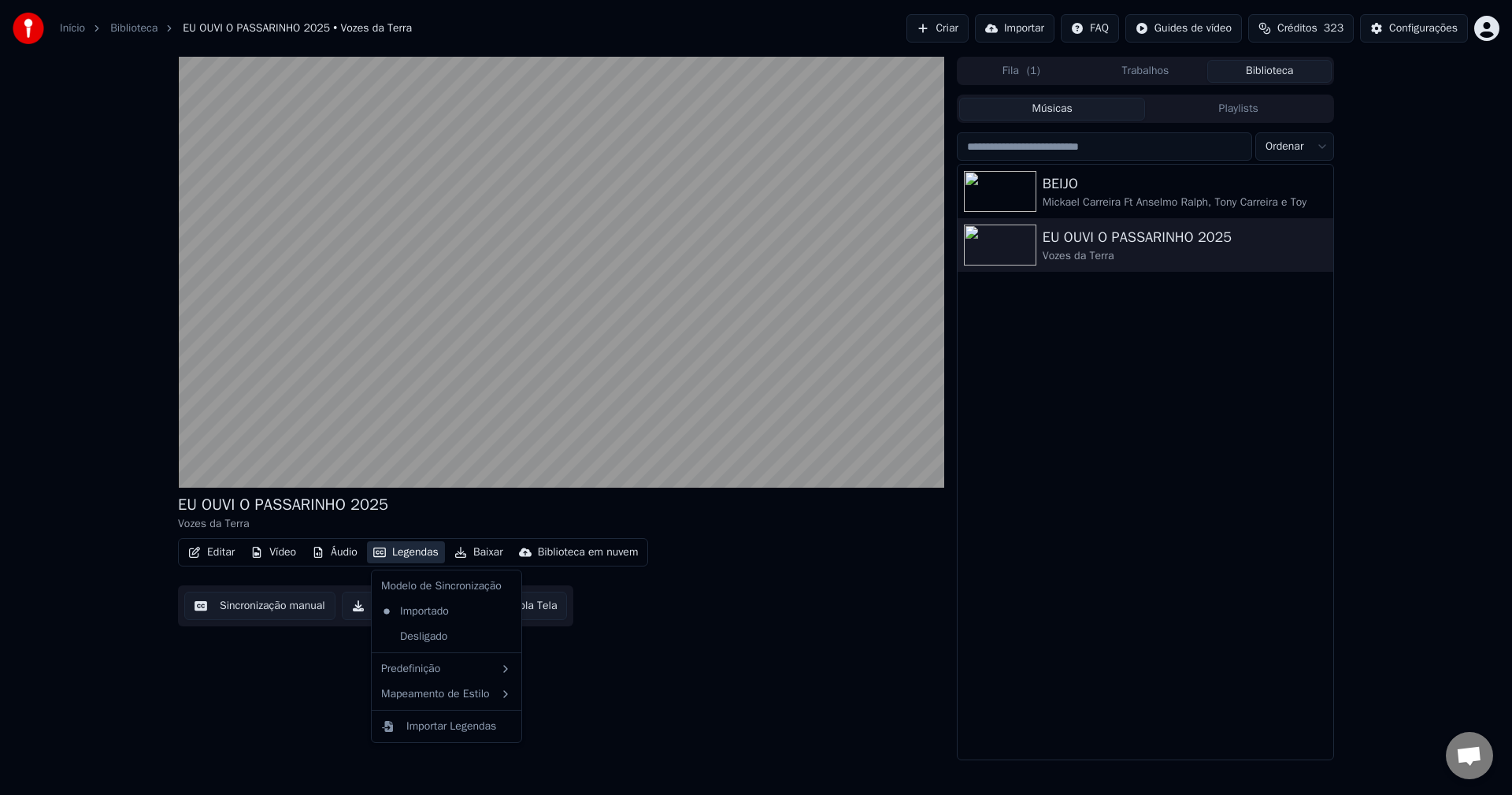 click on "Legendas" at bounding box center (406, 552) 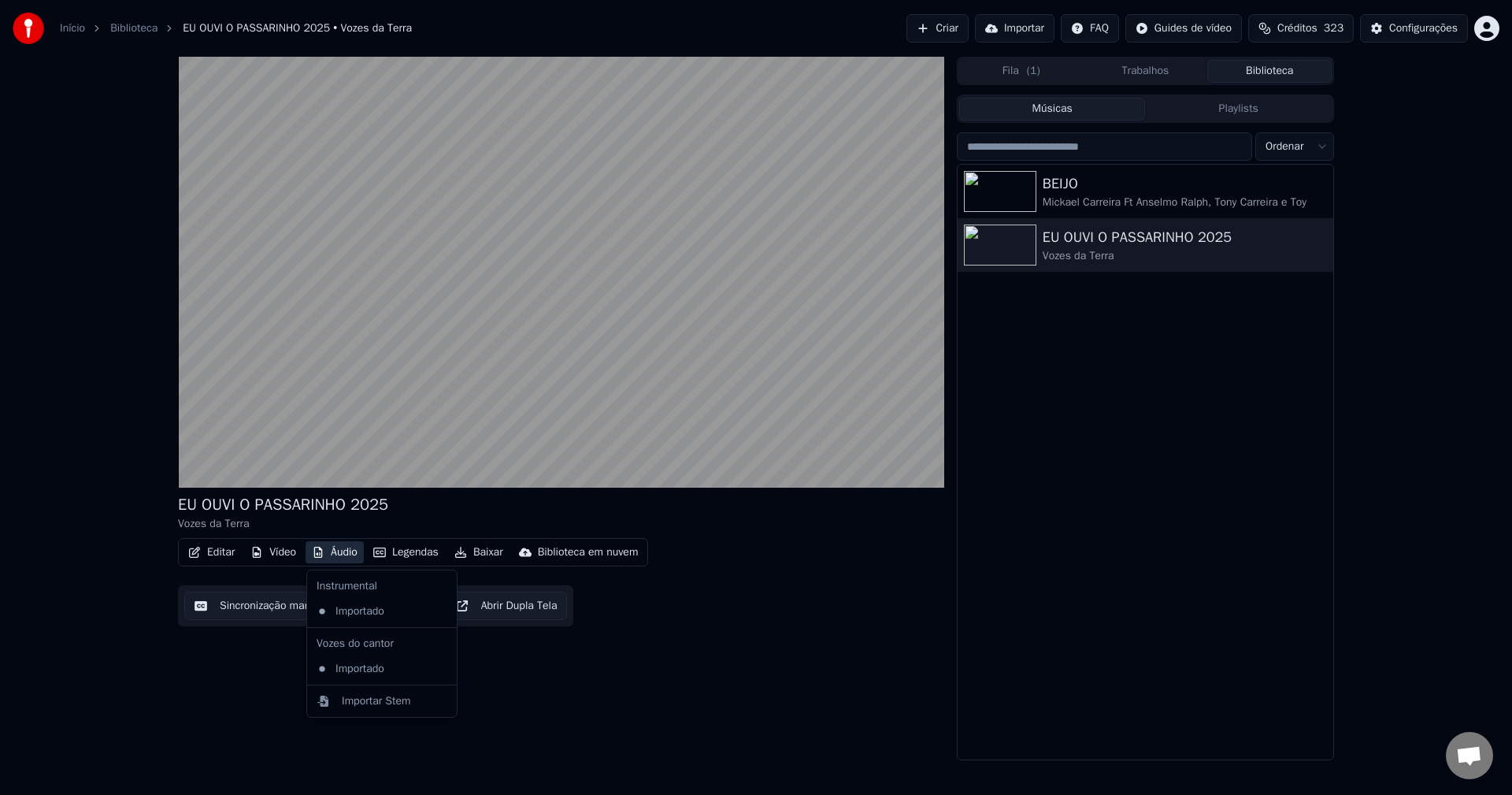 click on "Áudio" at bounding box center [335, 552] 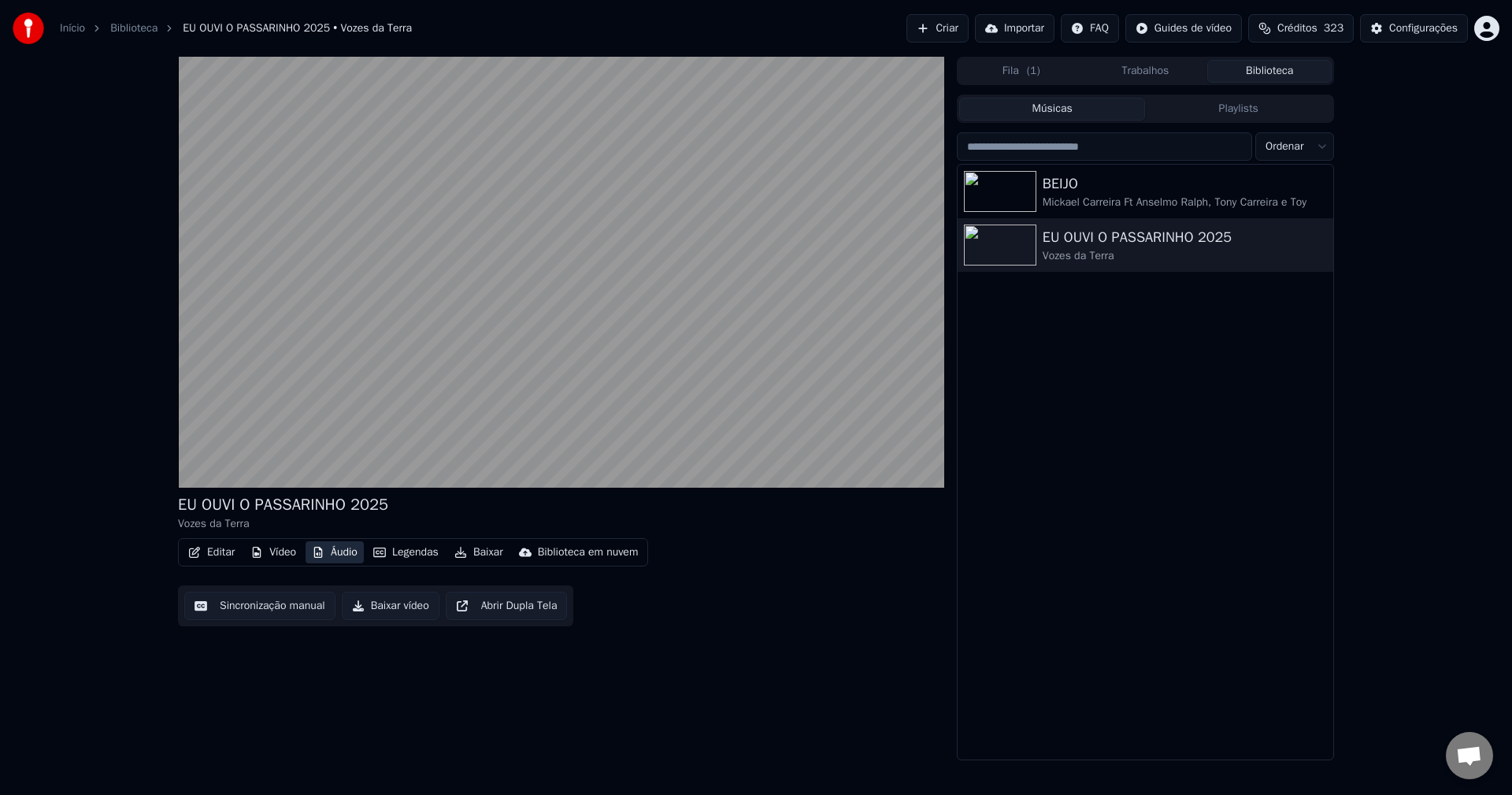 drag, startPoint x: 327, startPoint y: 545, endPoint x: 465, endPoint y: 494, distance: 147.1224 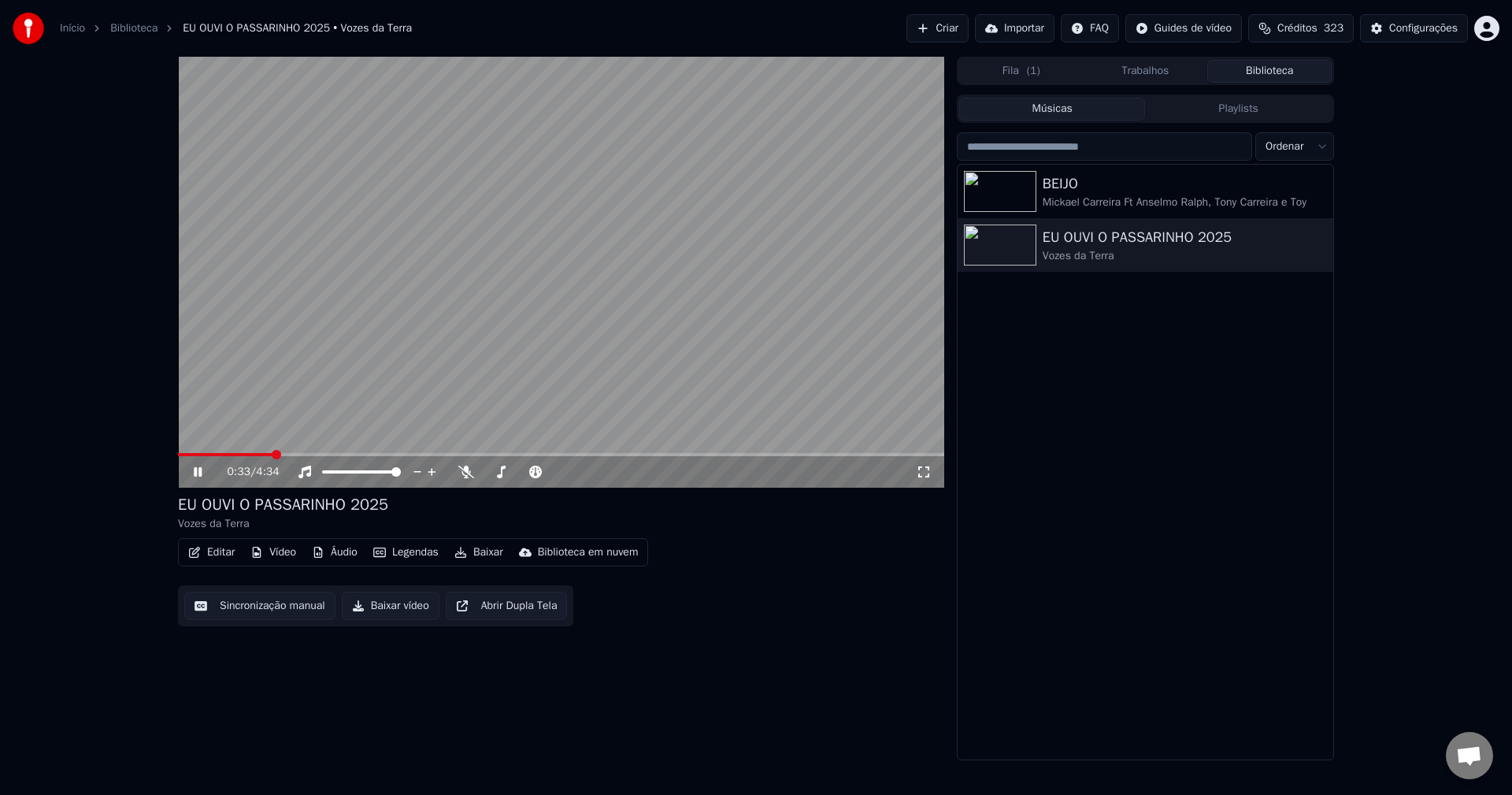click at bounding box center (561, 272) 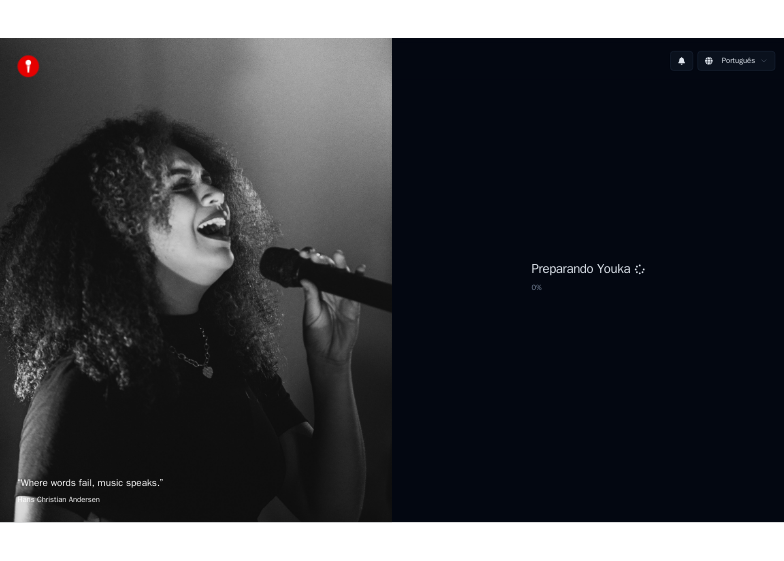 scroll, scrollTop: 0, scrollLeft: 0, axis: both 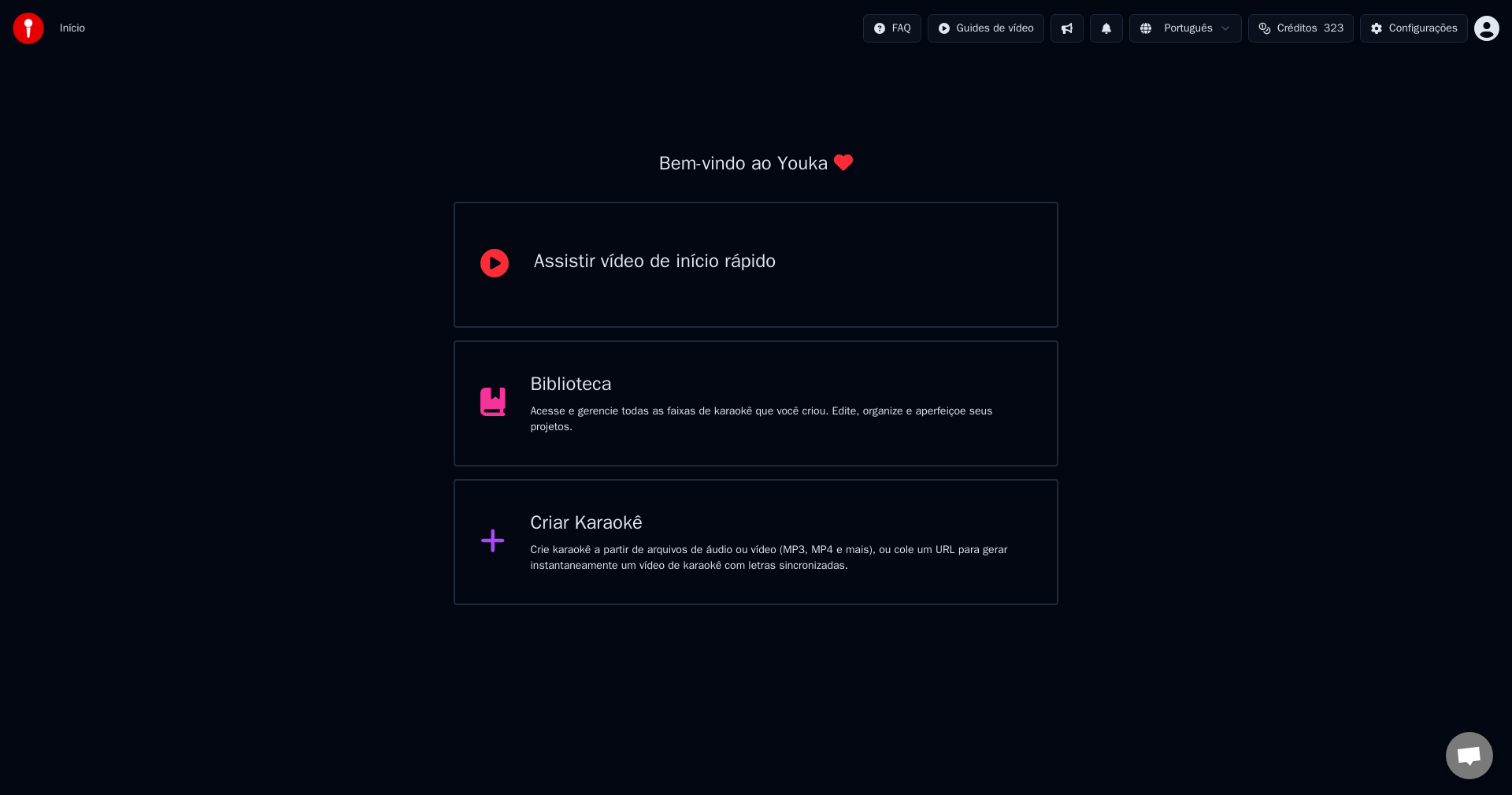 click on "Acesse e gerencie todas as faixas de karaokê que você criou. Edite, organize e aperfeiçoe seus projetos." at bounding box center [781, 419] 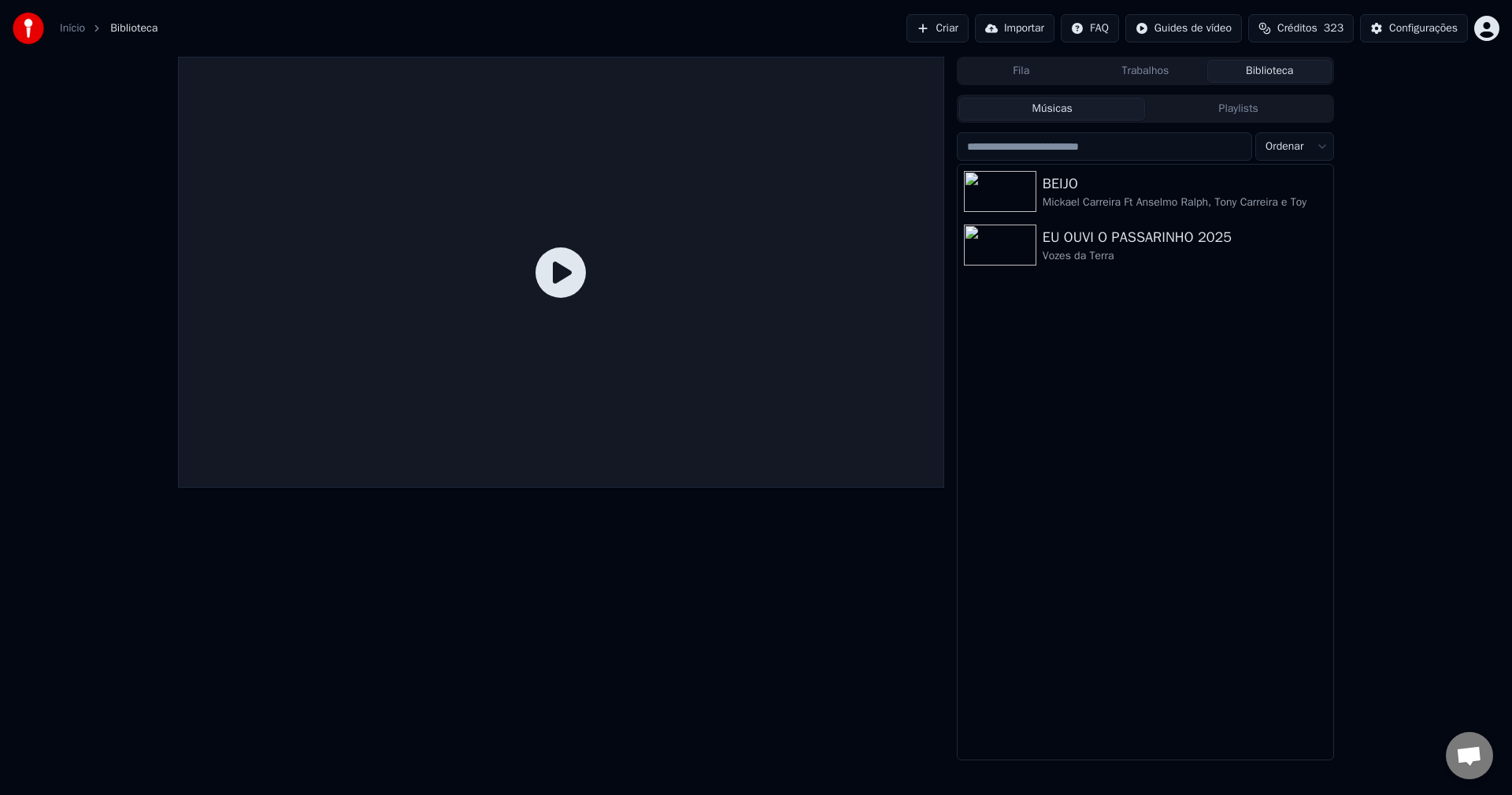click on "Importar" at bounding box center (1014, 28) 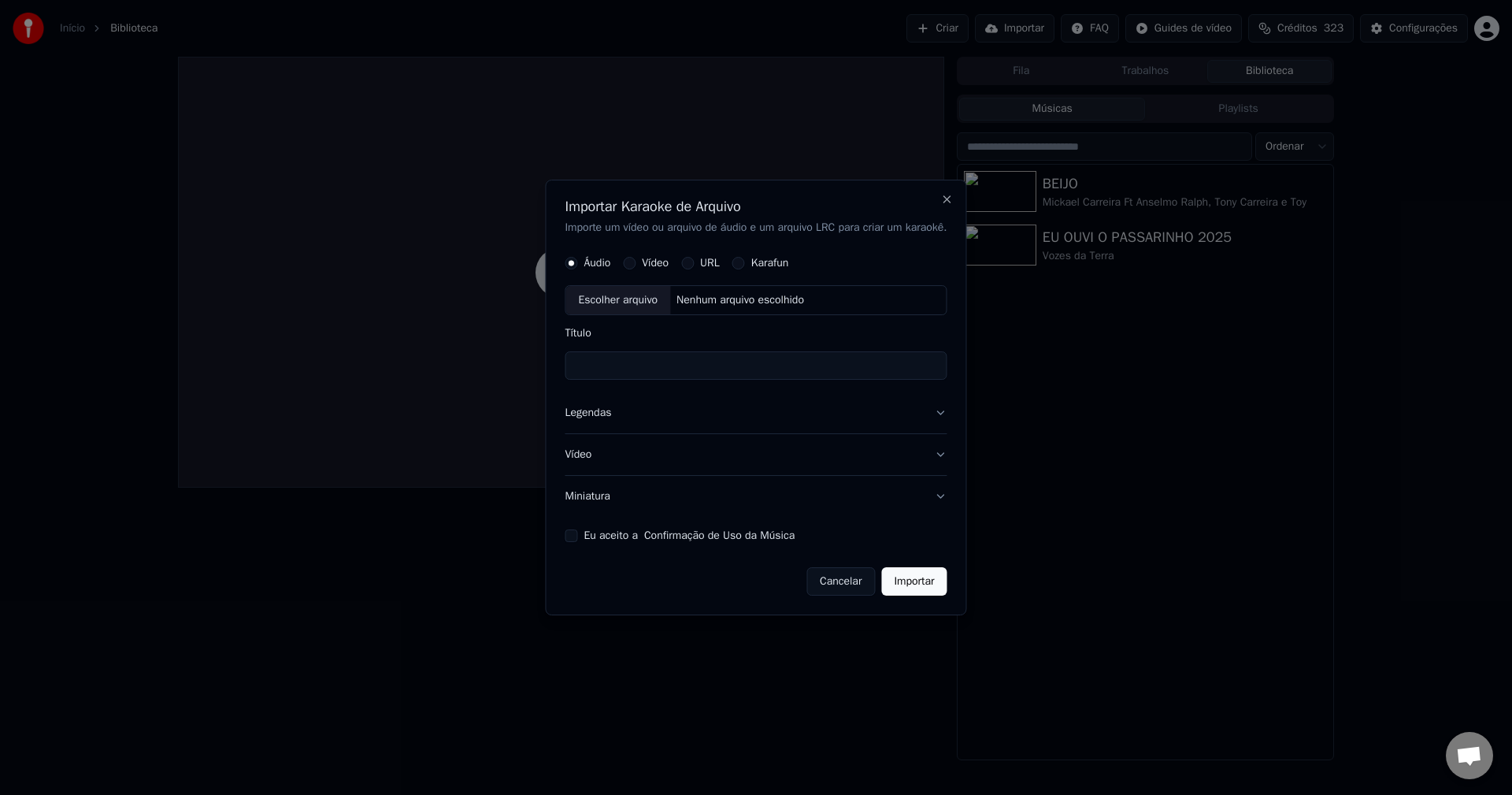 click on "Eu aceito a   Confirmação de Uso da Música" at bounding box center (571, 536) 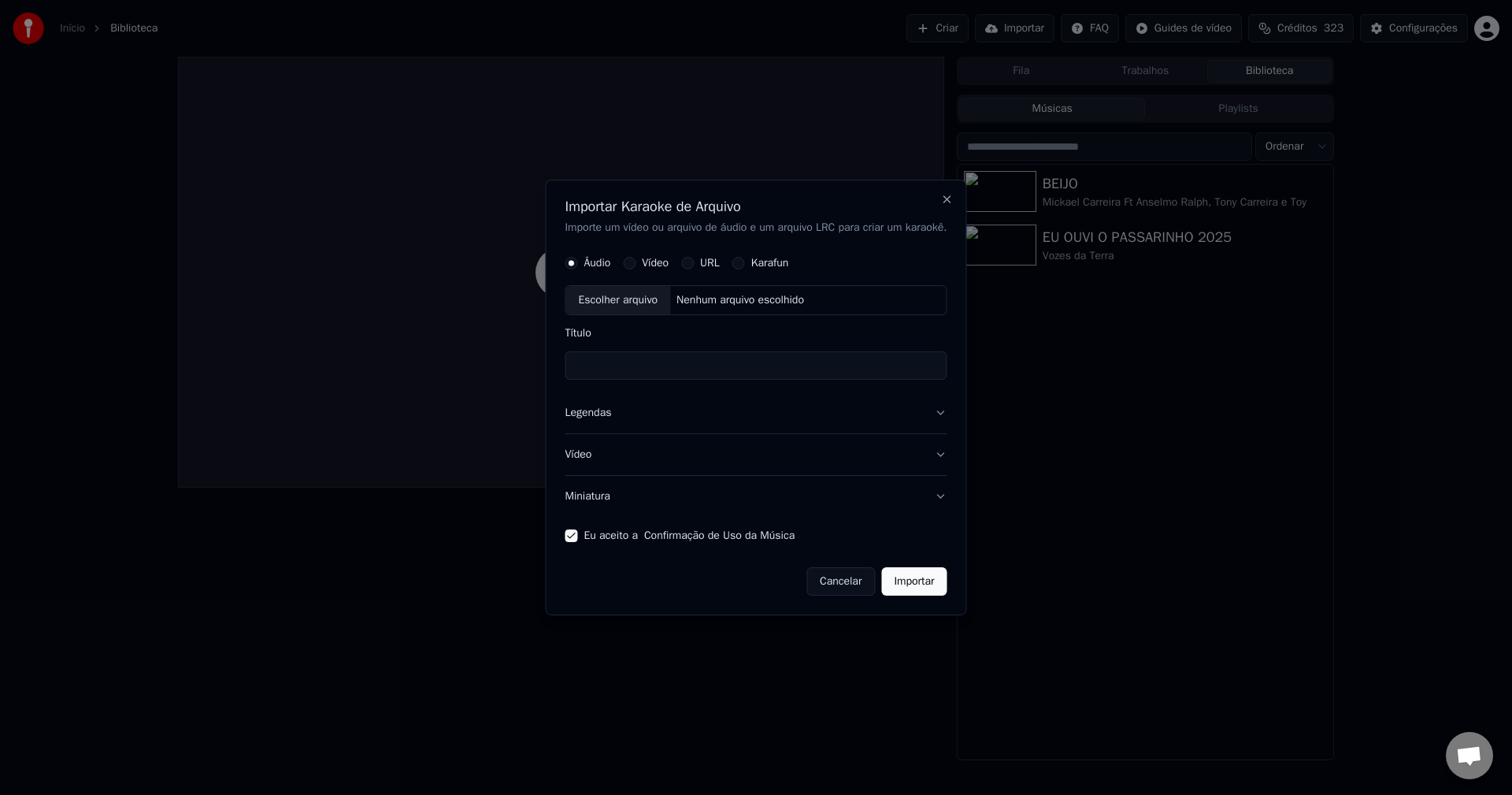 click on "Miniatura" at bounding box center [755, 496] 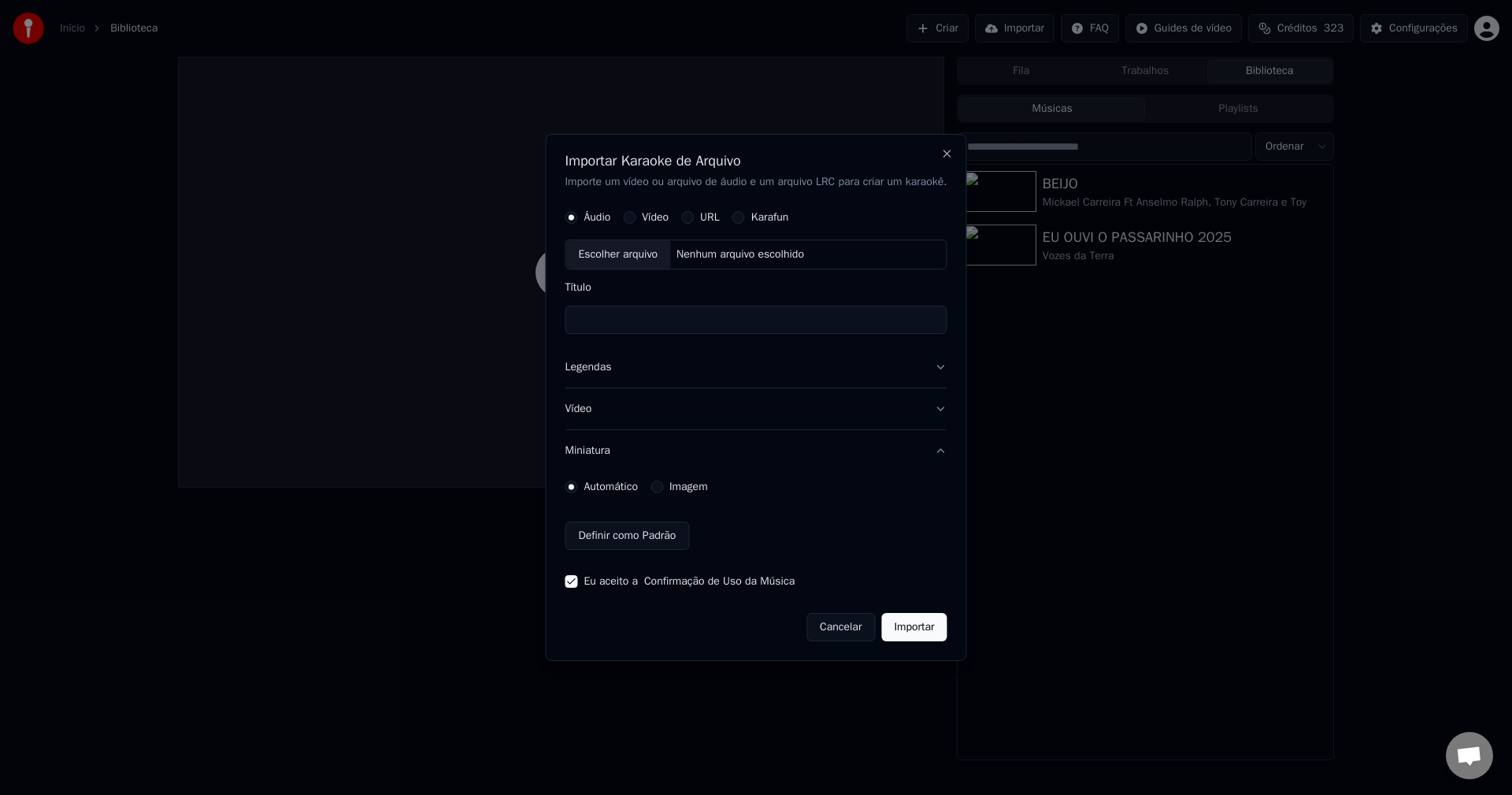 click on "Imagem" at bounding box center [688, 487] 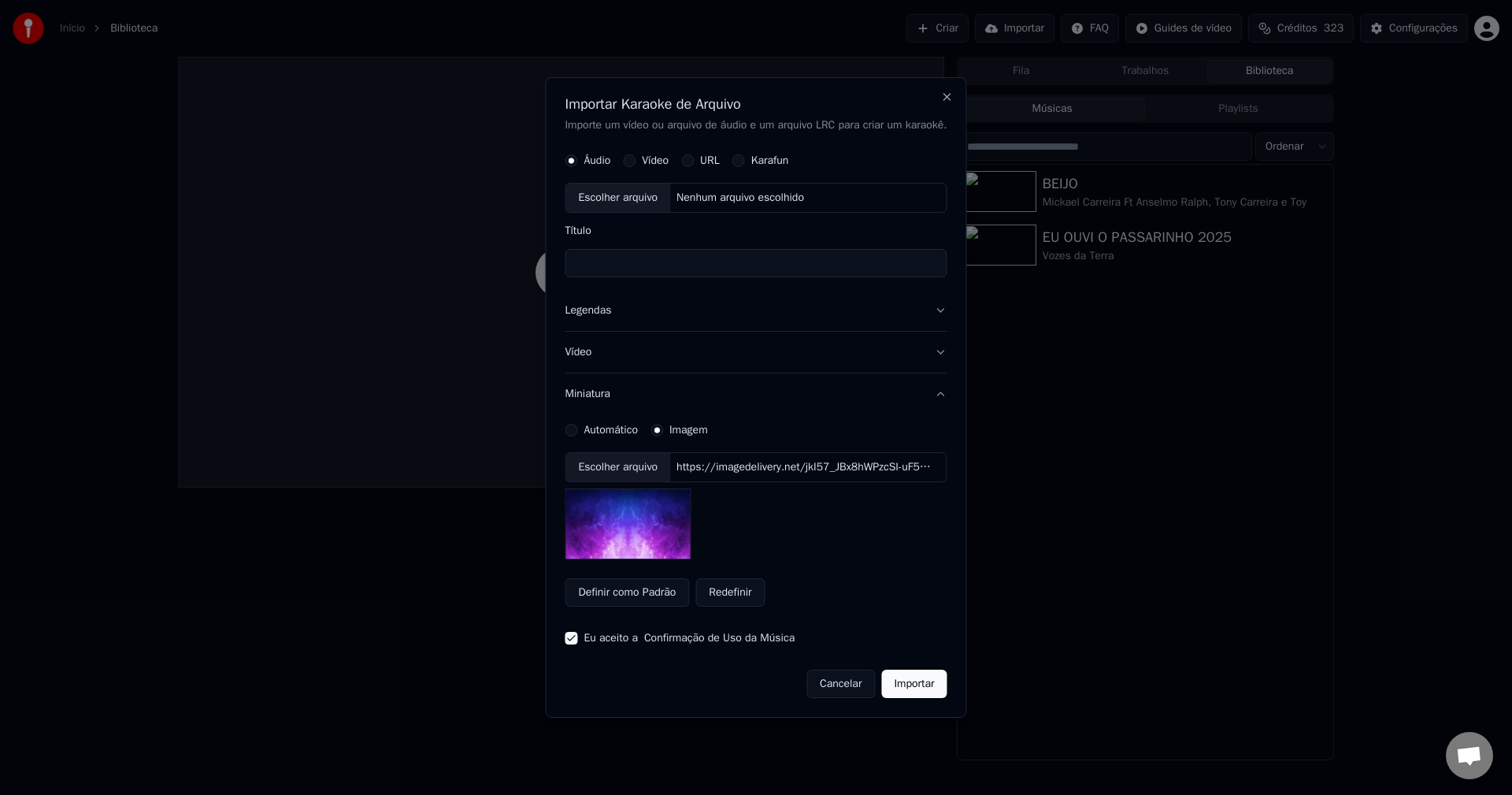 click on "https://imagedelivery.net/jkI57_JBx8hWPzcSI-uF5w/c7639807-3f76-4ea5-9112-66e75e03d200/thumbnail" at bounding box center [804, 467] 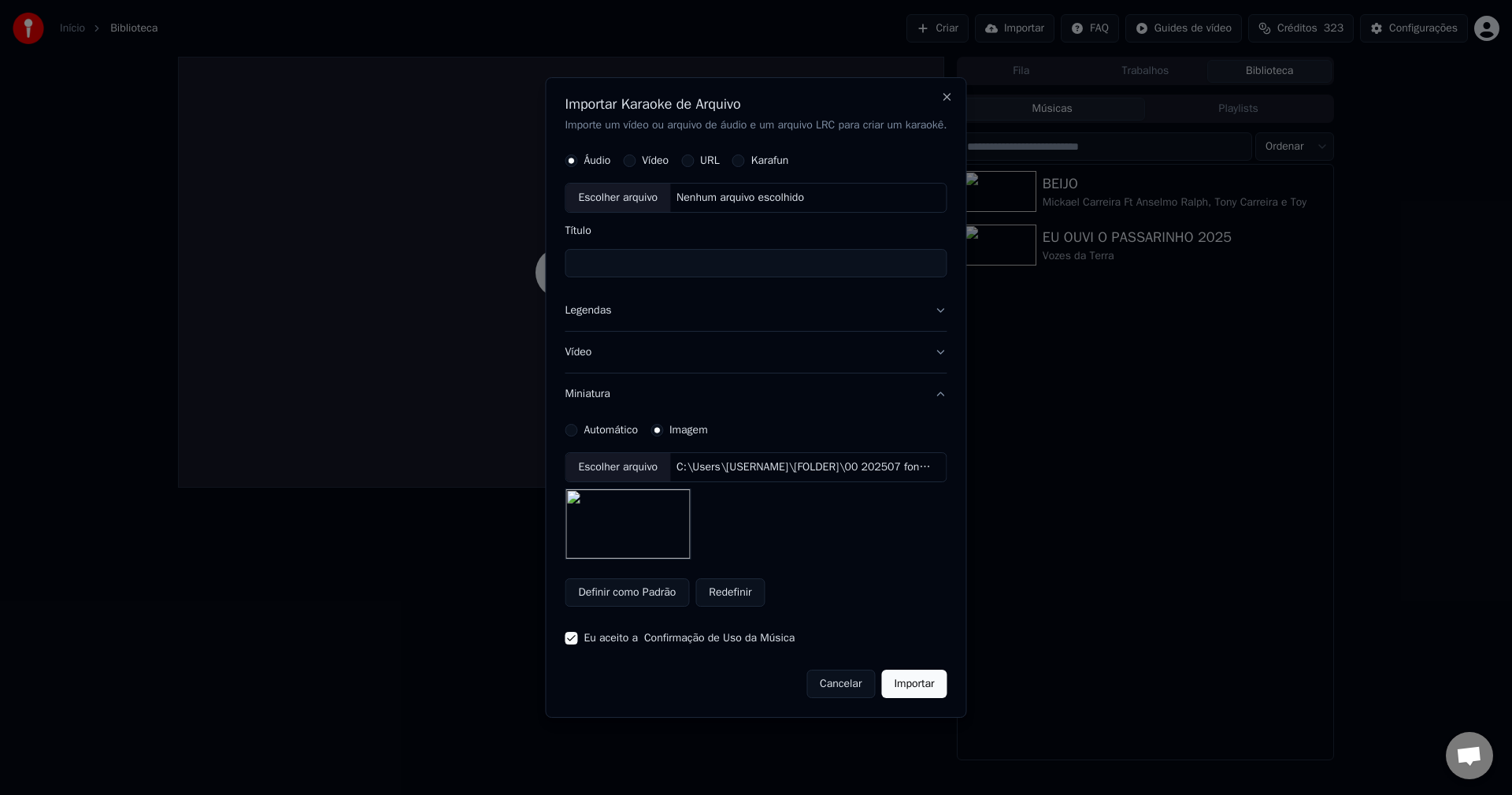 click on "Legendas" at bounding box center [755, 311] 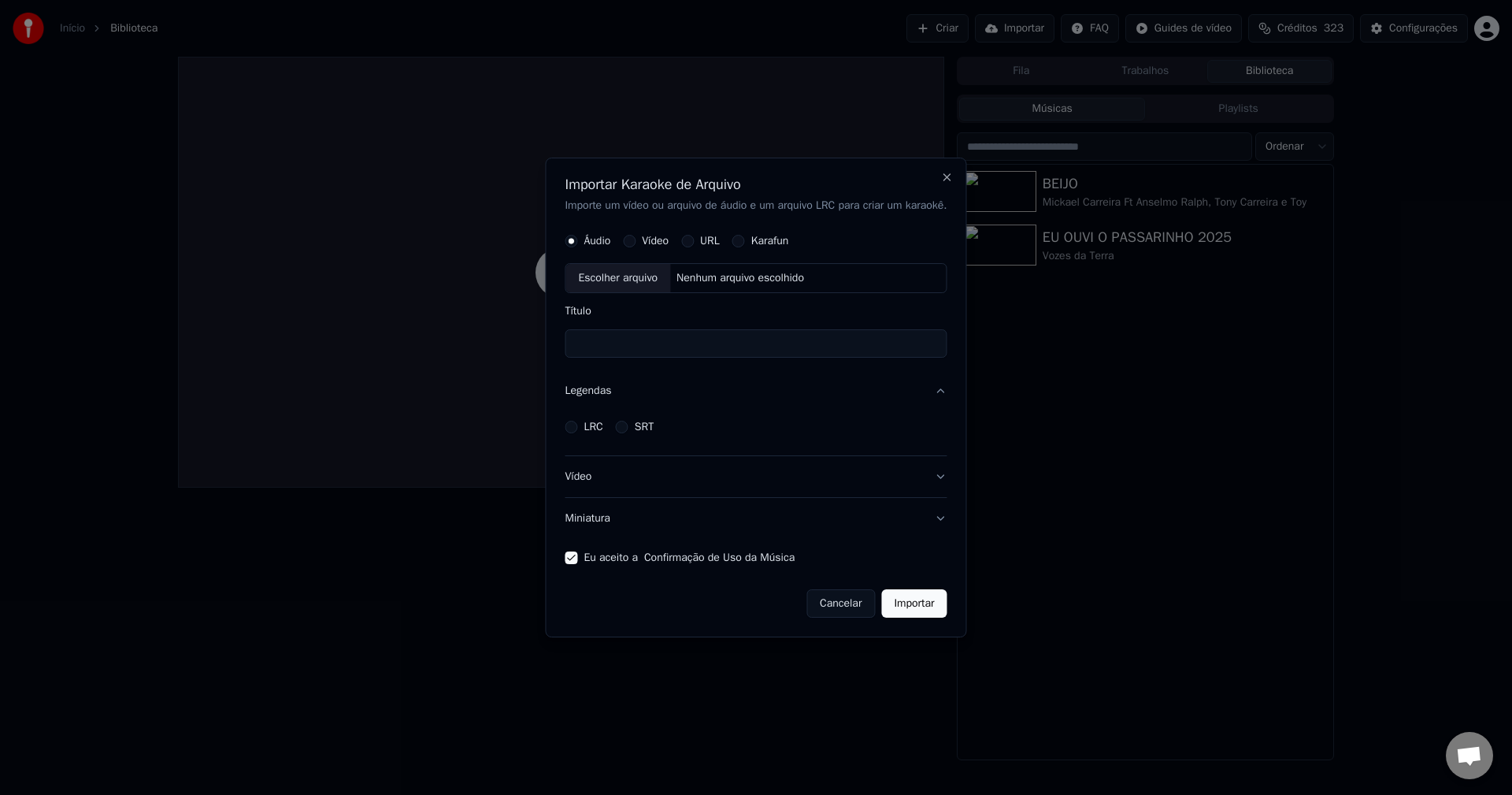 click on "LRC" at bounding box center [584, 427] 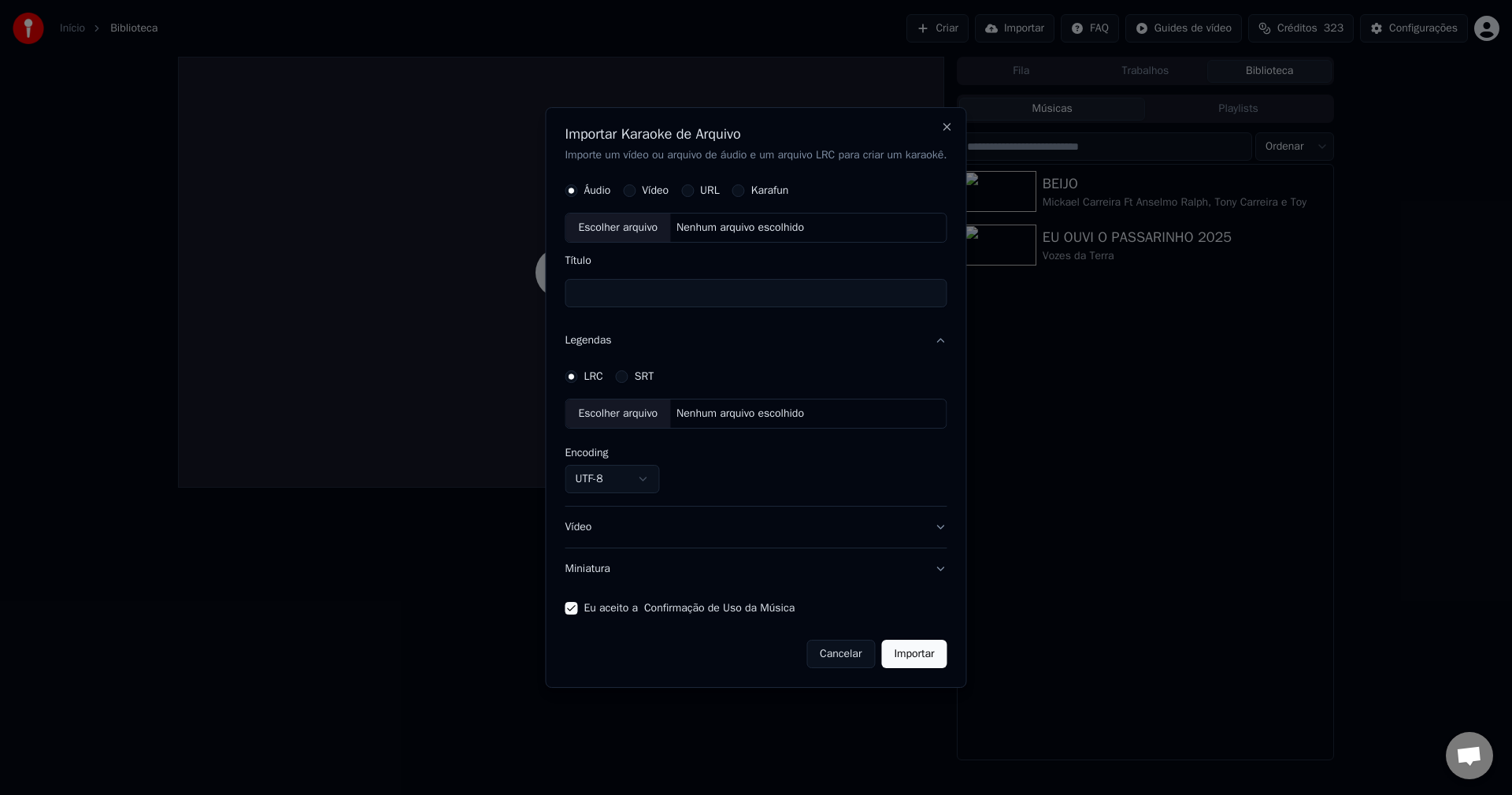 click on "Nenhum arquivo escolhido" at bounding box center [740, 414] 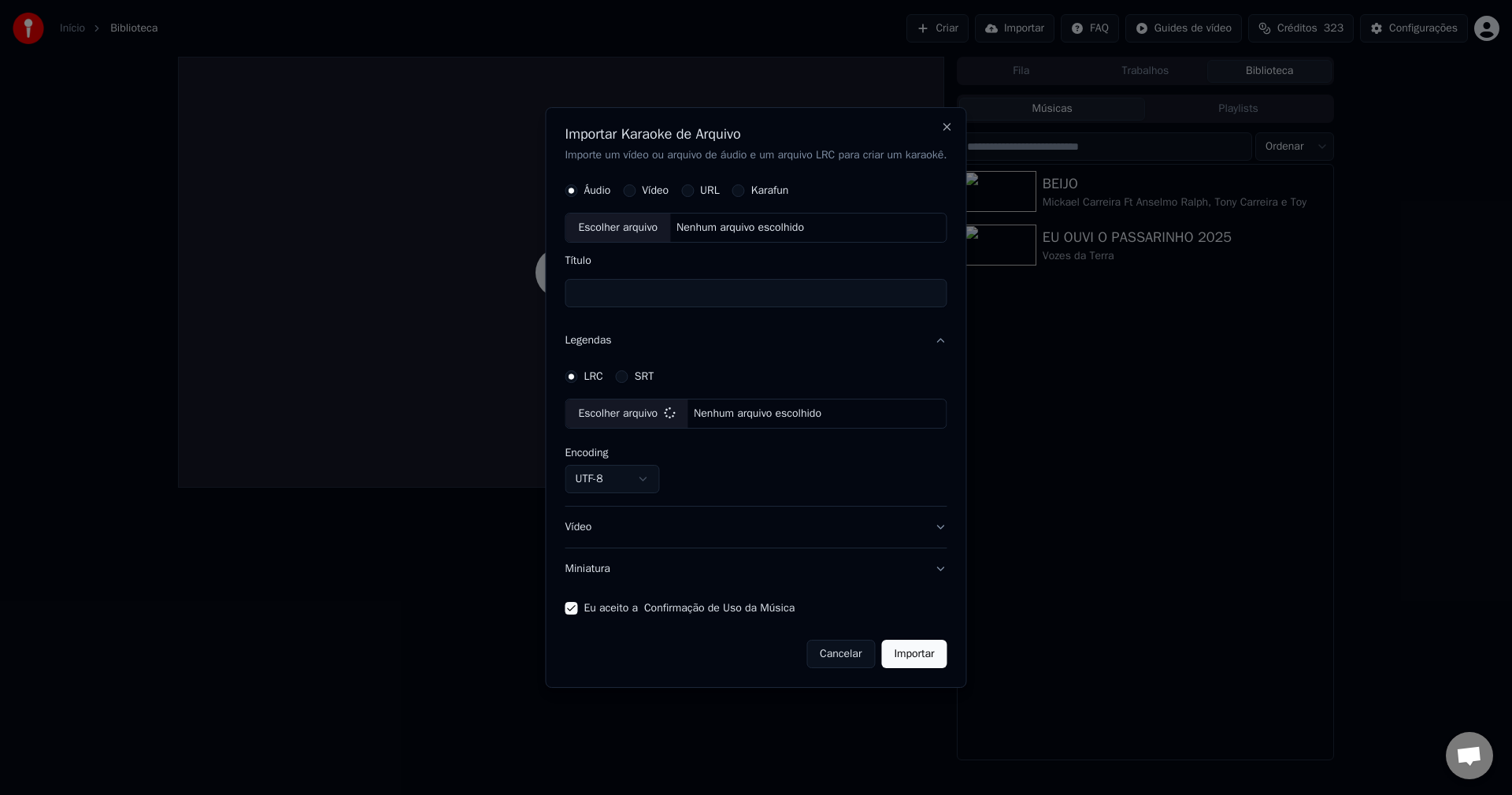 select on "**********" 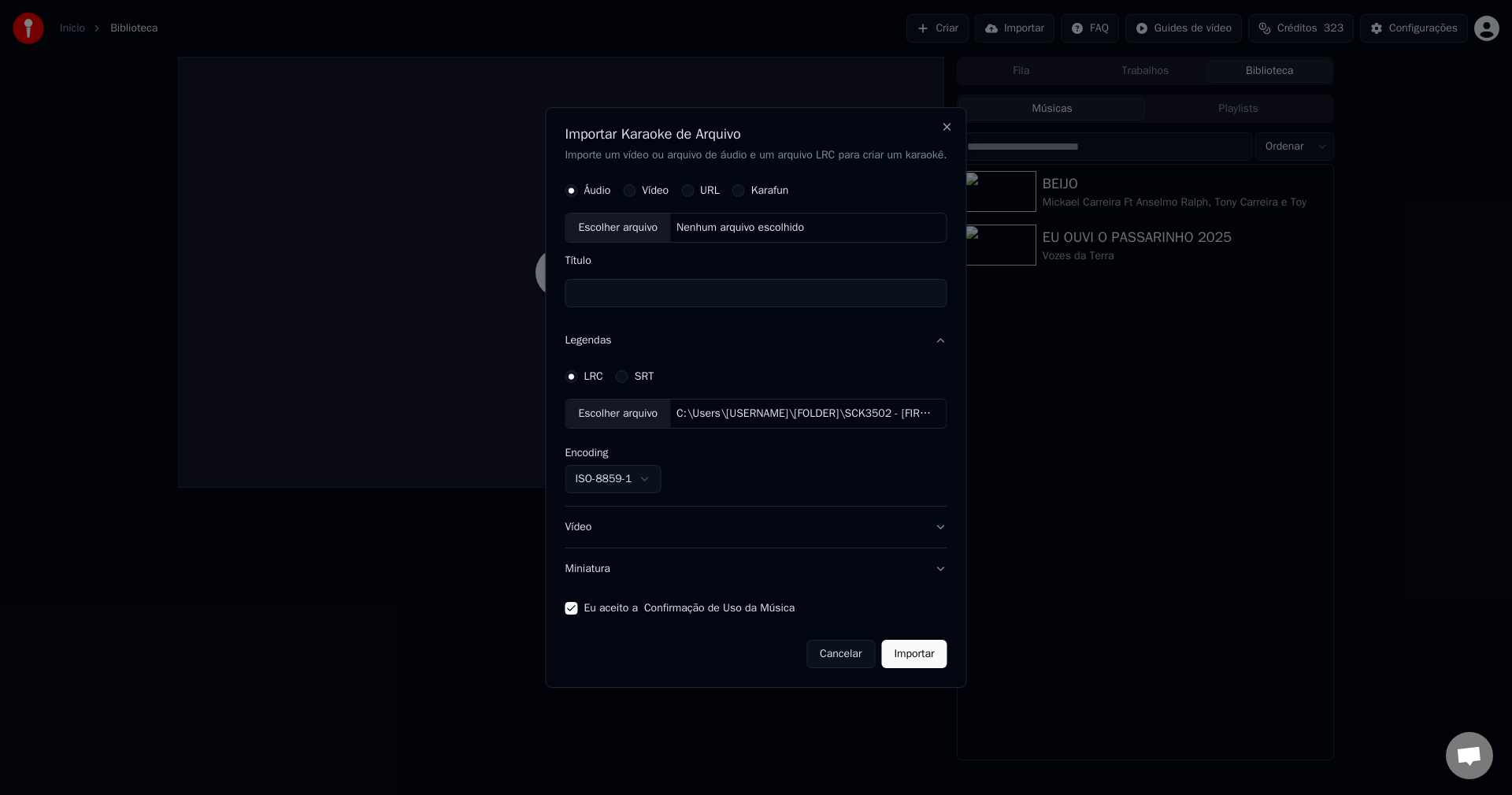 click on "Nenhum arquivo escolhido" at bounding box center (740, 228) 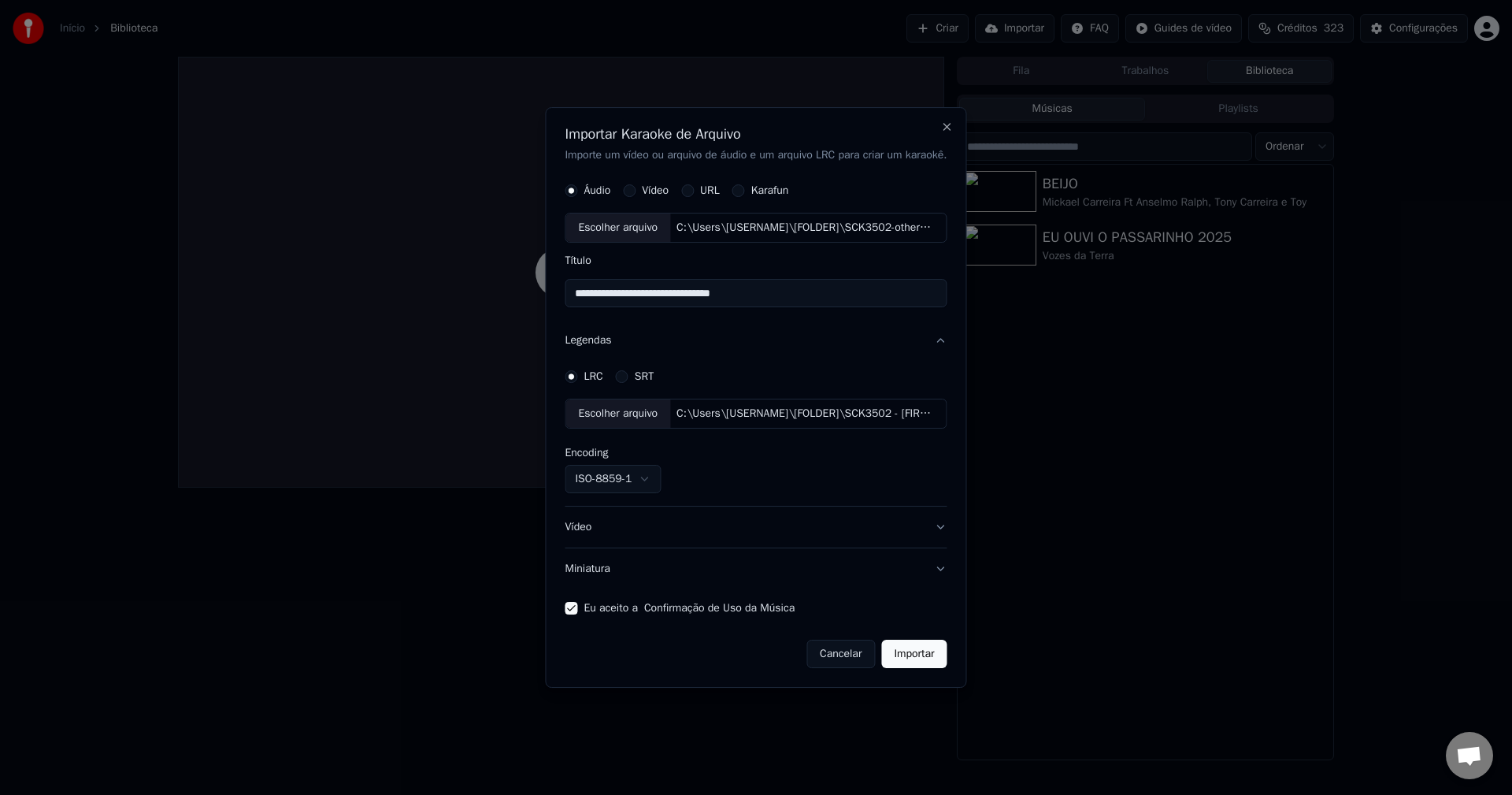 drag, startPoint x: 791, startPoint y: 284, endPoint x: 510, endPoint y: 280, distance: 281.028 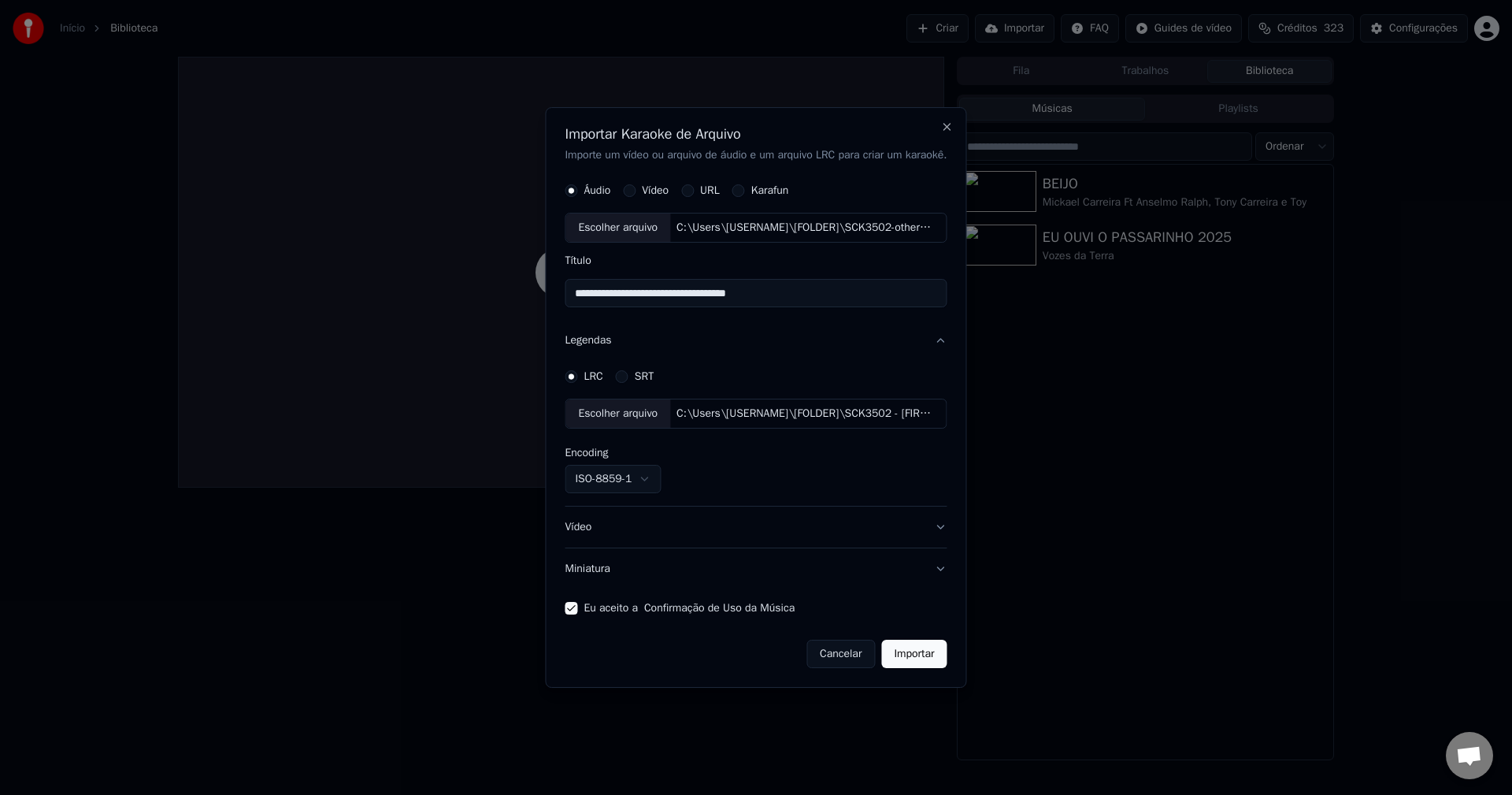type on "**********" 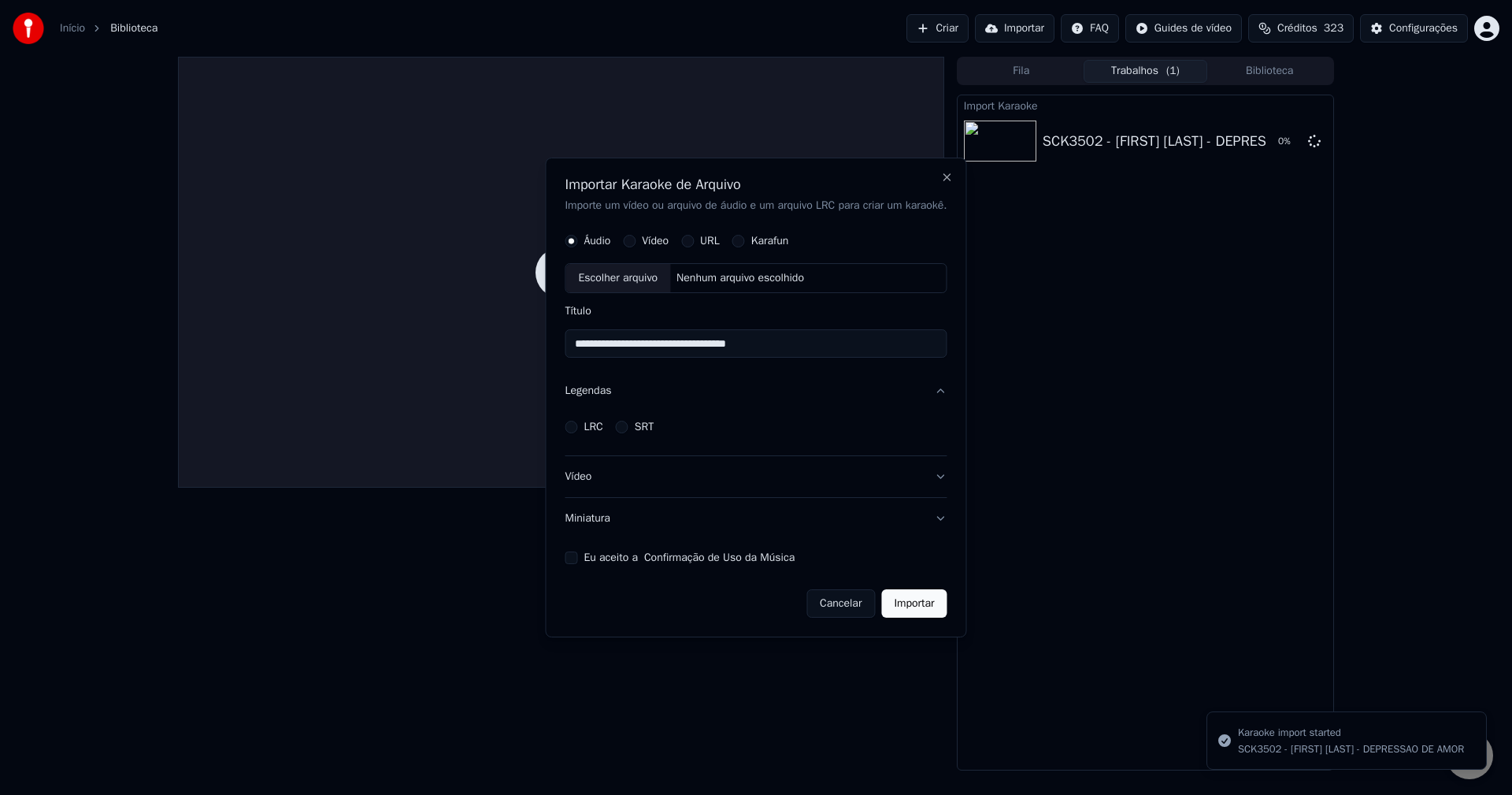 type 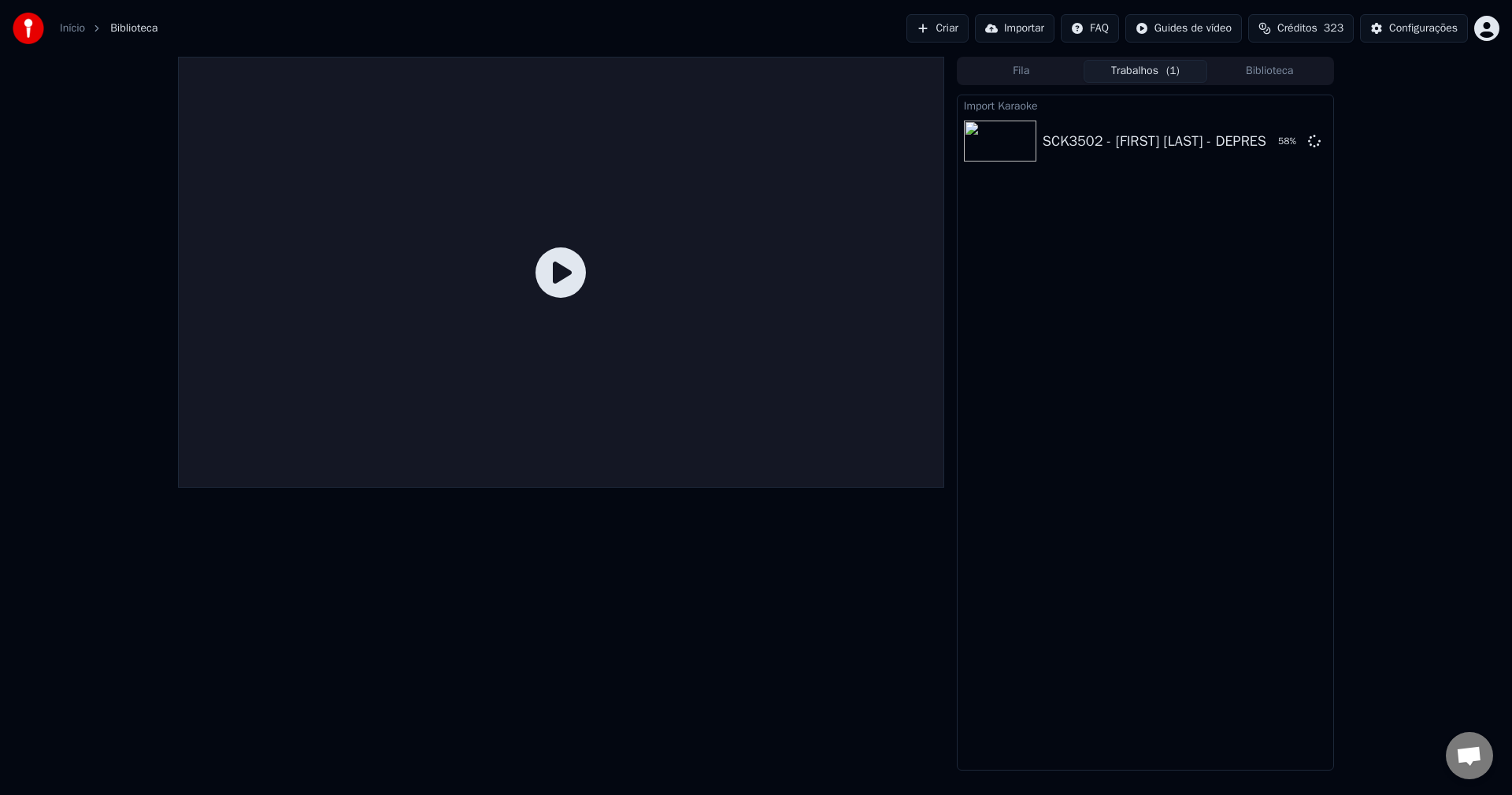 click on "Créditos" at bounding box center (1297, 28) 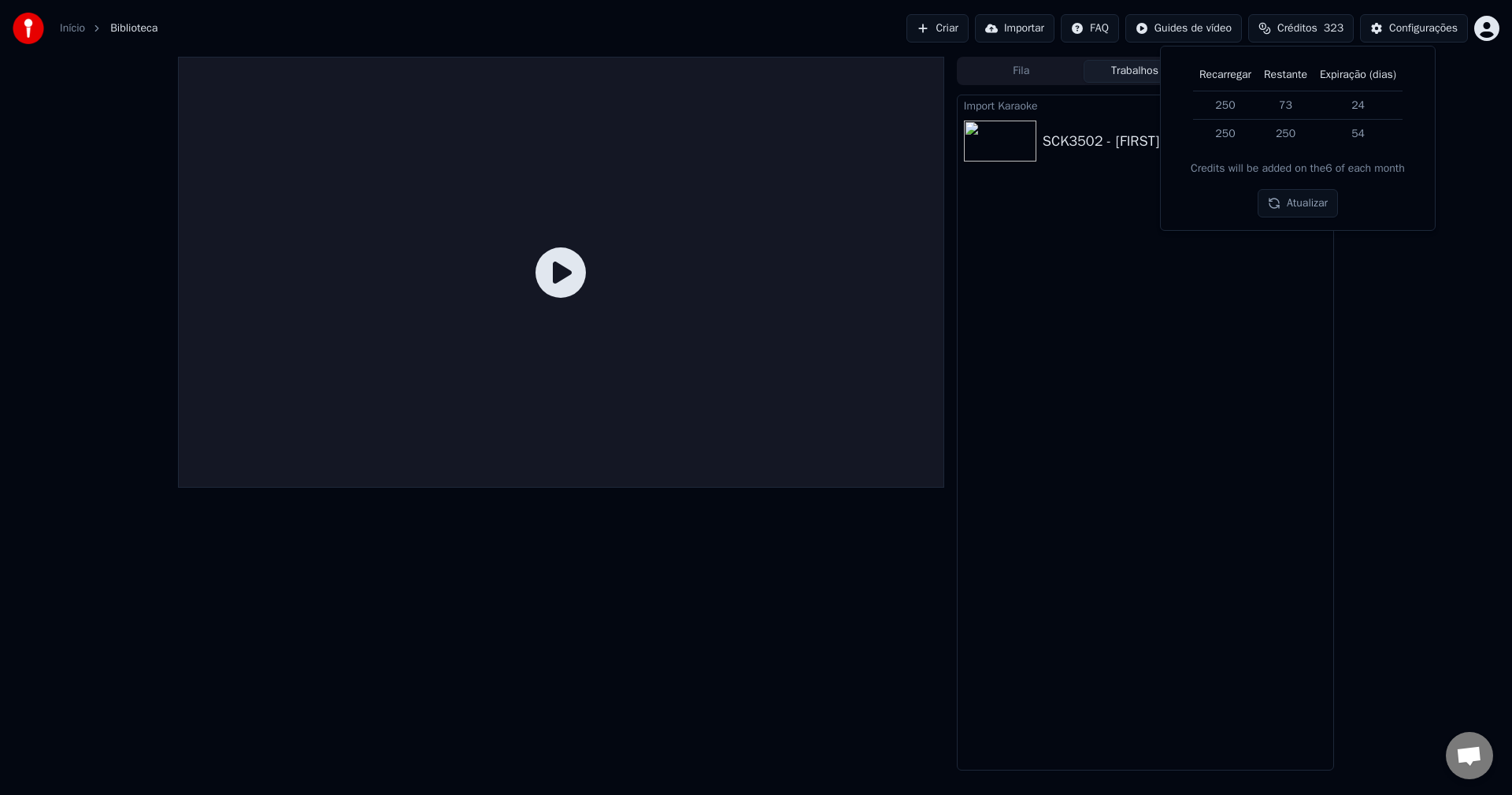 click on "Créditos" at bounding box center (1297, 28) 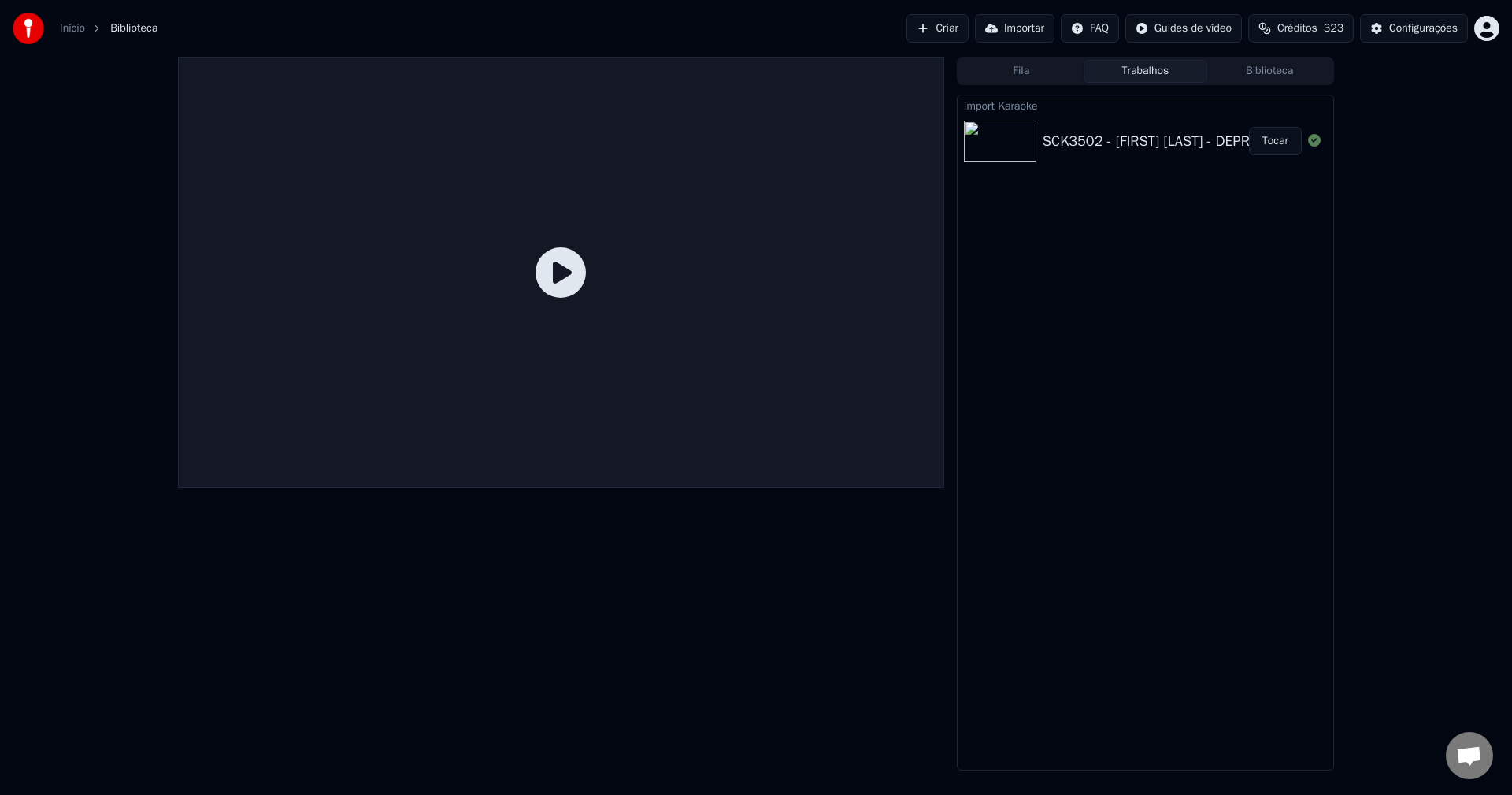 click on "Tocar" at bounding box center [1275, 141] 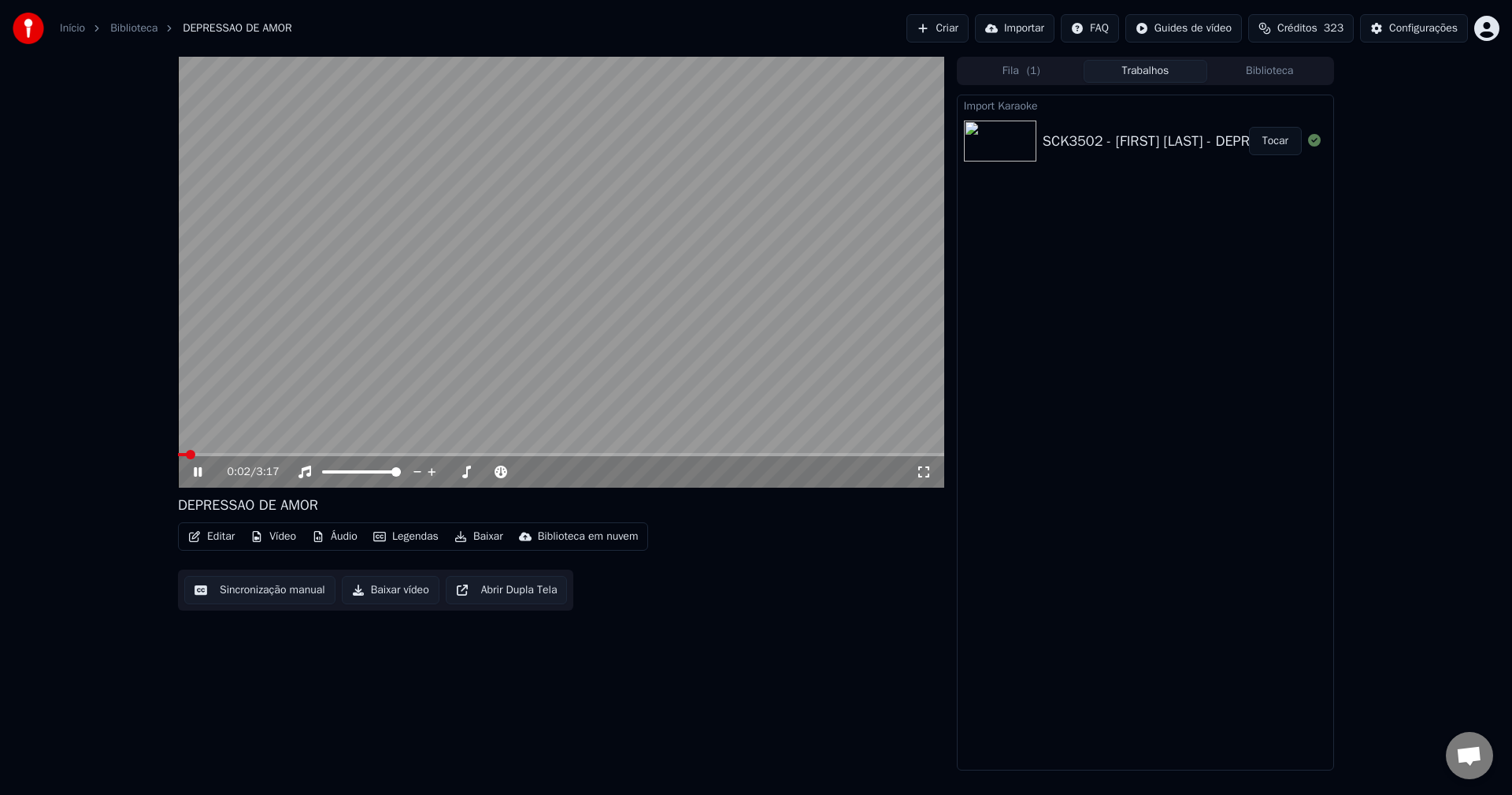 click on "Editar" at bounding box center [211, 537] 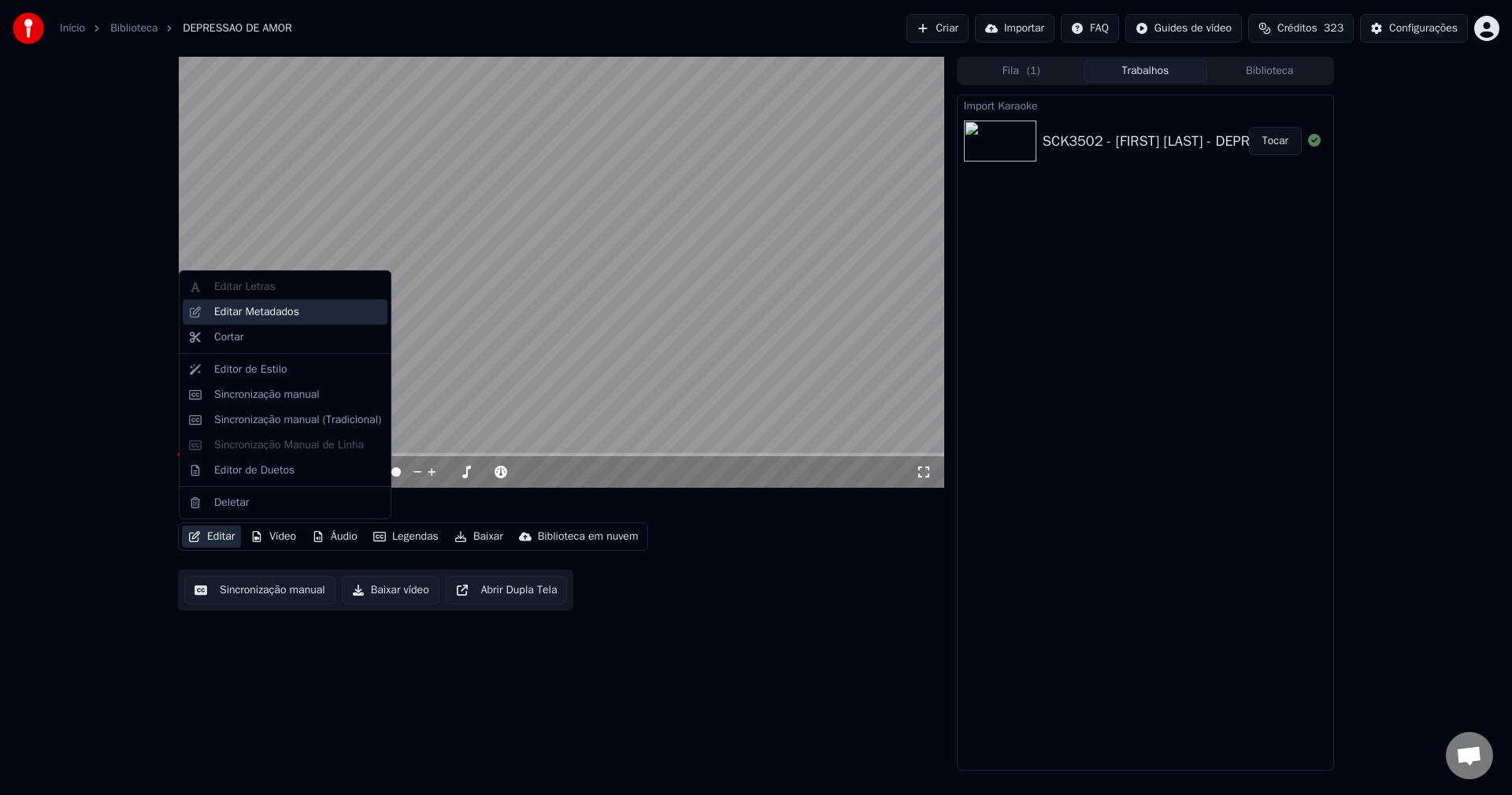 click on "Editar Metadados" at bounding box center (257, 312) 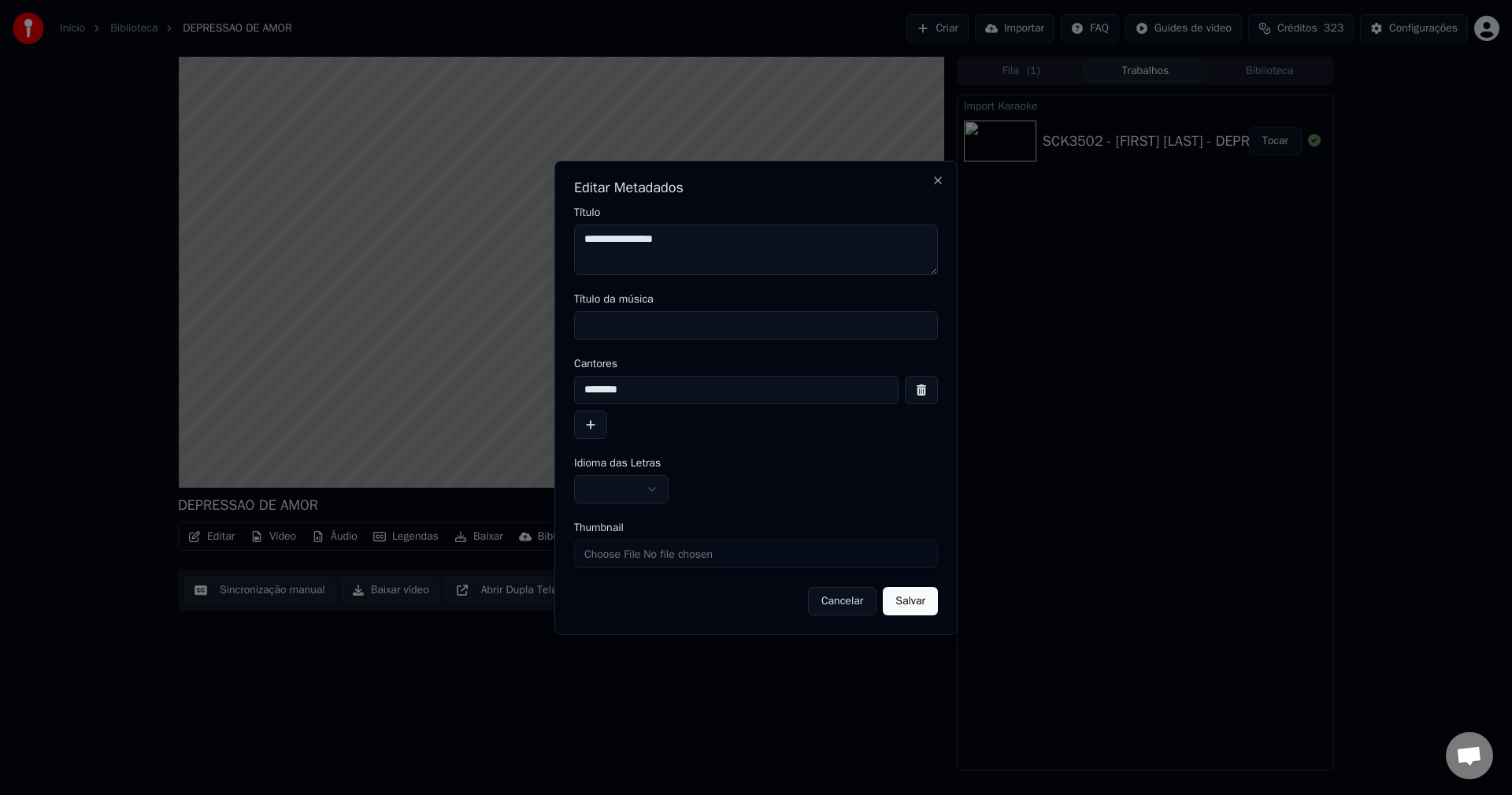 drag, startPoint x: 710, startPoint y: 234, endPoint x: 130, endPoint y: 184, distance: 582.15118 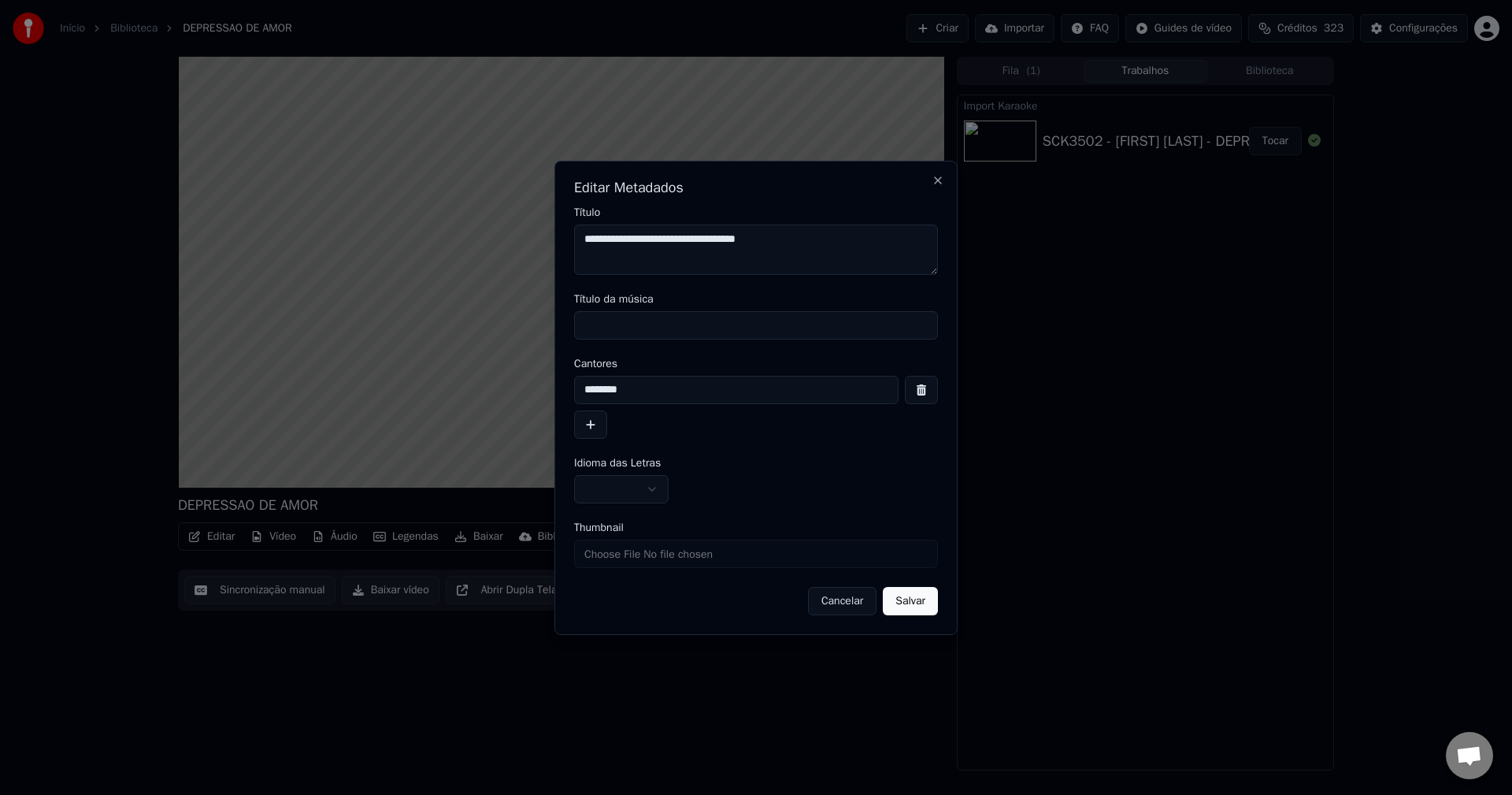 type on "**********" 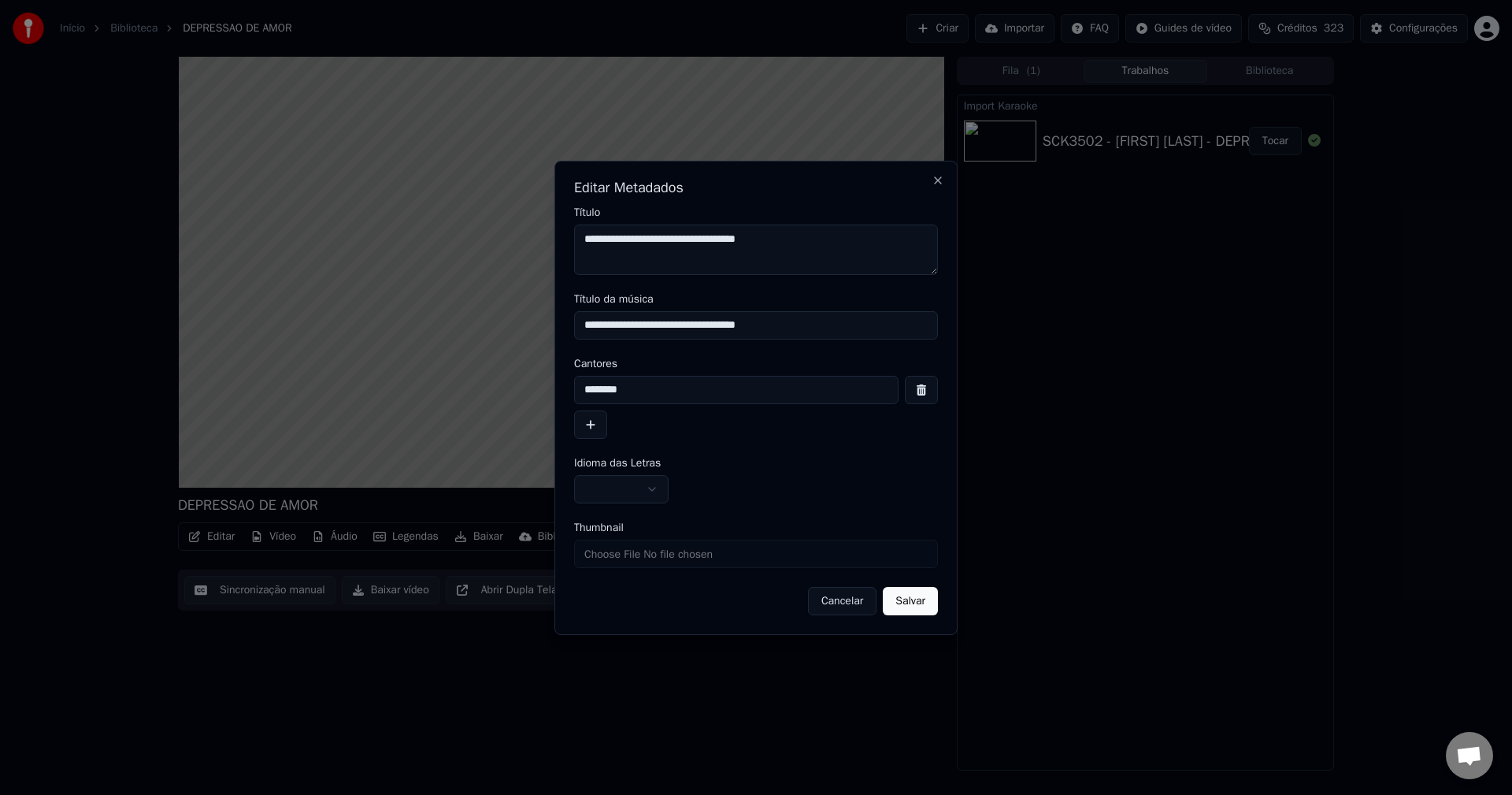drag, startPoint x: 696, startPoint y: 330, endPoint x: 428, endPoint y: 366, distance: 270.4071 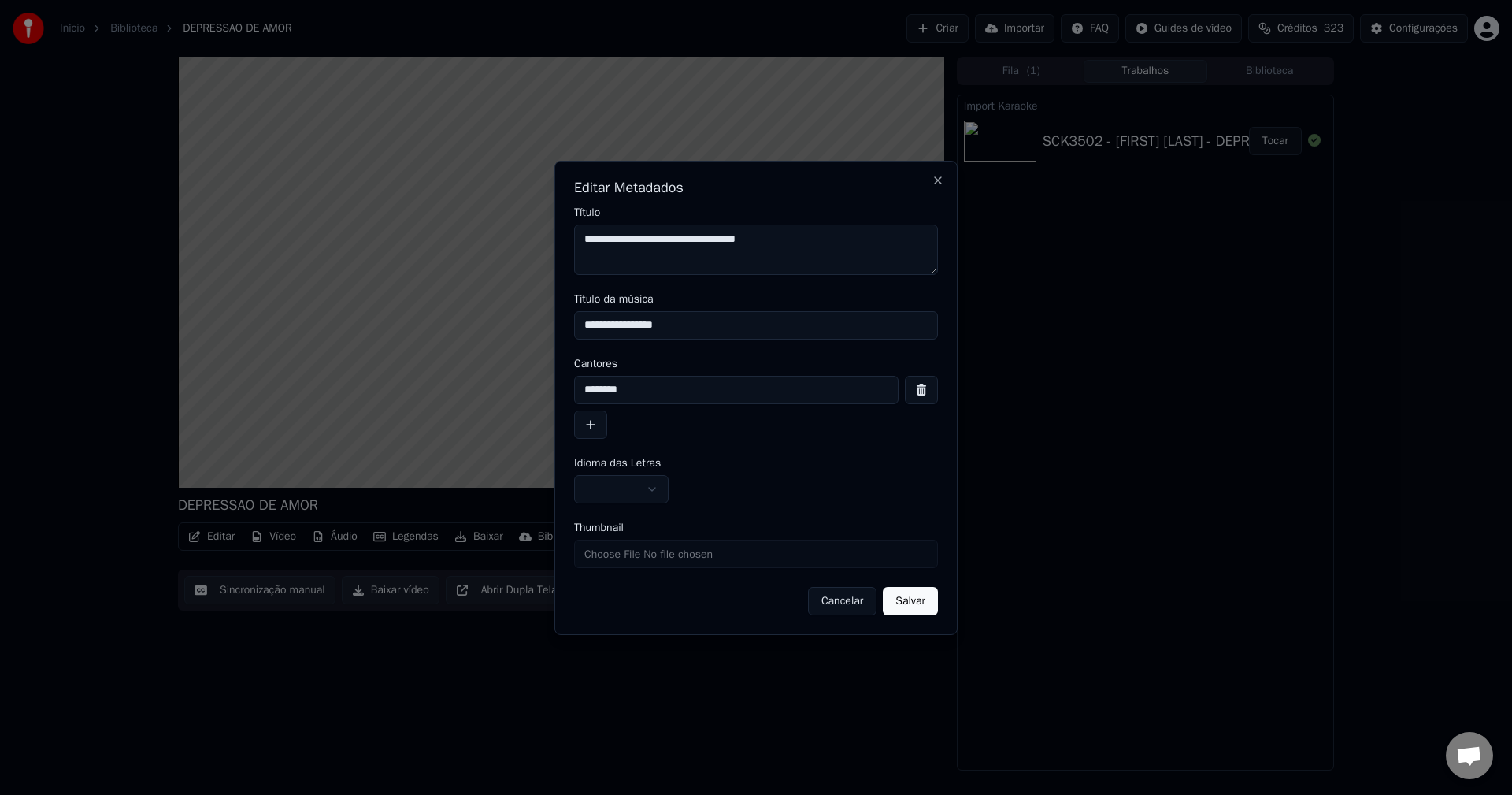 type on "**********" 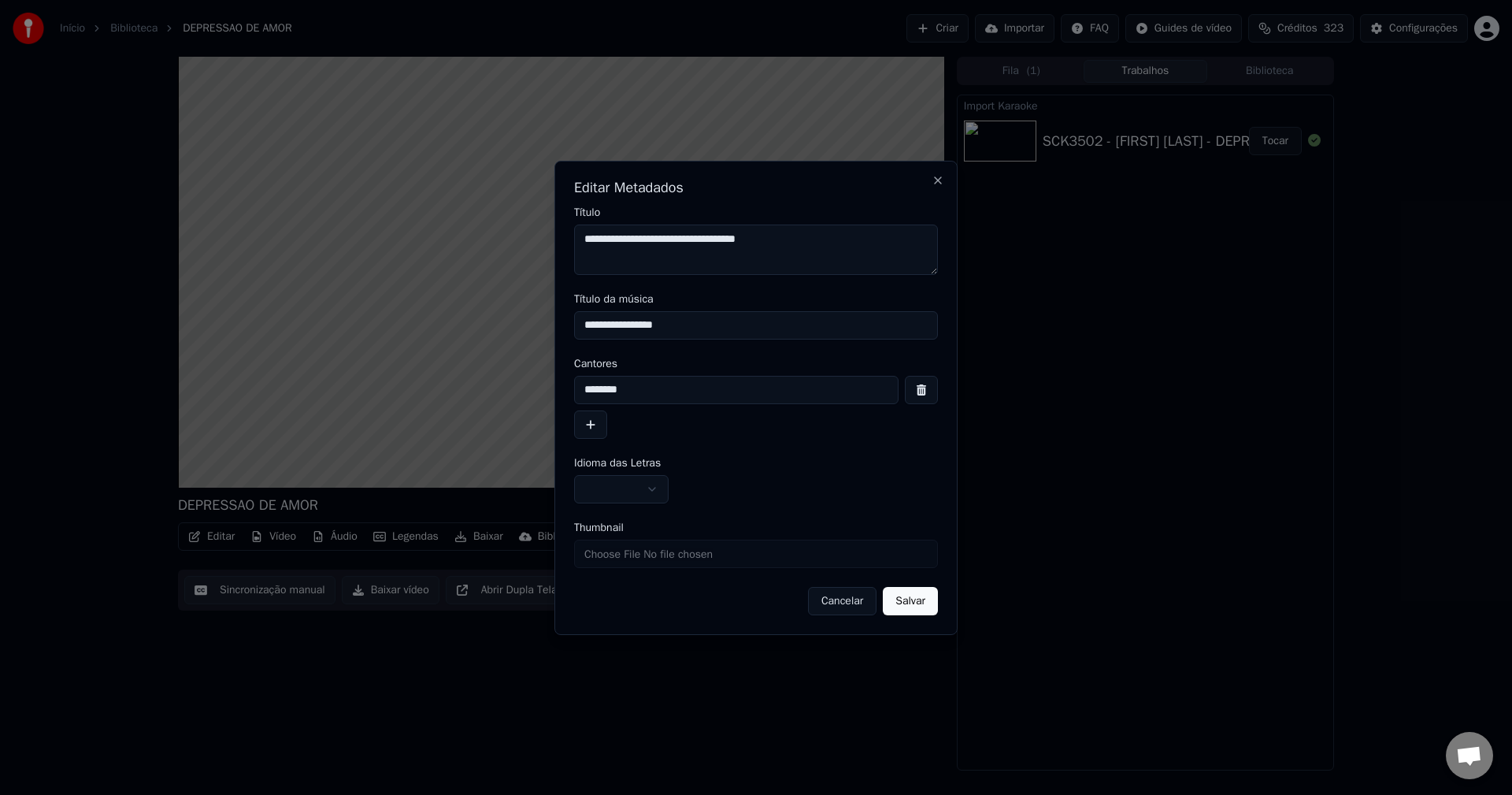 click at bounding box center [621, 489] 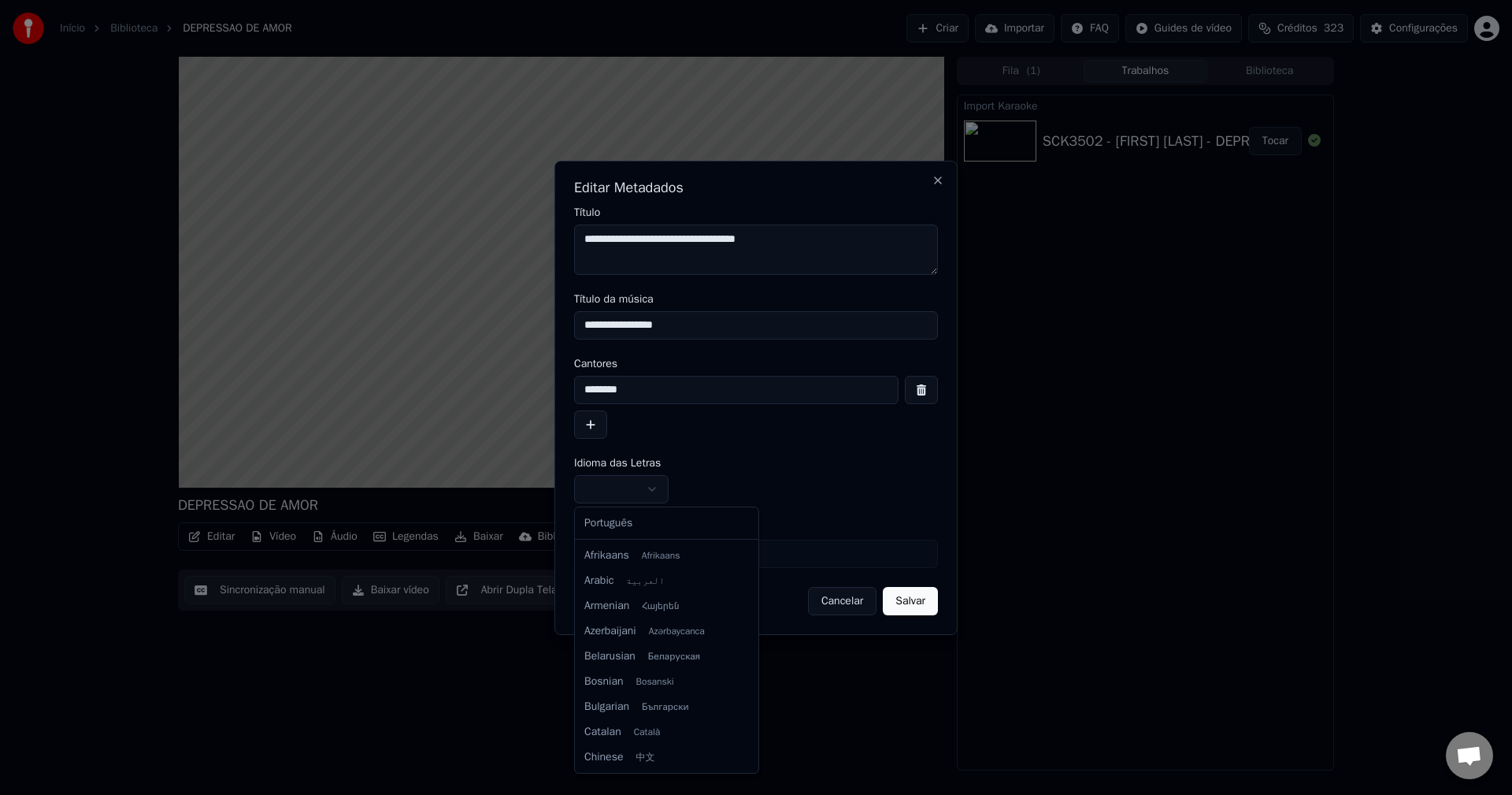 select on "**" 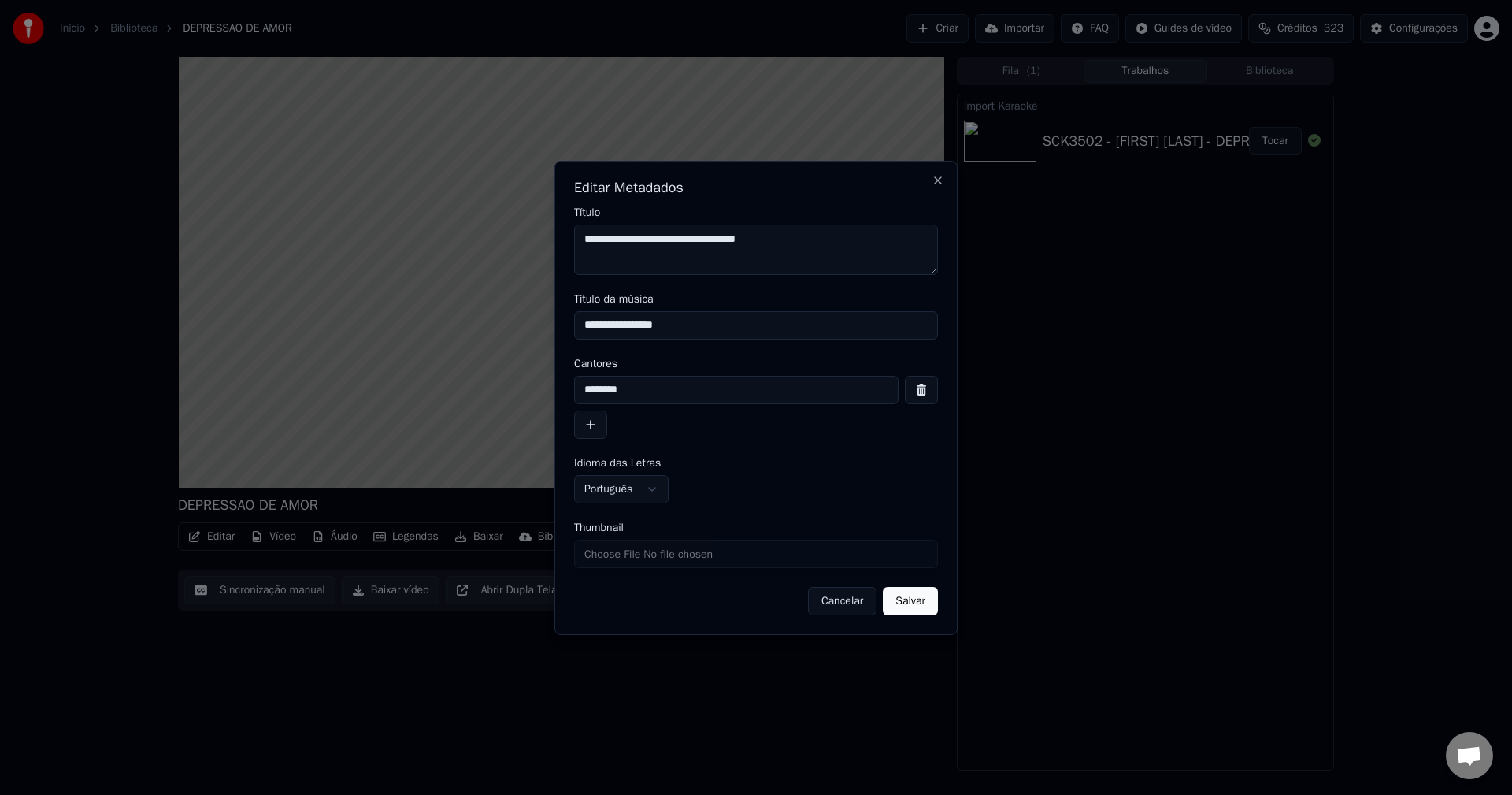 click on "Salvar" at bounding box center [910, 601] 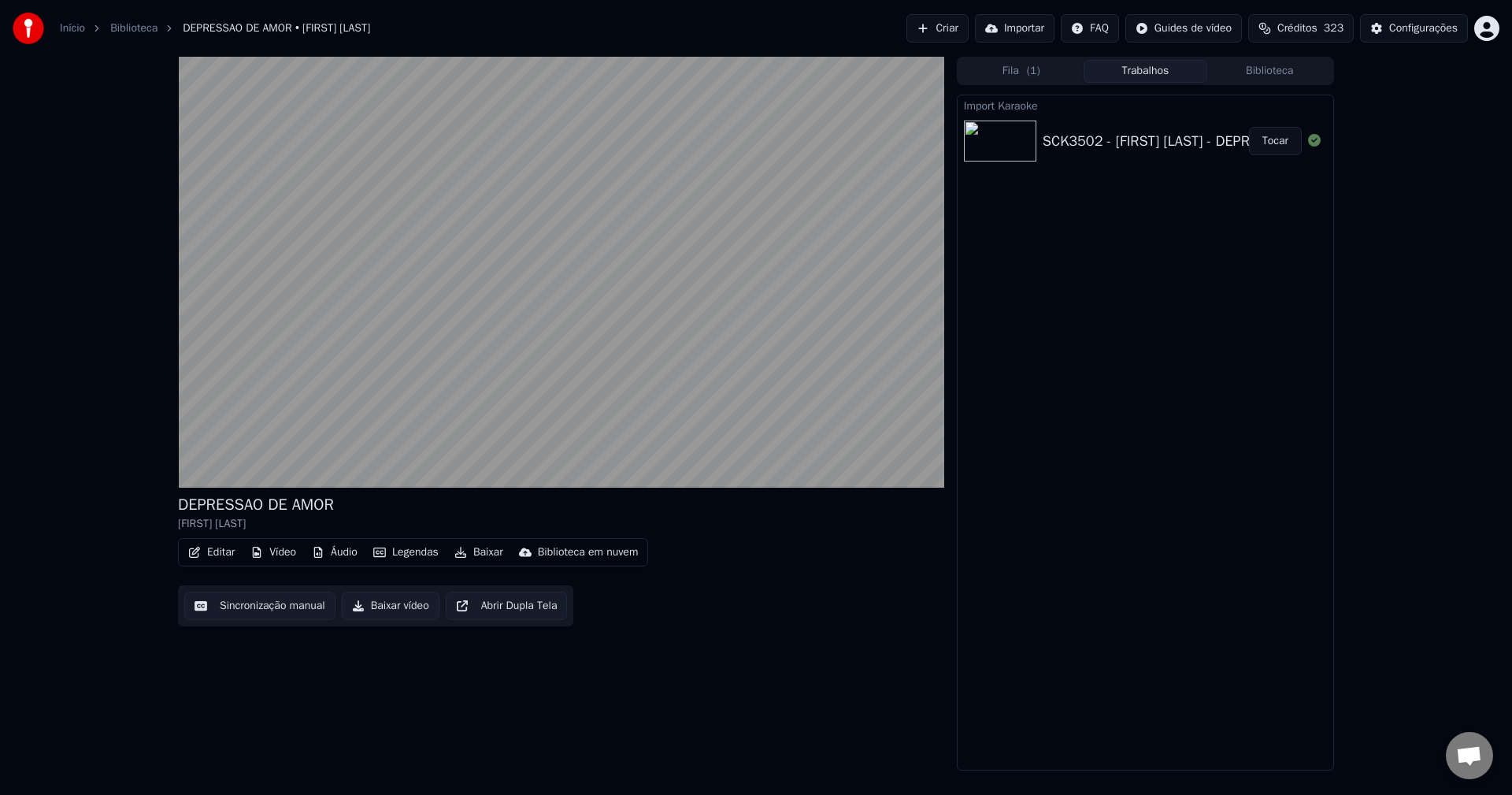 click on "Áudio" at bounding box center [335, 552] 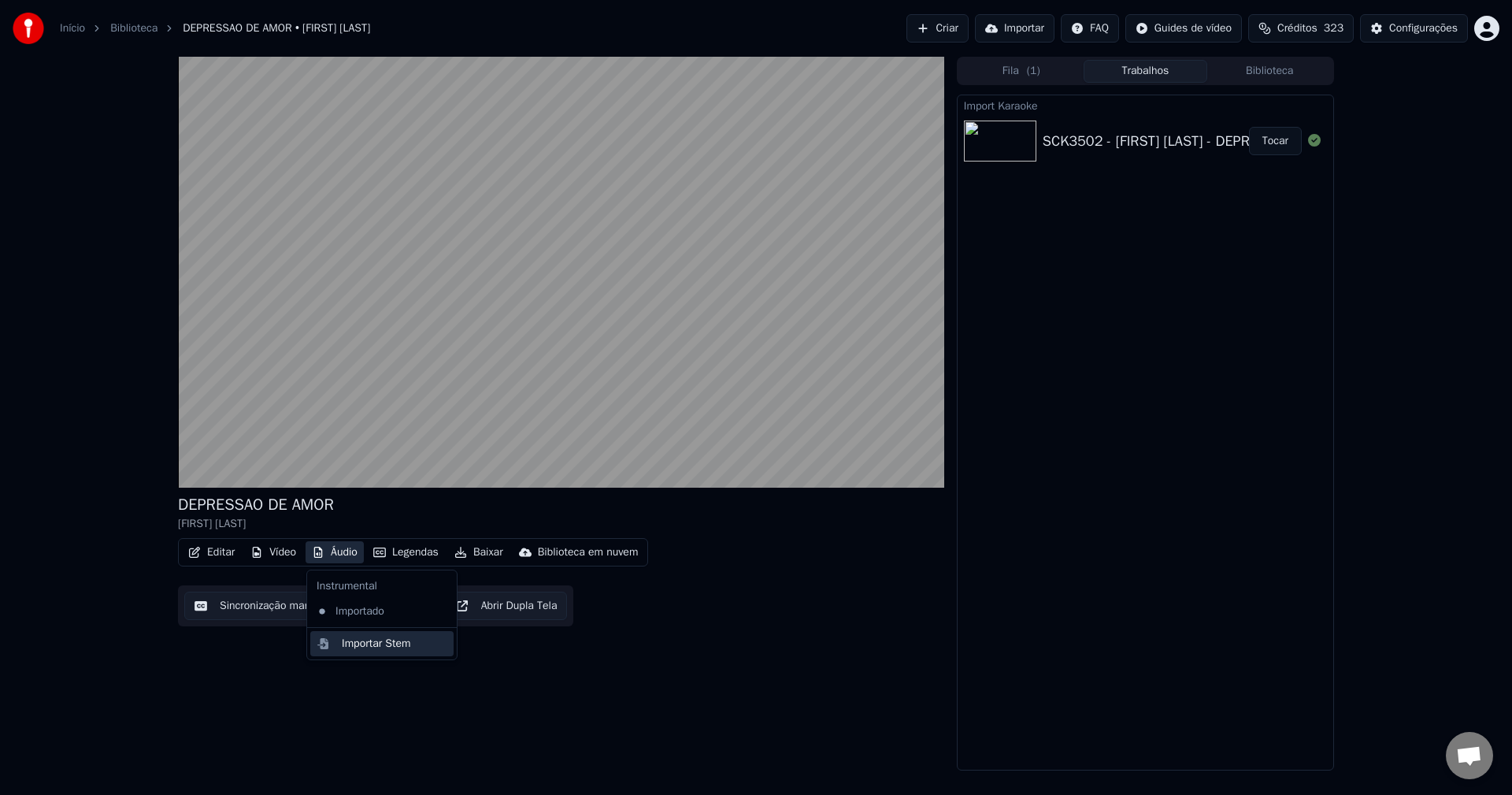 click on "Importar Stem" at bounding box center (376, 644) 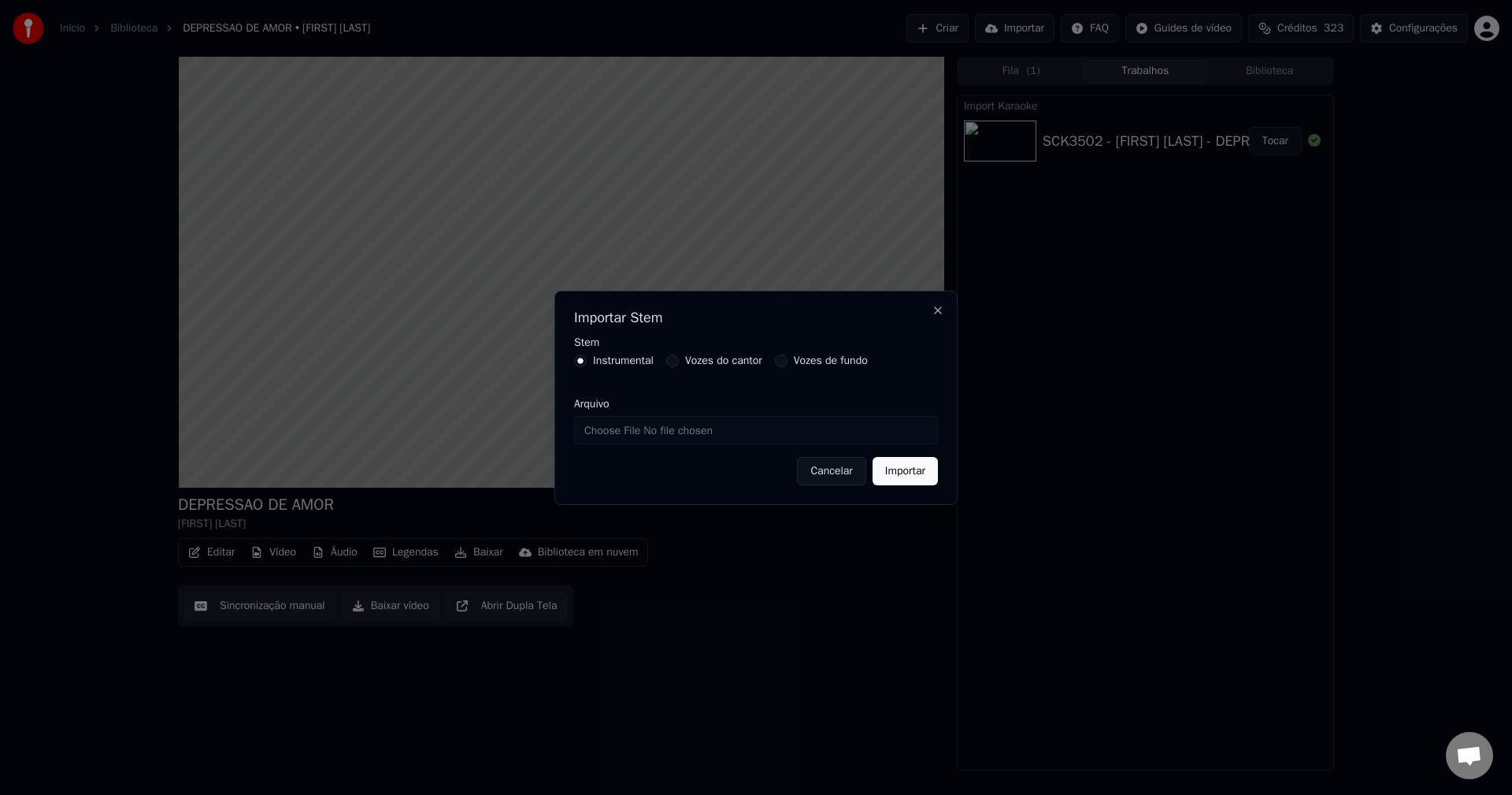 click on "Vozes do cantor" at bounding box center [724, 361] 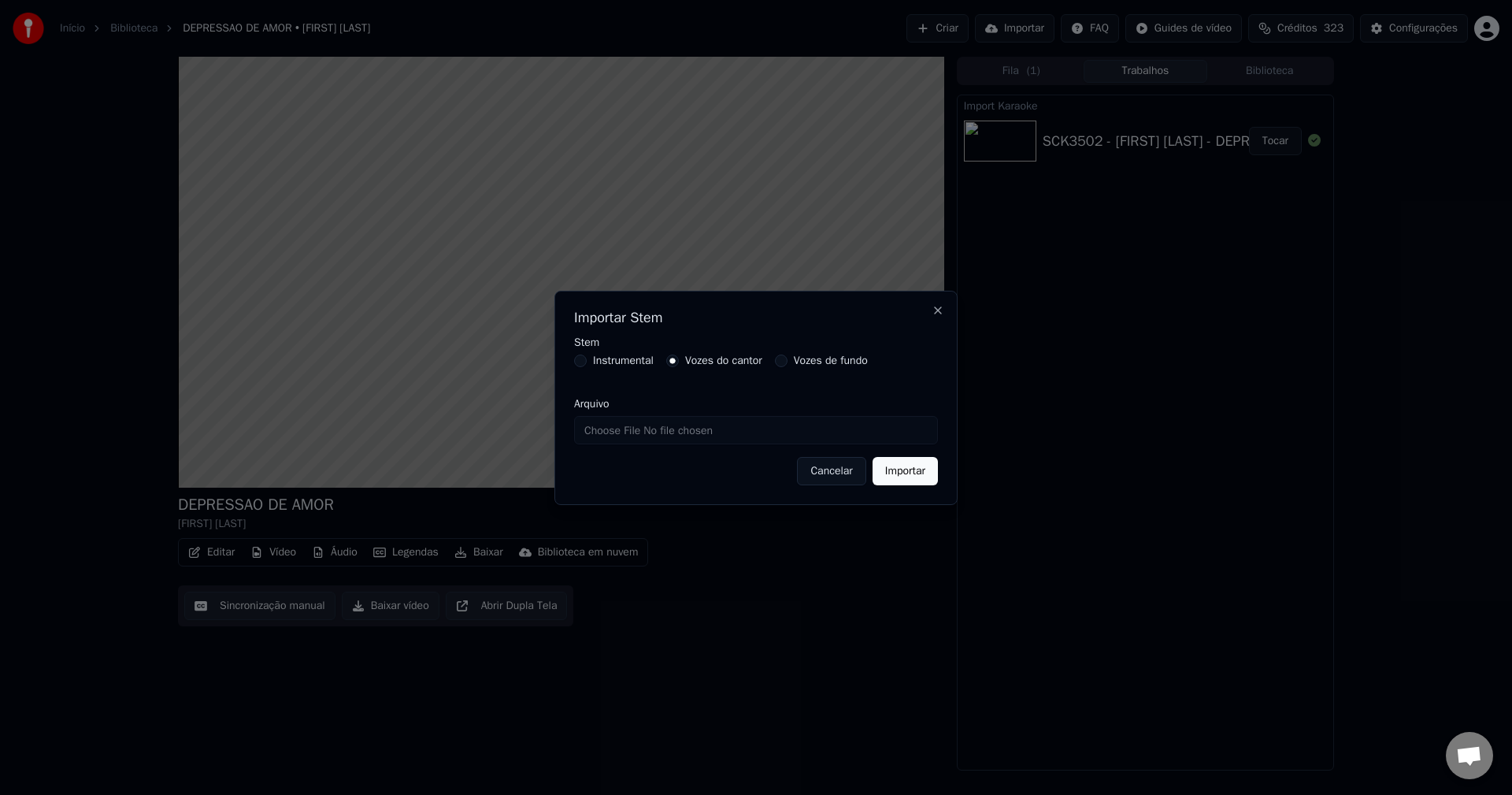 click on "Arquivo" at bounding box center [756, 430] 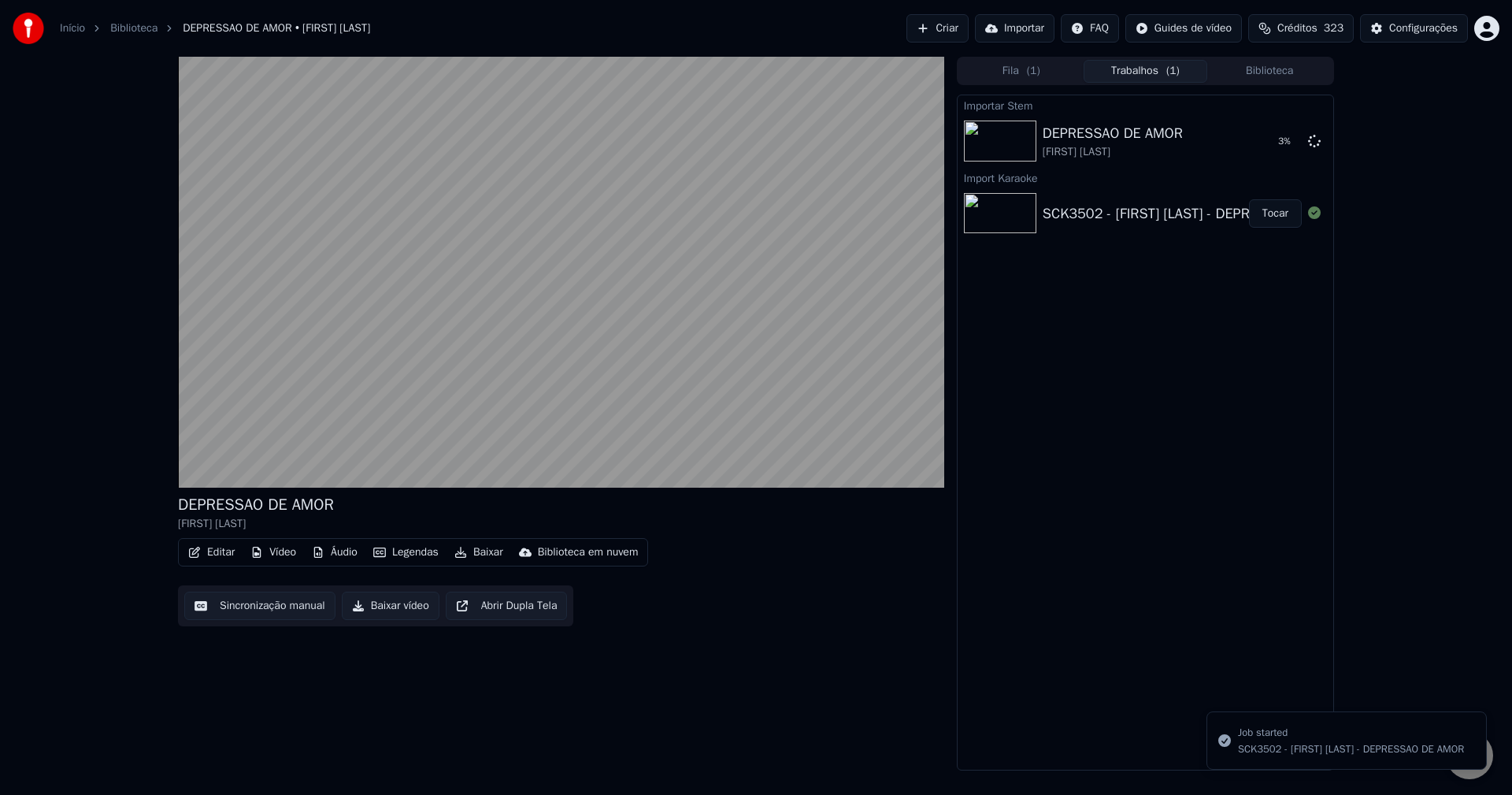 click on "Baixar vídeo" at bounding box center (391, 606) 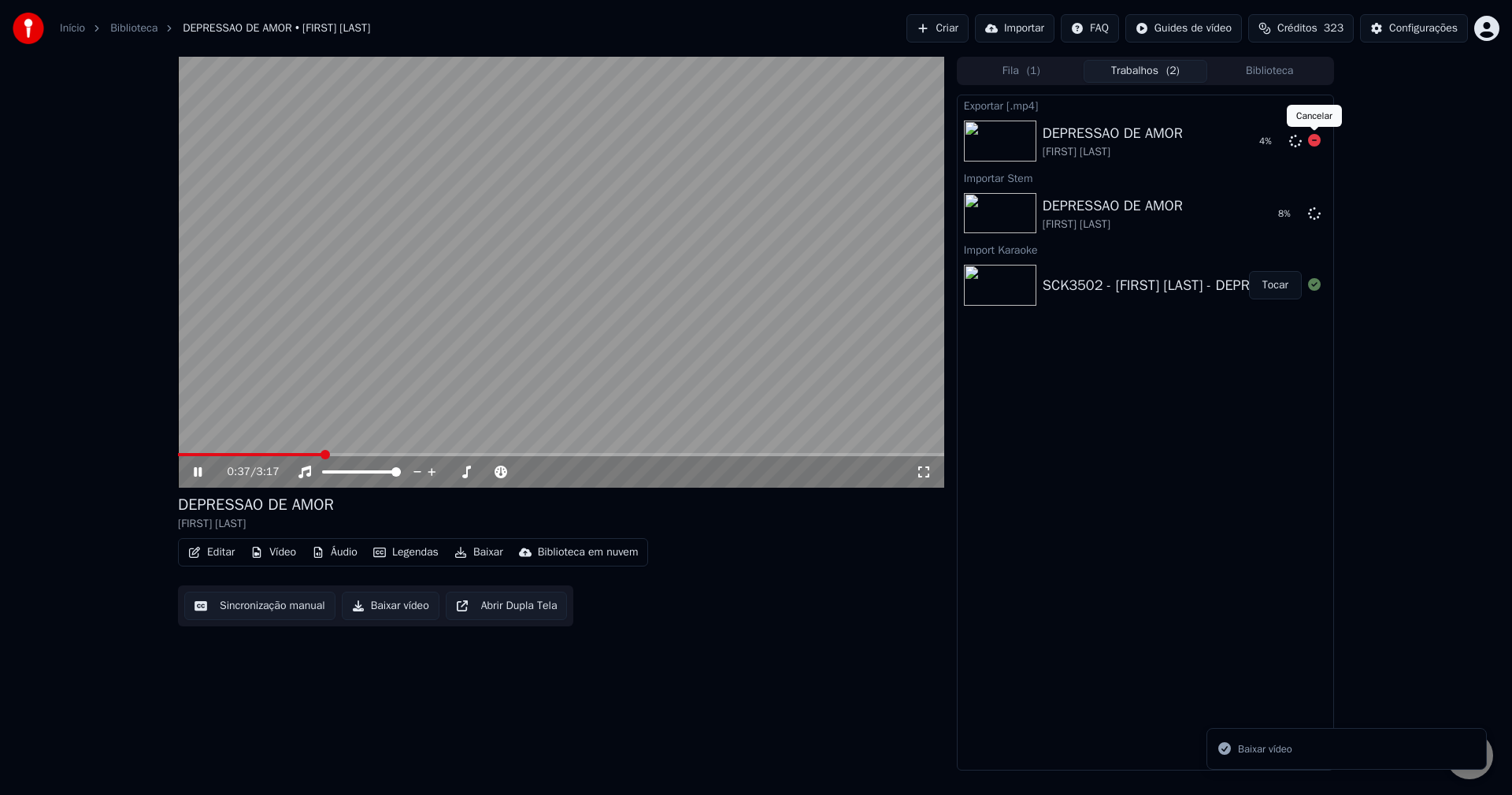 click 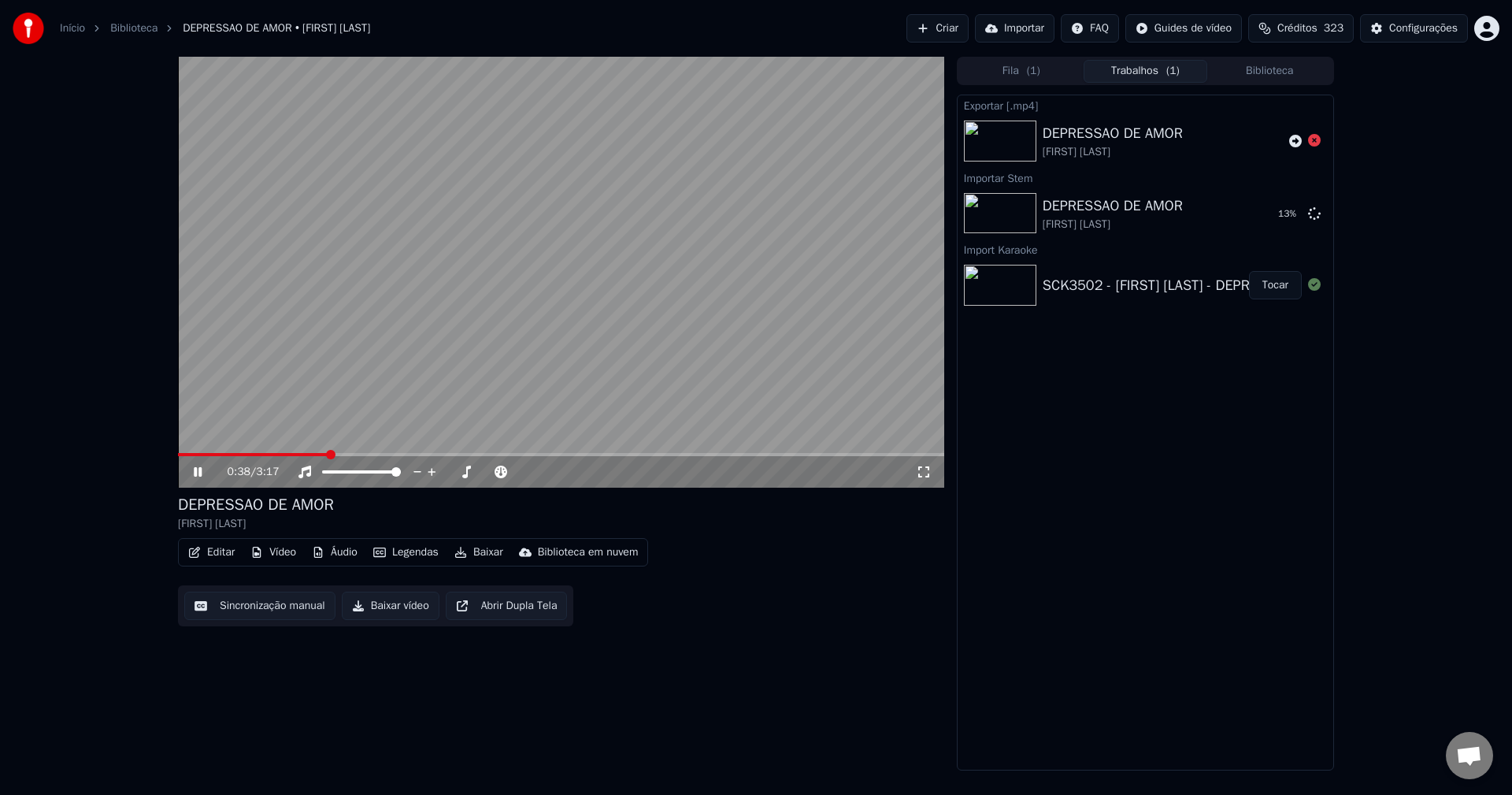 click on "Áudio" at bounding box center [335, 552] 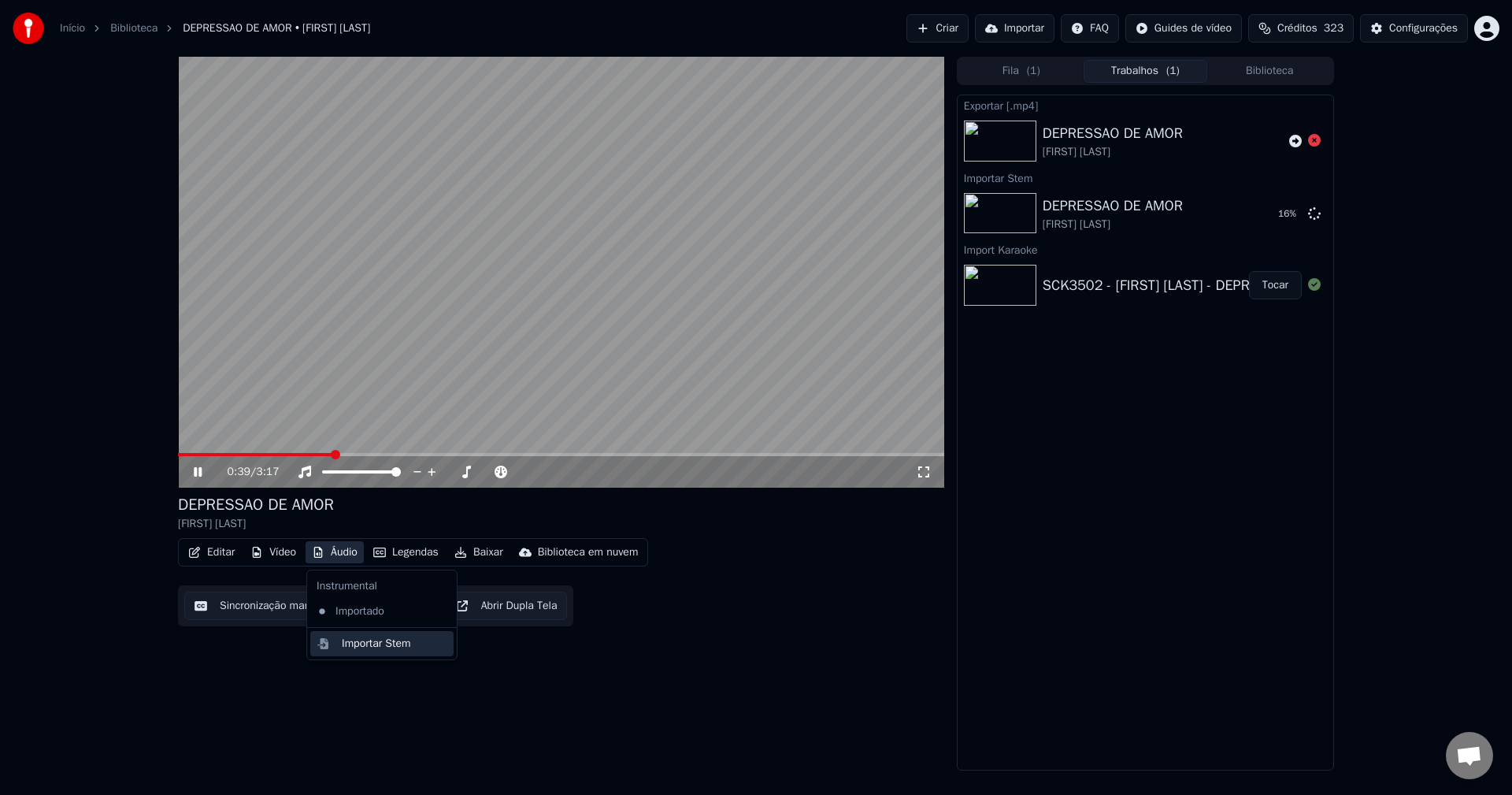 click on "Importar Stem" at bounding box center (376, 644) 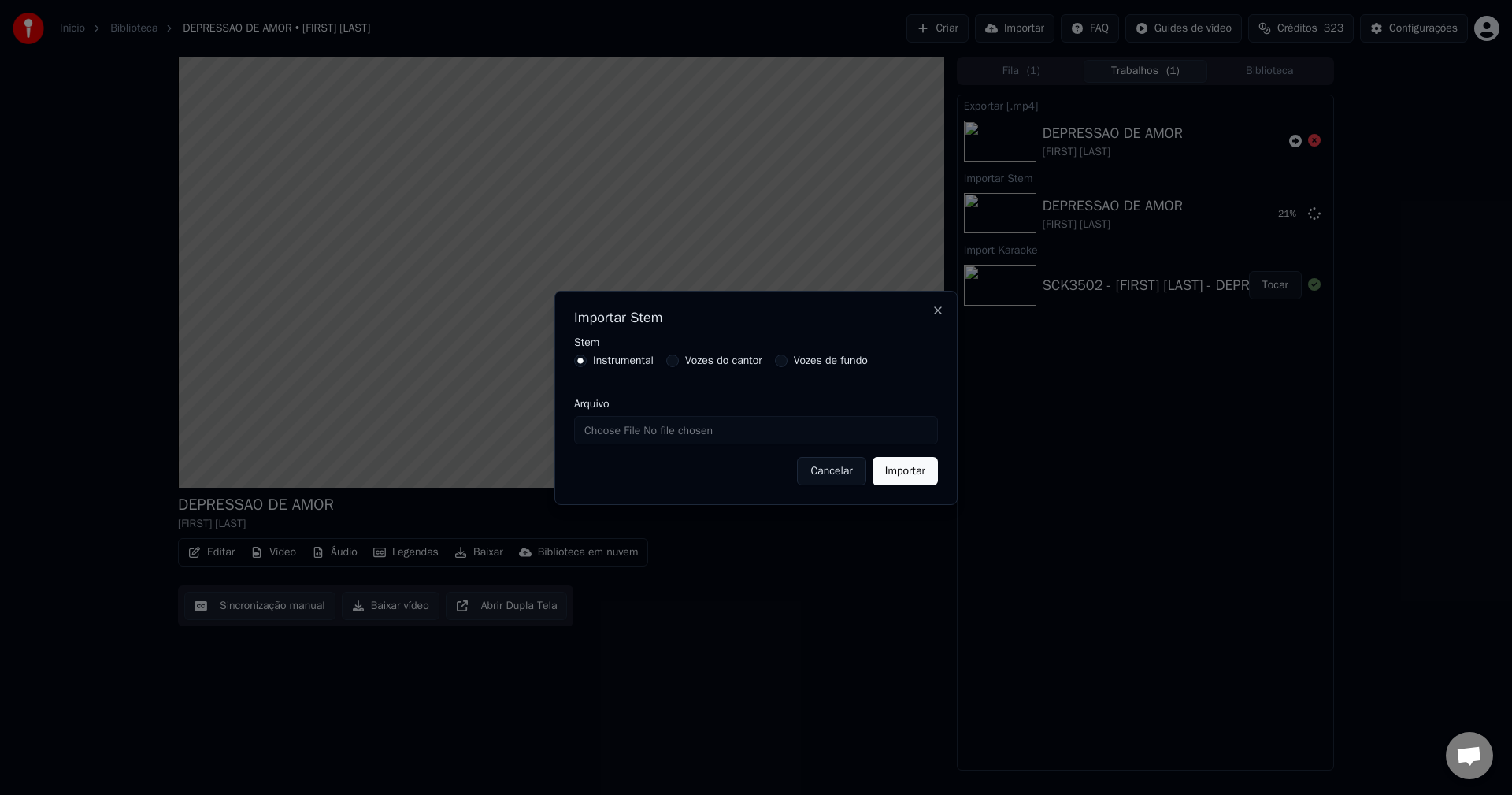 click on "Vozes de fundo" at bounding box center (831, 361) 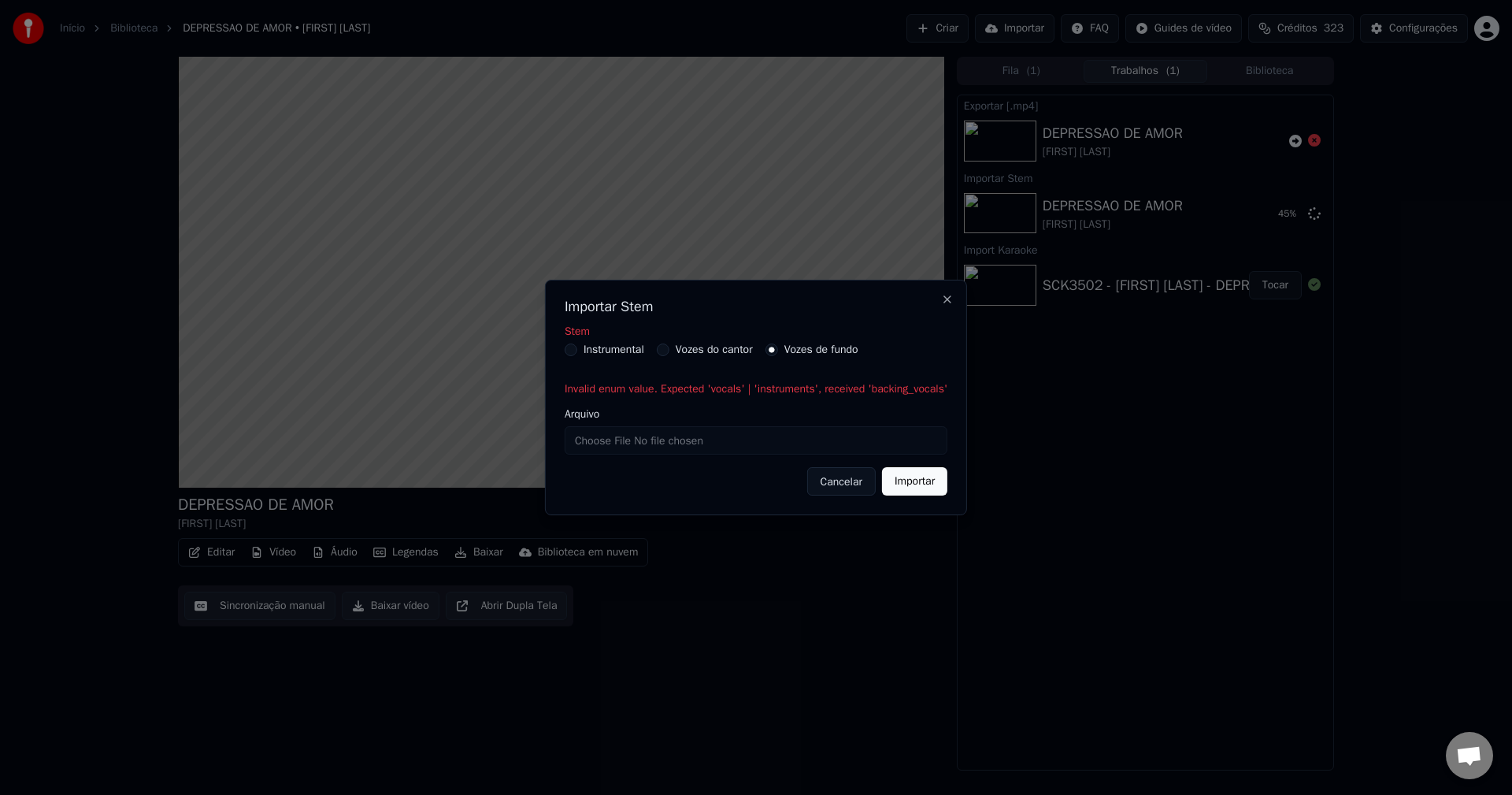 click on "Arquivo" at bounding box center (756, 440) 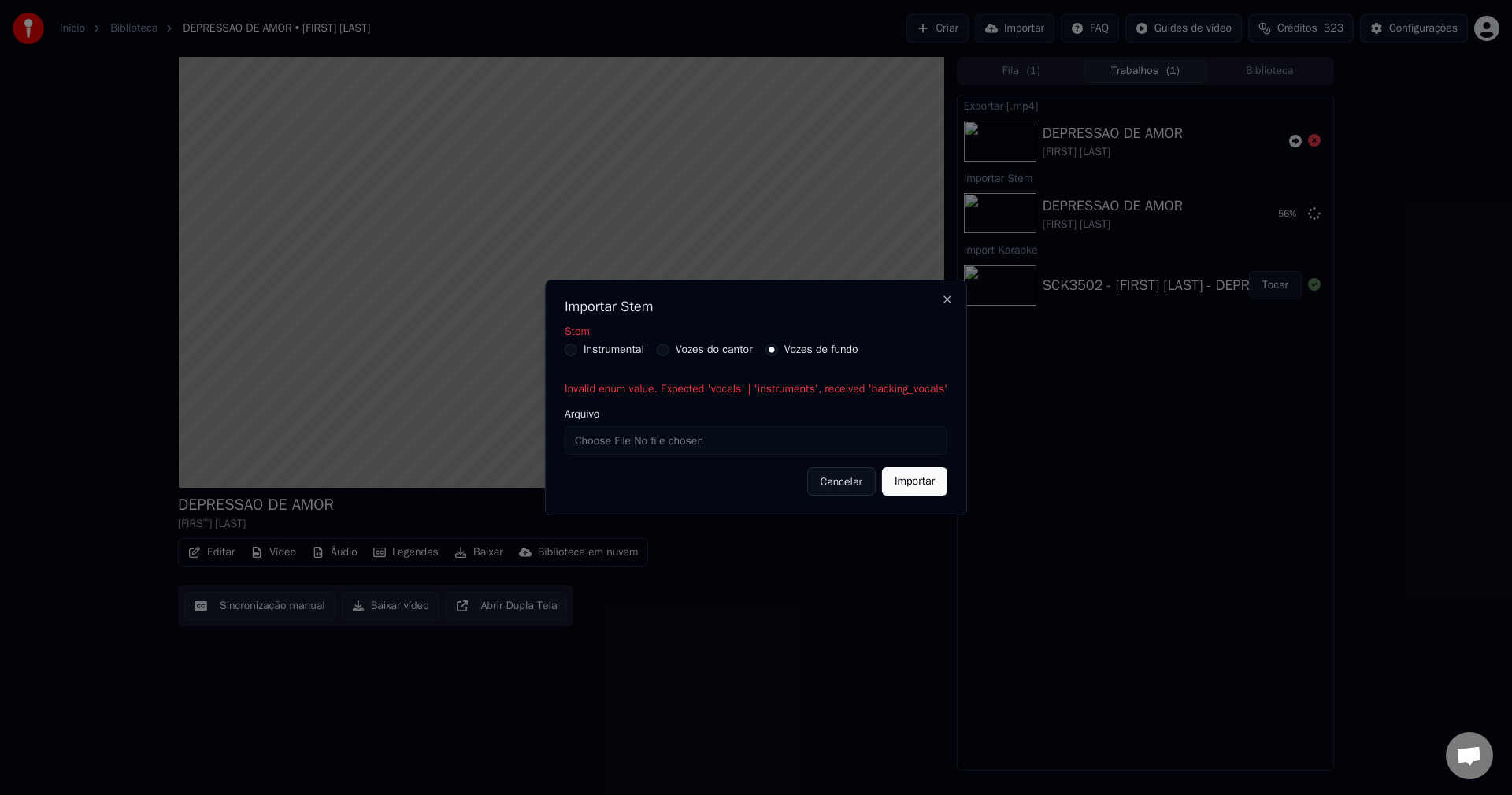 type on "**********" 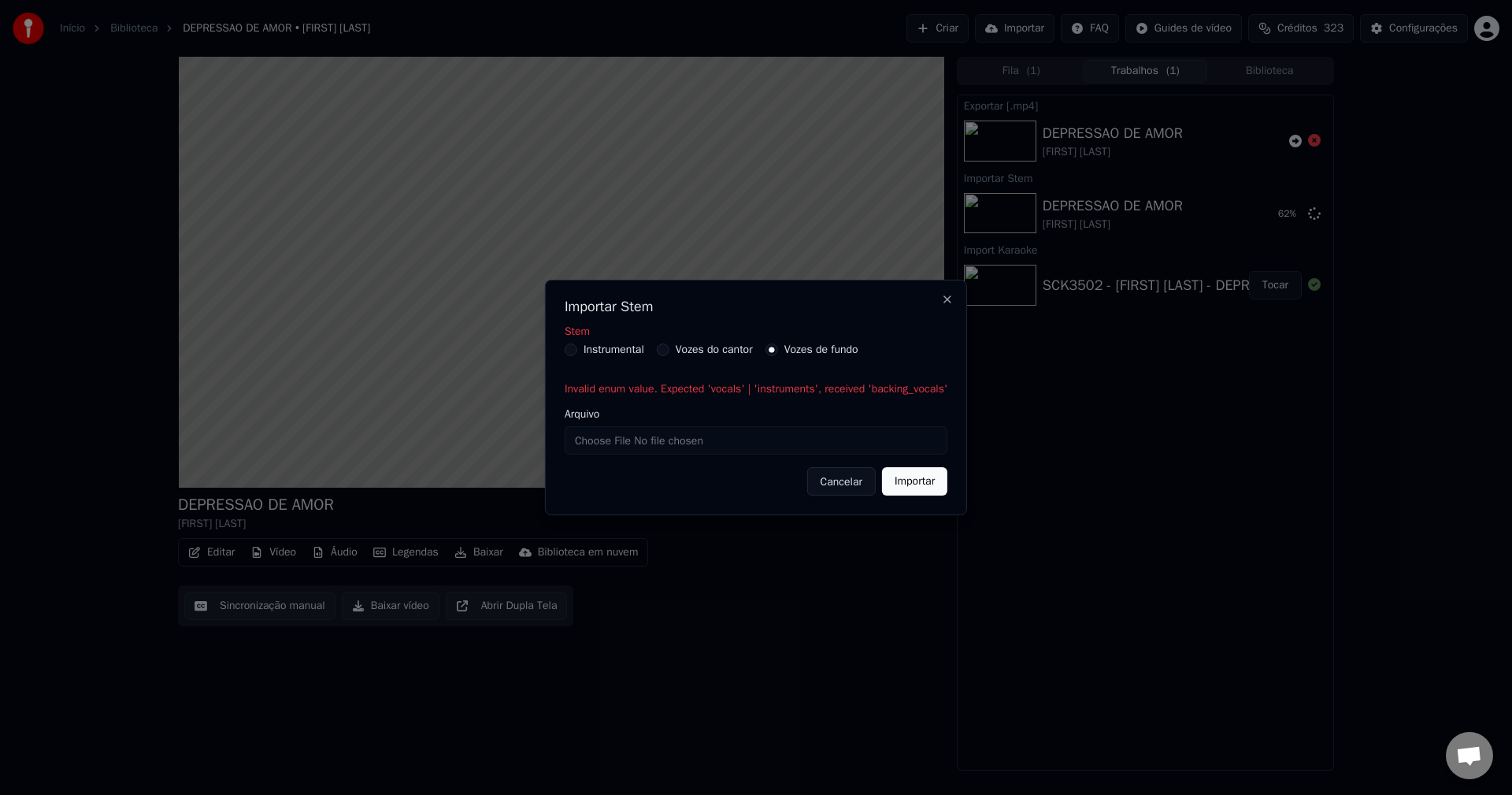 click on "Importar" at bounding box center (914, 481) 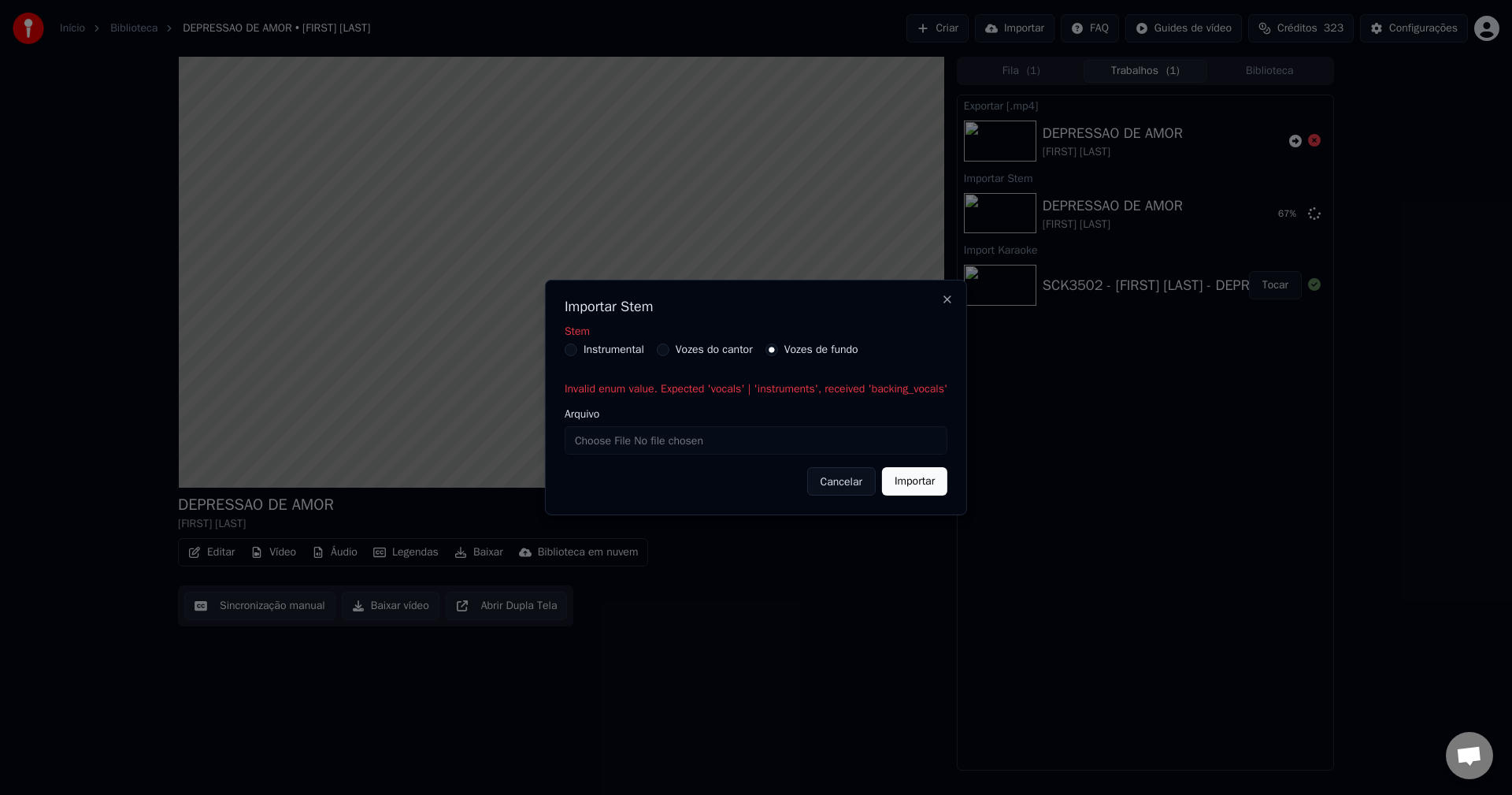 click on "Importar" at bounding box center (914, 481) 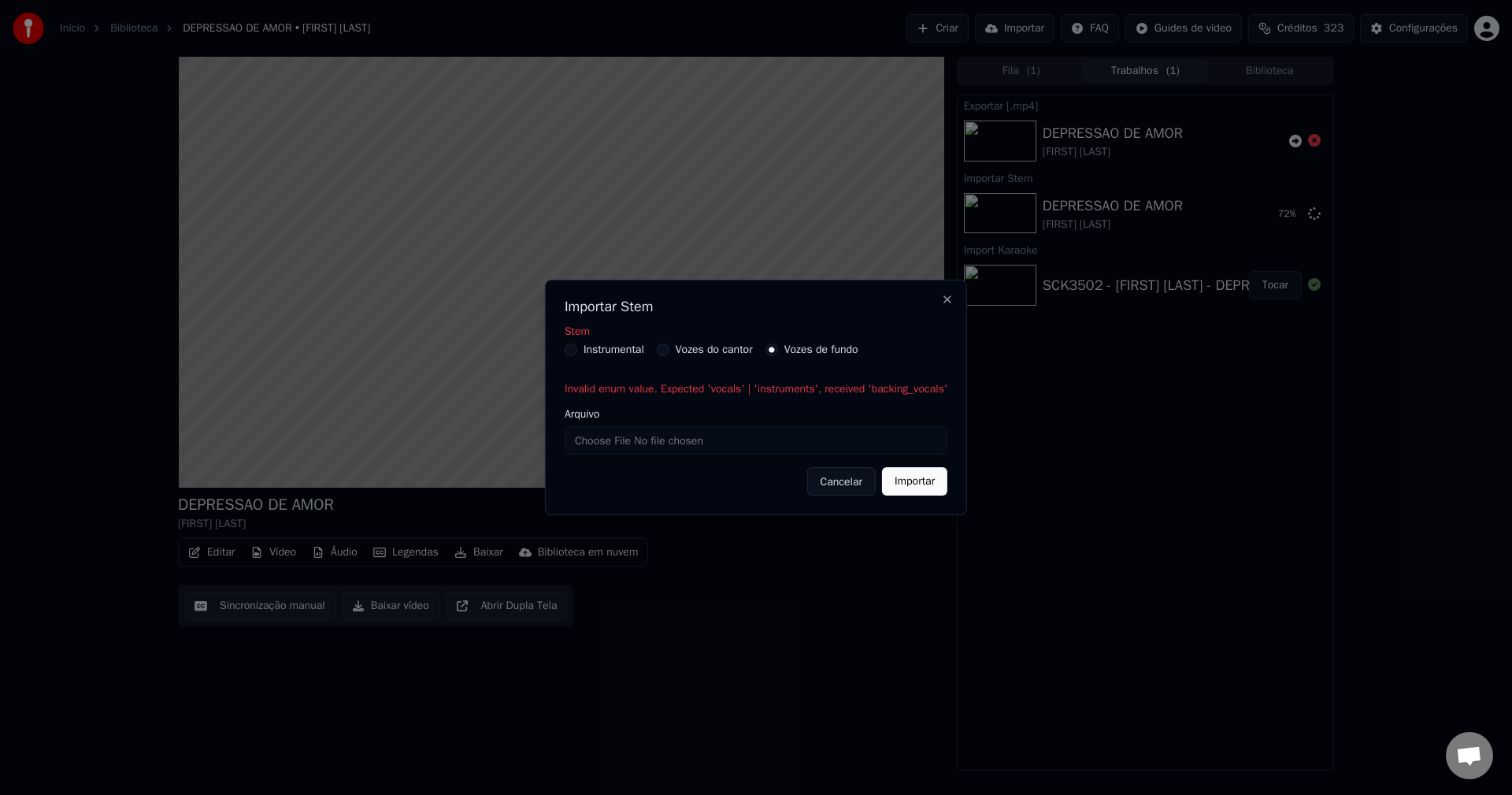 click 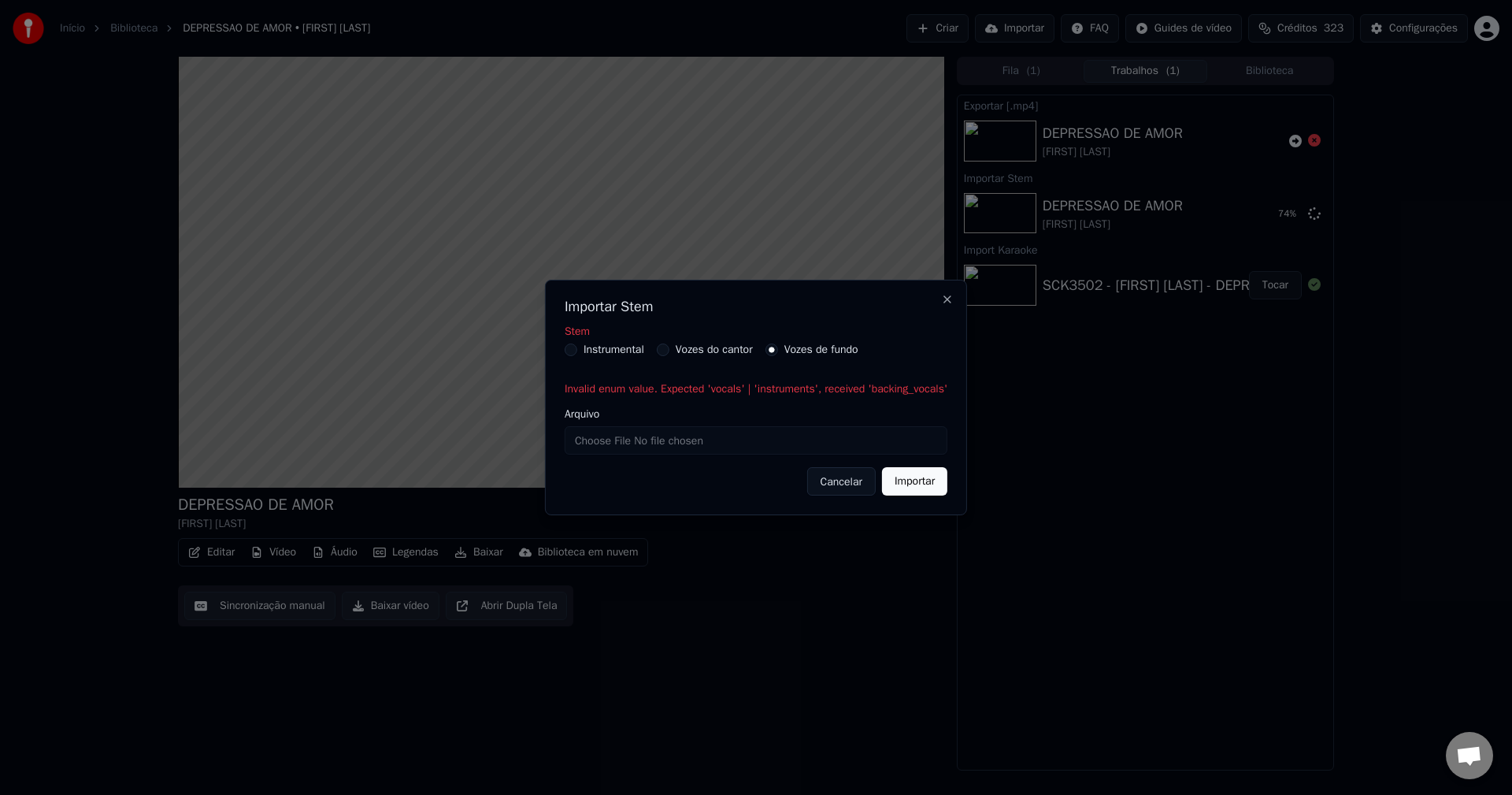 click 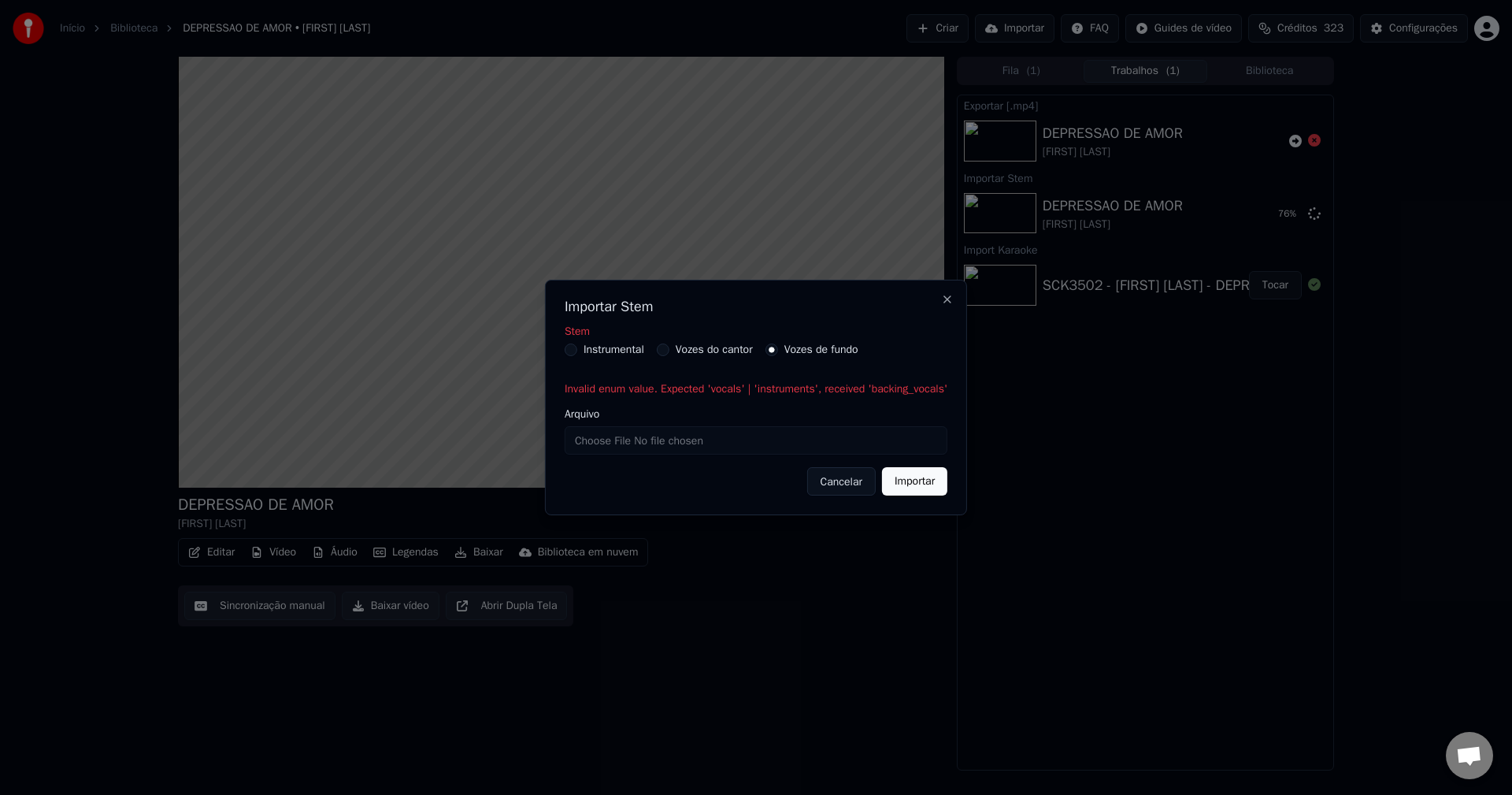 click on "Invalid enum value. Expected 'vocals' | 'instruments', received 'backing_vocals'" at bounding box center [756, 389] 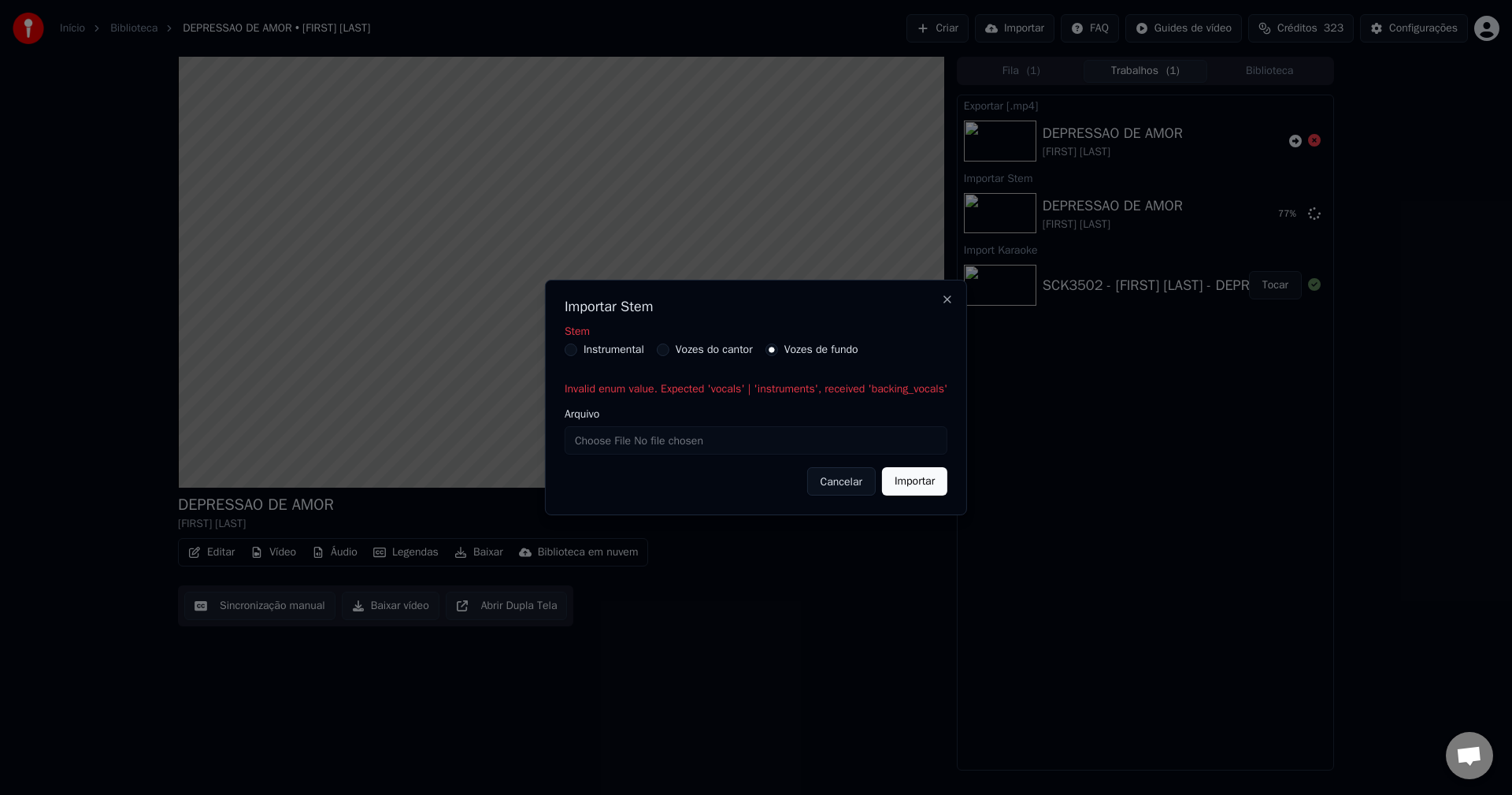 click on "Arquivo" at bounding box center [756, 440] 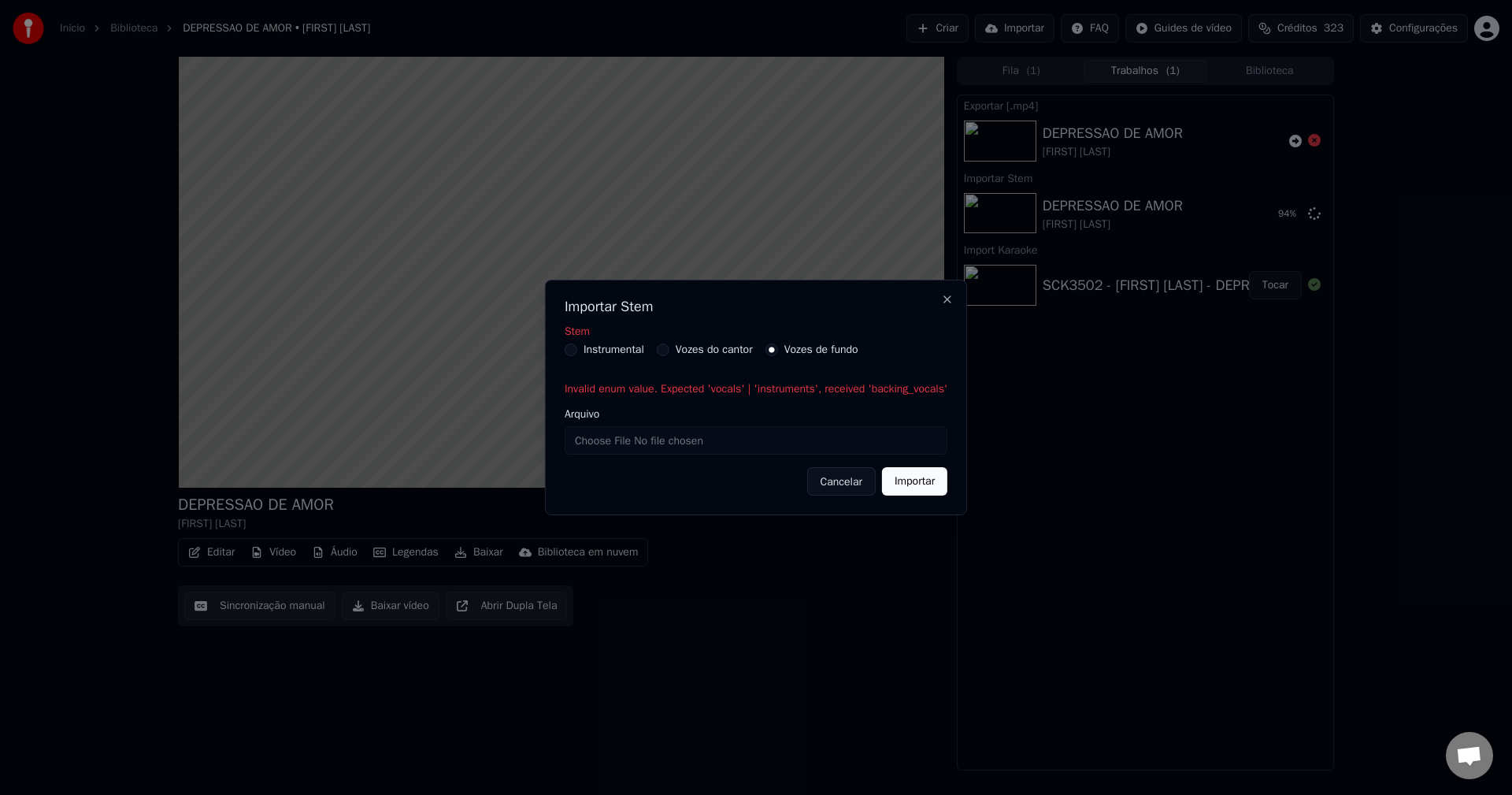 click on "Arquivo" at bounding box center [756, 440] 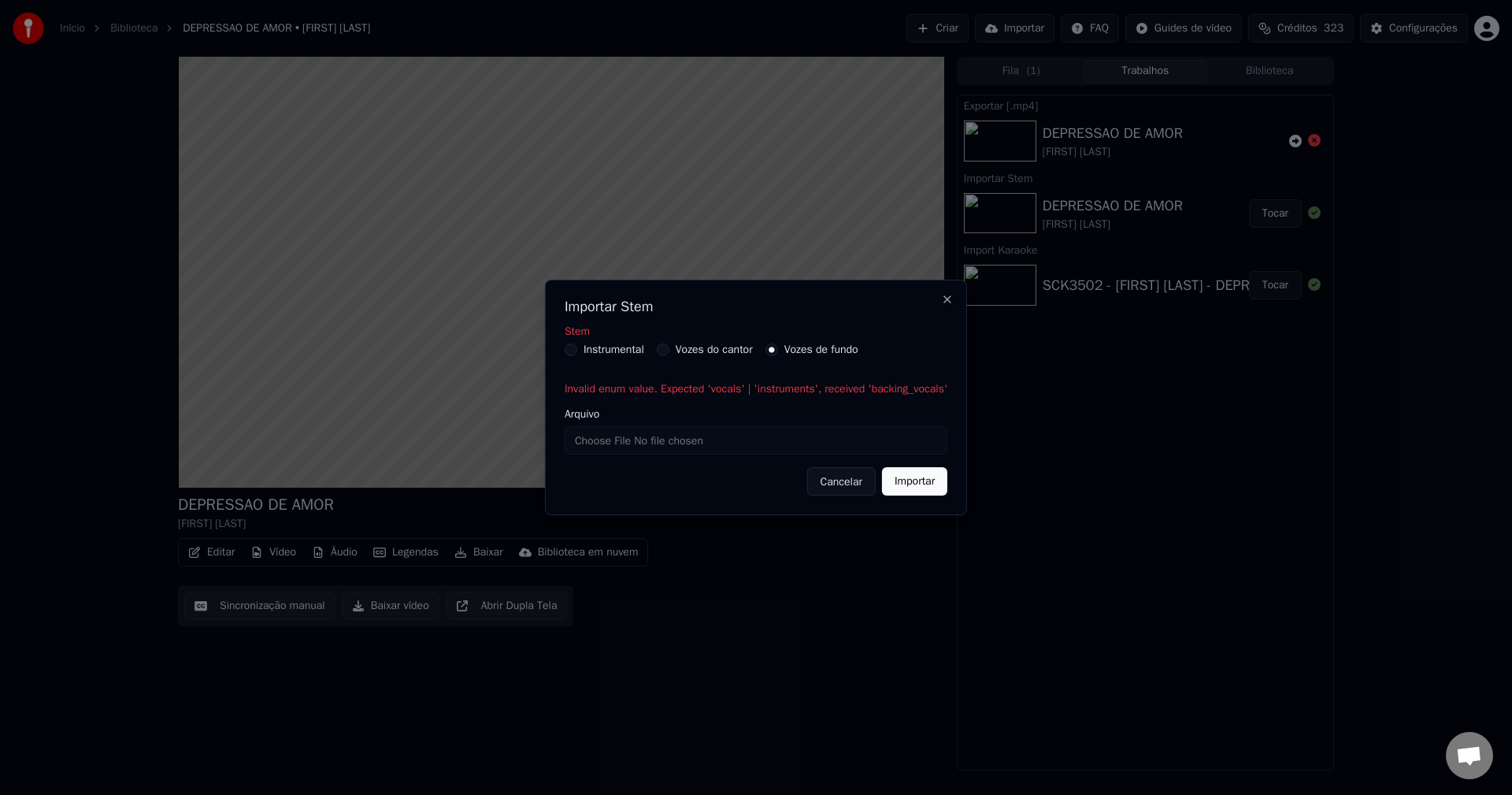 type on "**********" 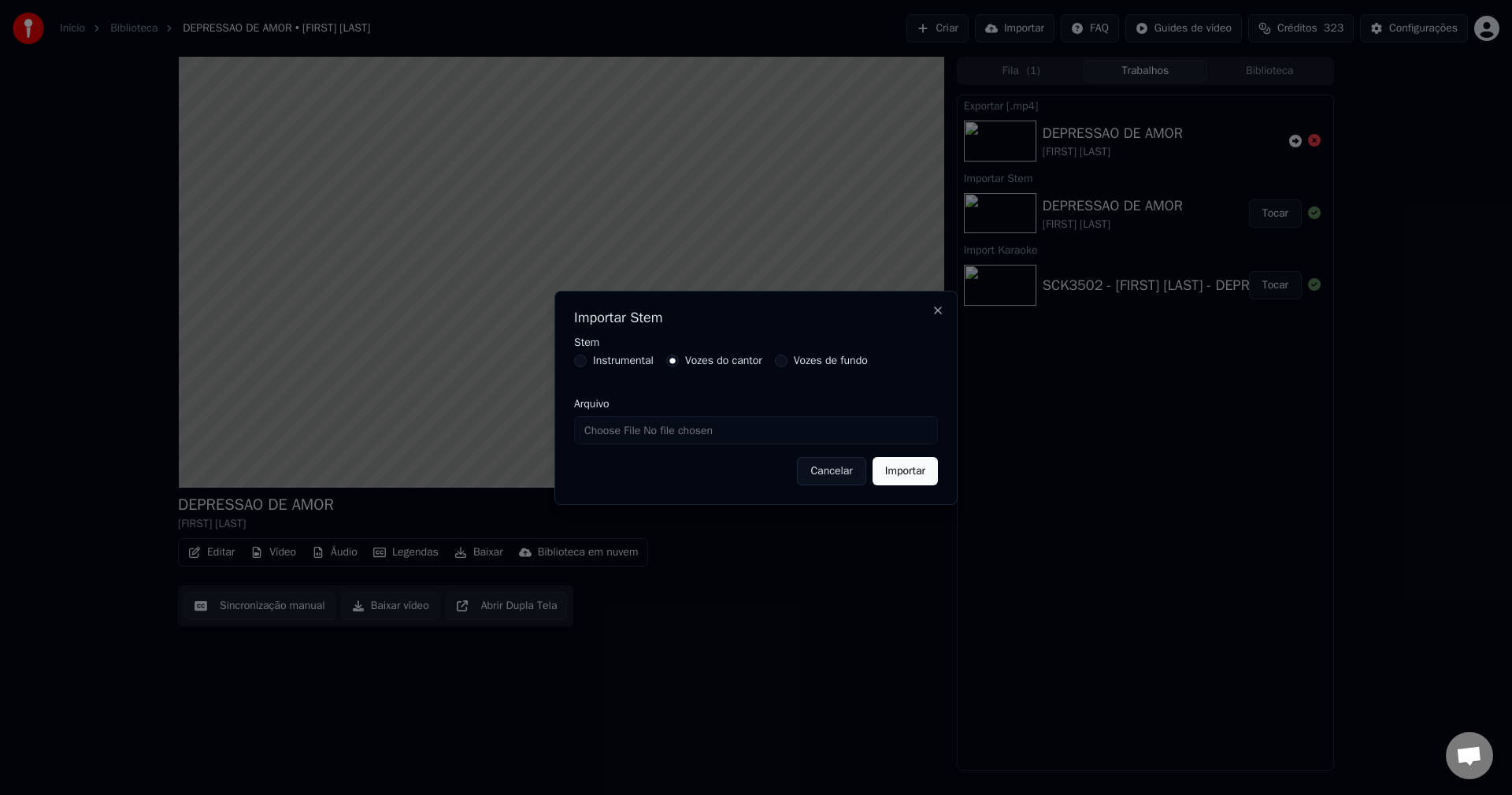 click on "Vozes do cantor" at bounding box center [724, 361] 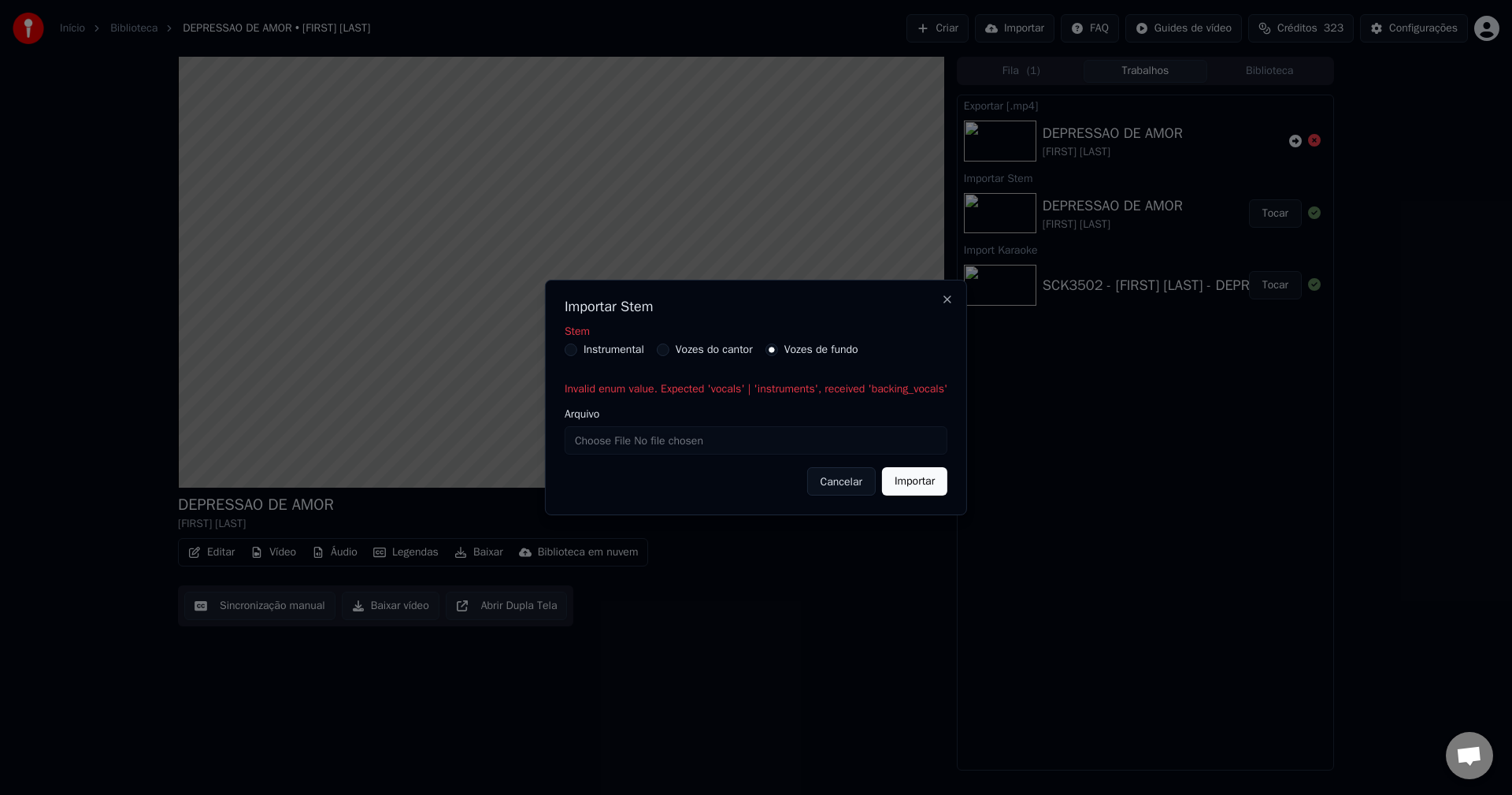 click on "Cancelar" at bounding box center (841, 481) 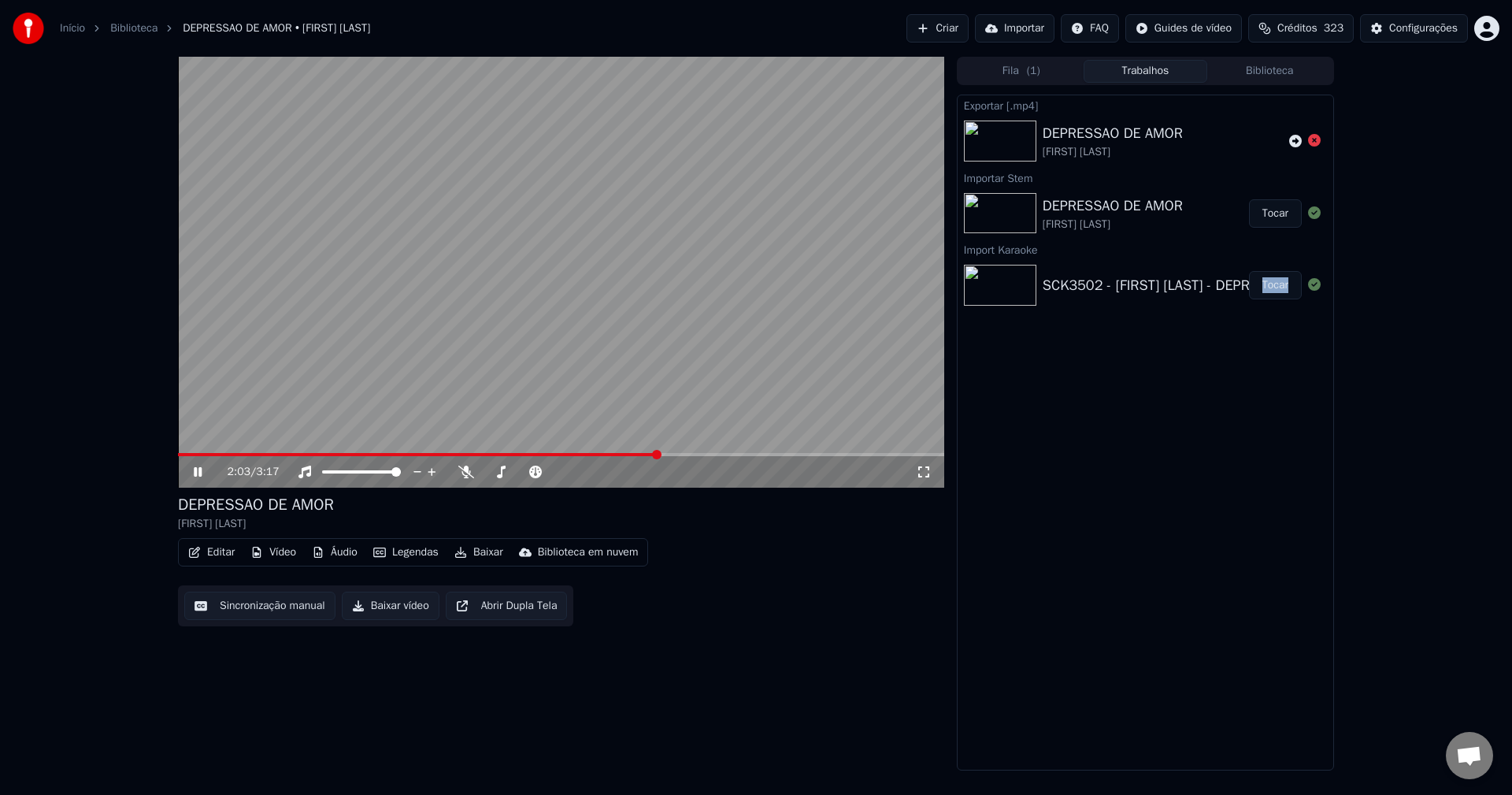 click on "Exportar [.mp4] DEPRESSAO DE AMOR Amarildo Importar Stem DEPRESSAO DE AMOR Amarildo Tocar Import Karaoke SCK3502 - Amarildo - DEPRESSAO DE AMOR Tocar" at bounding box center (1145, 433) 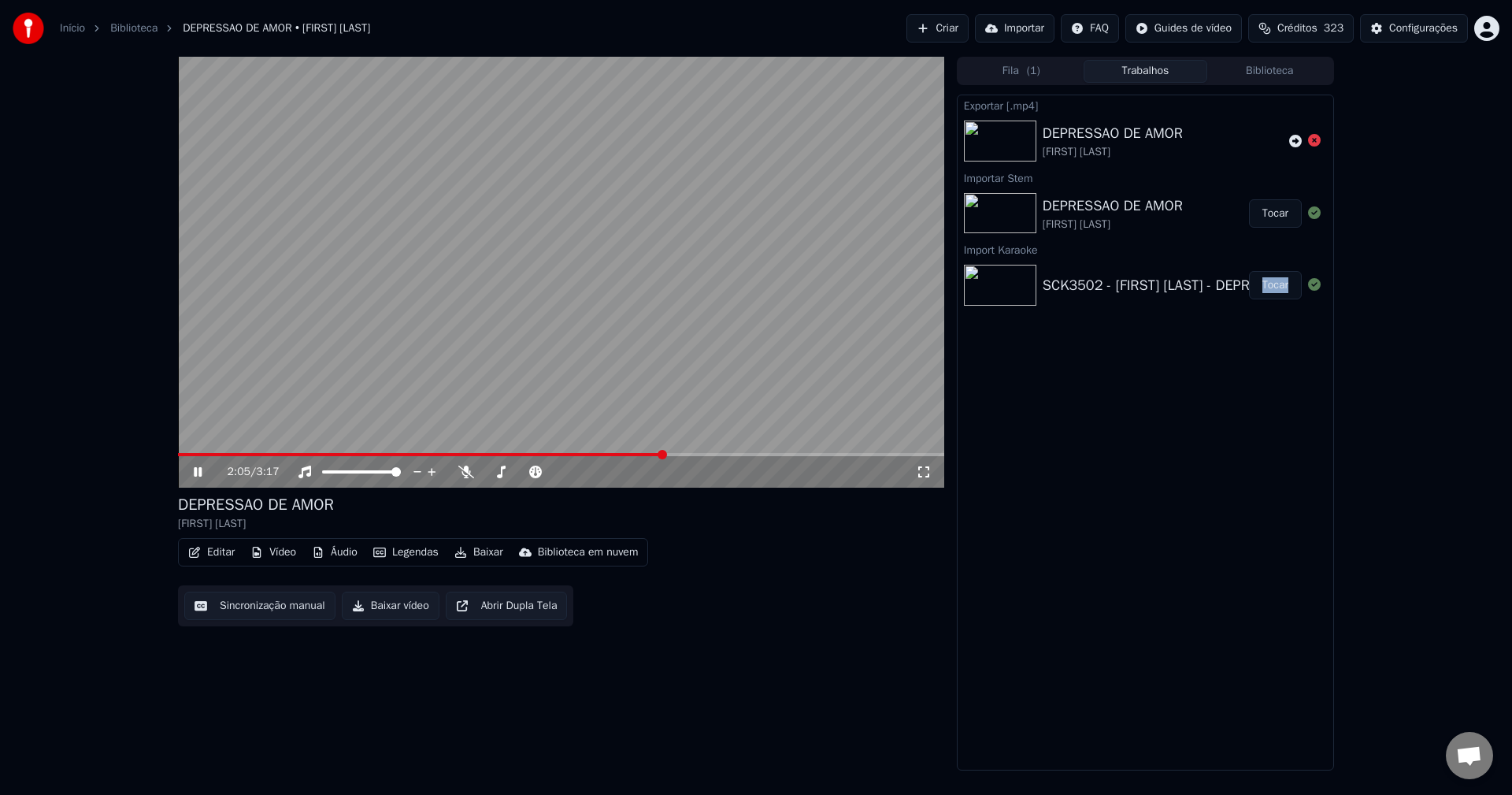click on "Áudio" at bounding box center [335, 552] 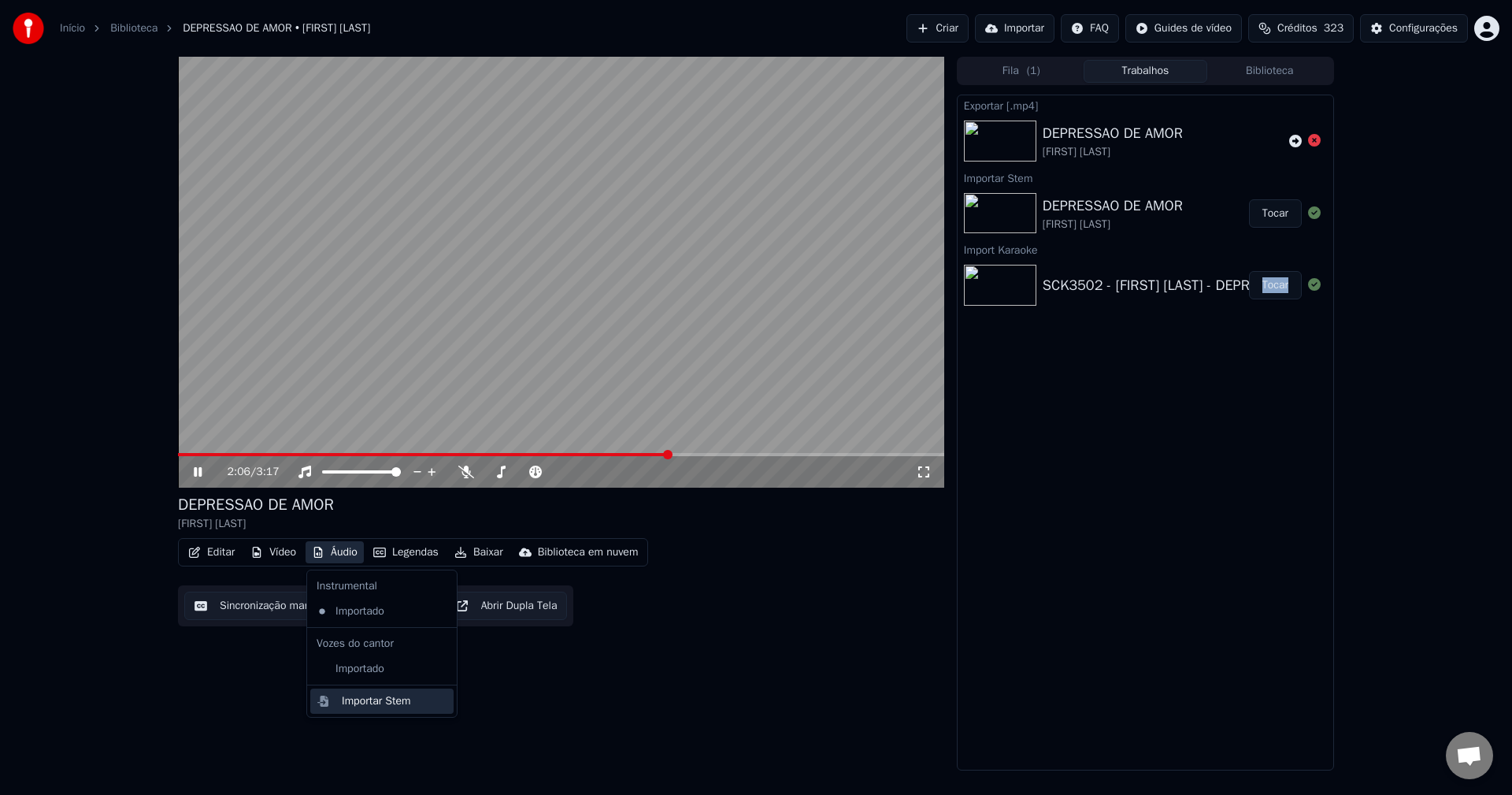 click on "Importar Stem" at bounding box center (376, 701) 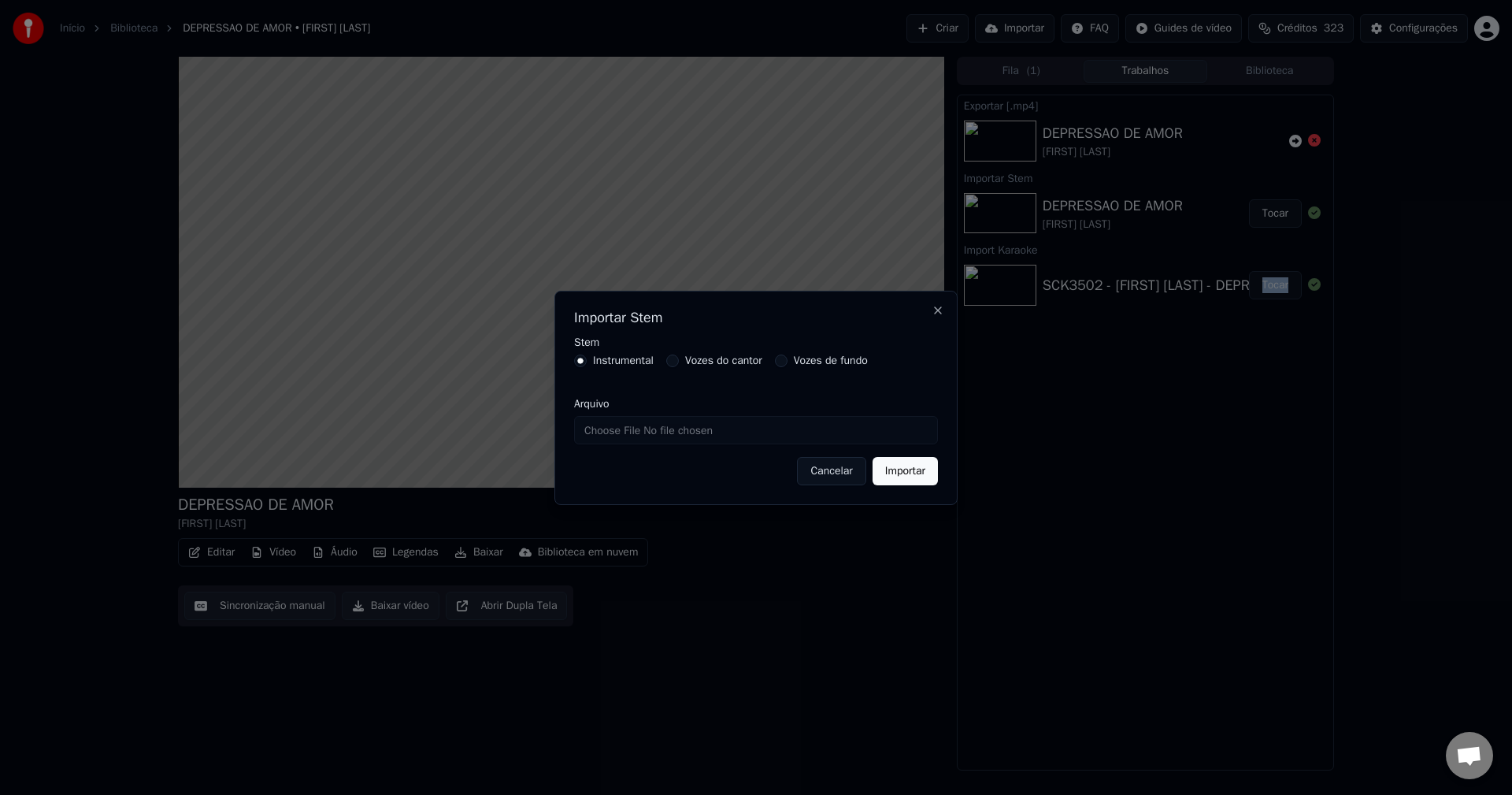 click on "Vozes de fundo" at bounding box center [831, 361] 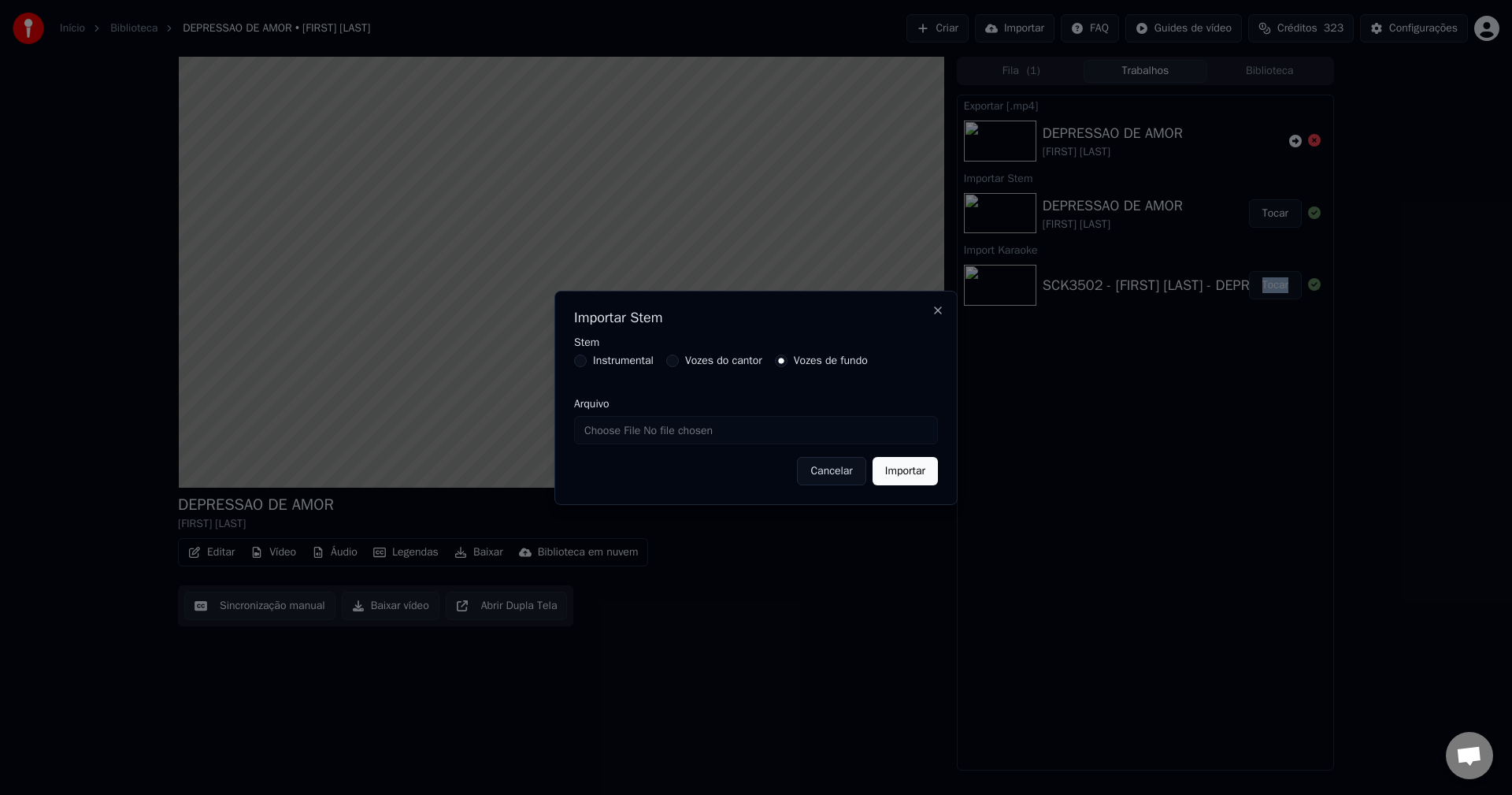 click on "Arquivo" at bounding box center (756, 430) 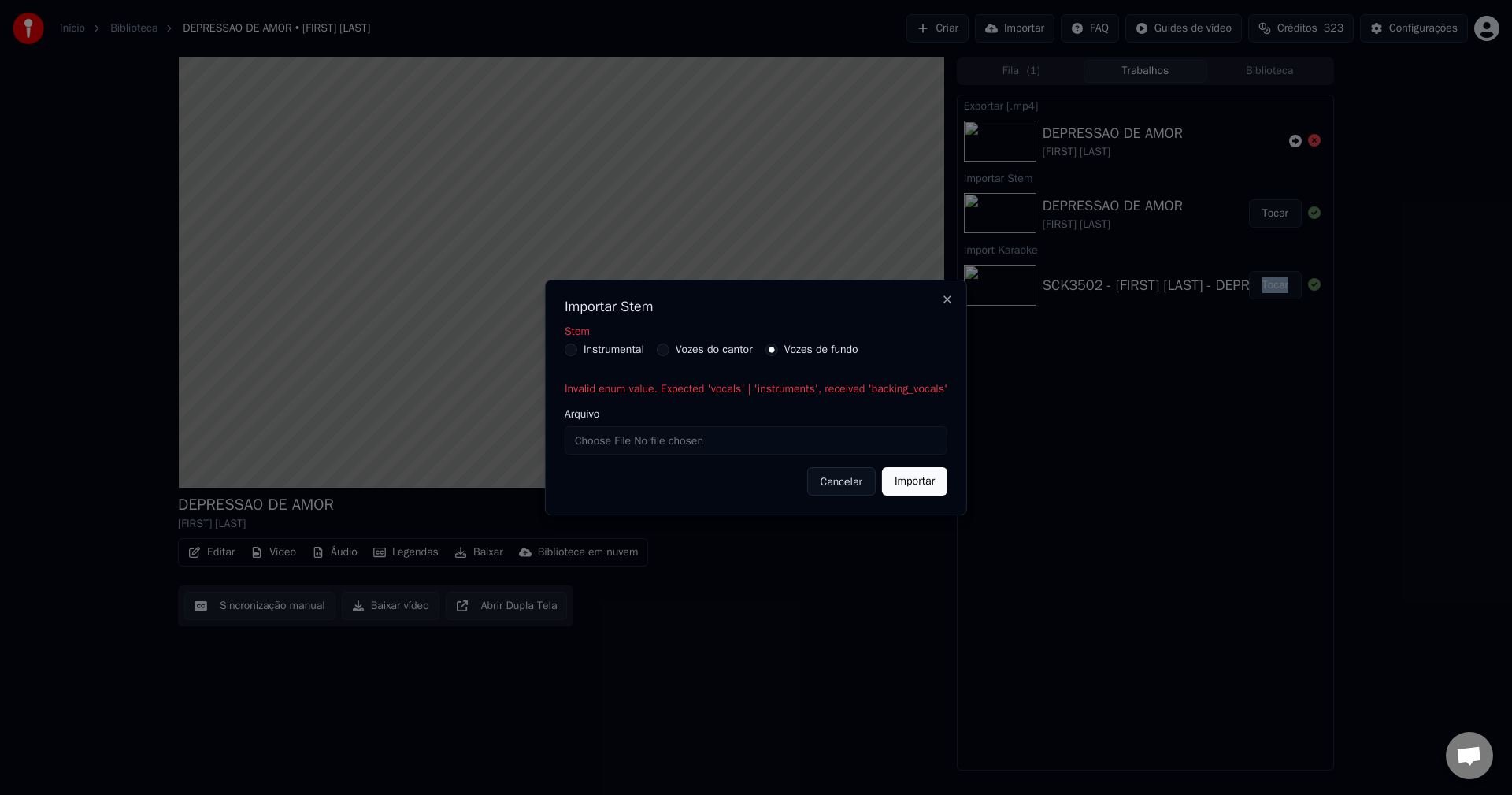 click on "Cancelar" at bounding box center (841, 481) 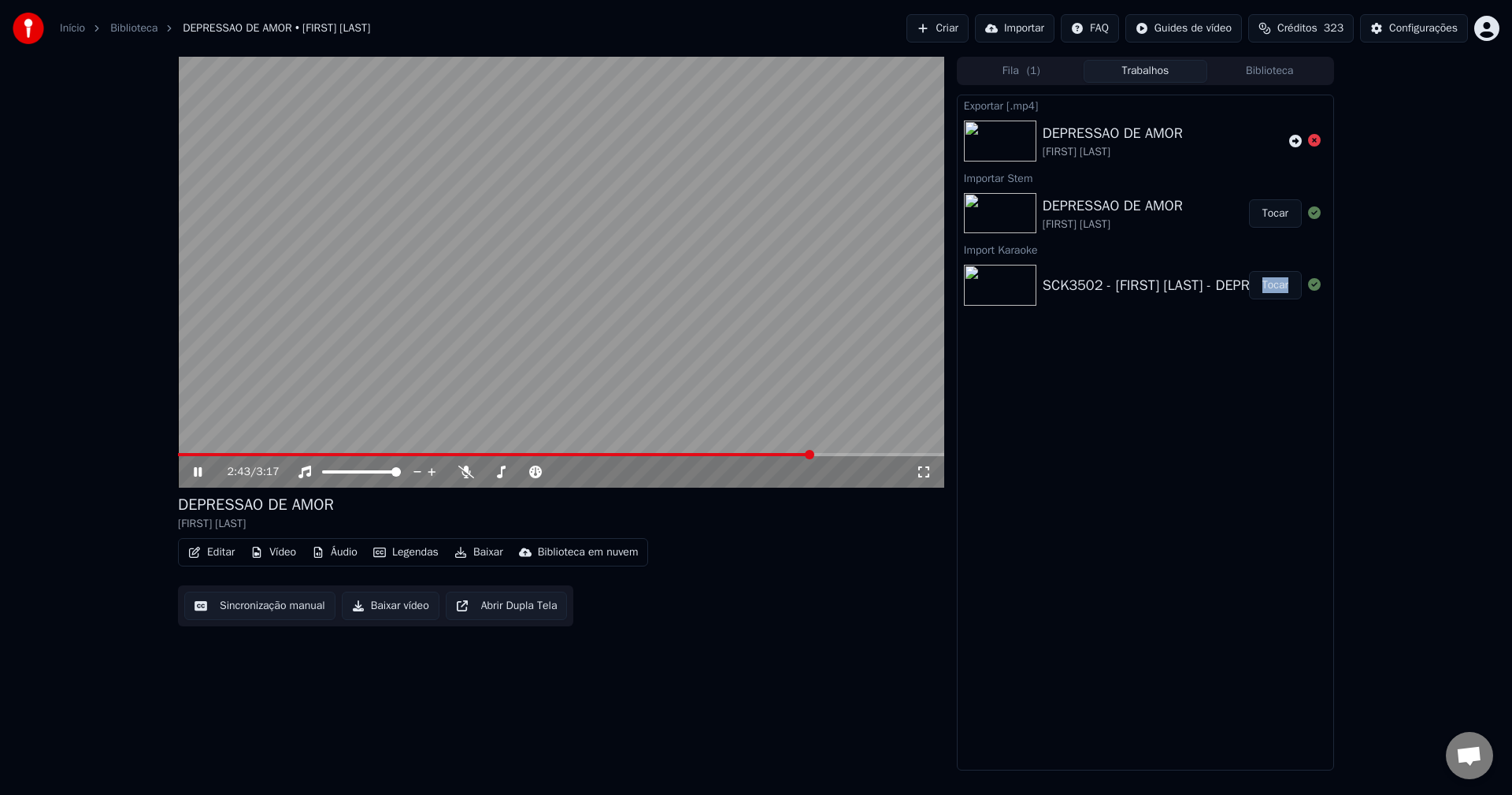 click on "Áudio" at bounding box center (335, 552) 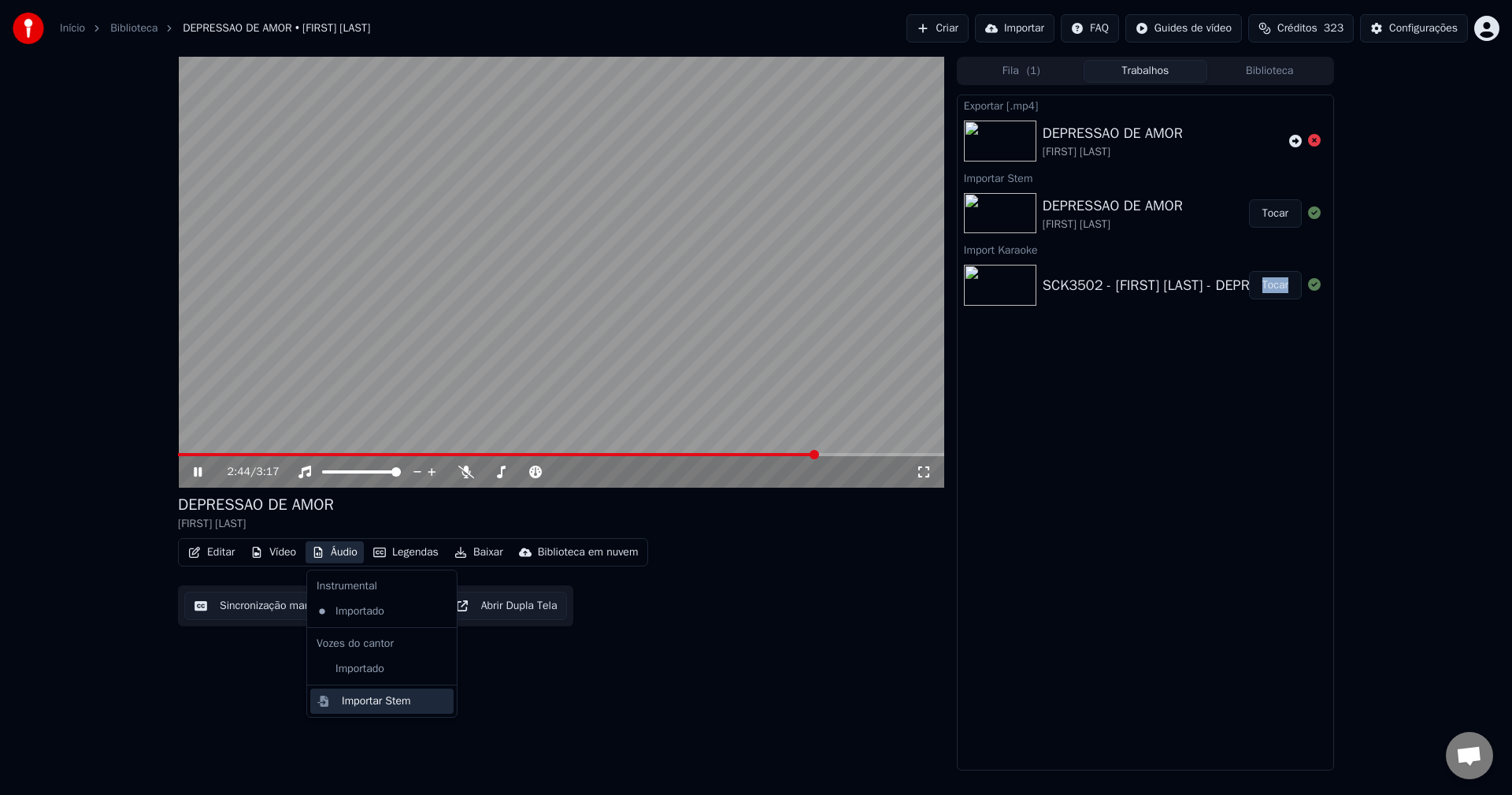 click on "Importar Stem" at bounding box center [376, 701] 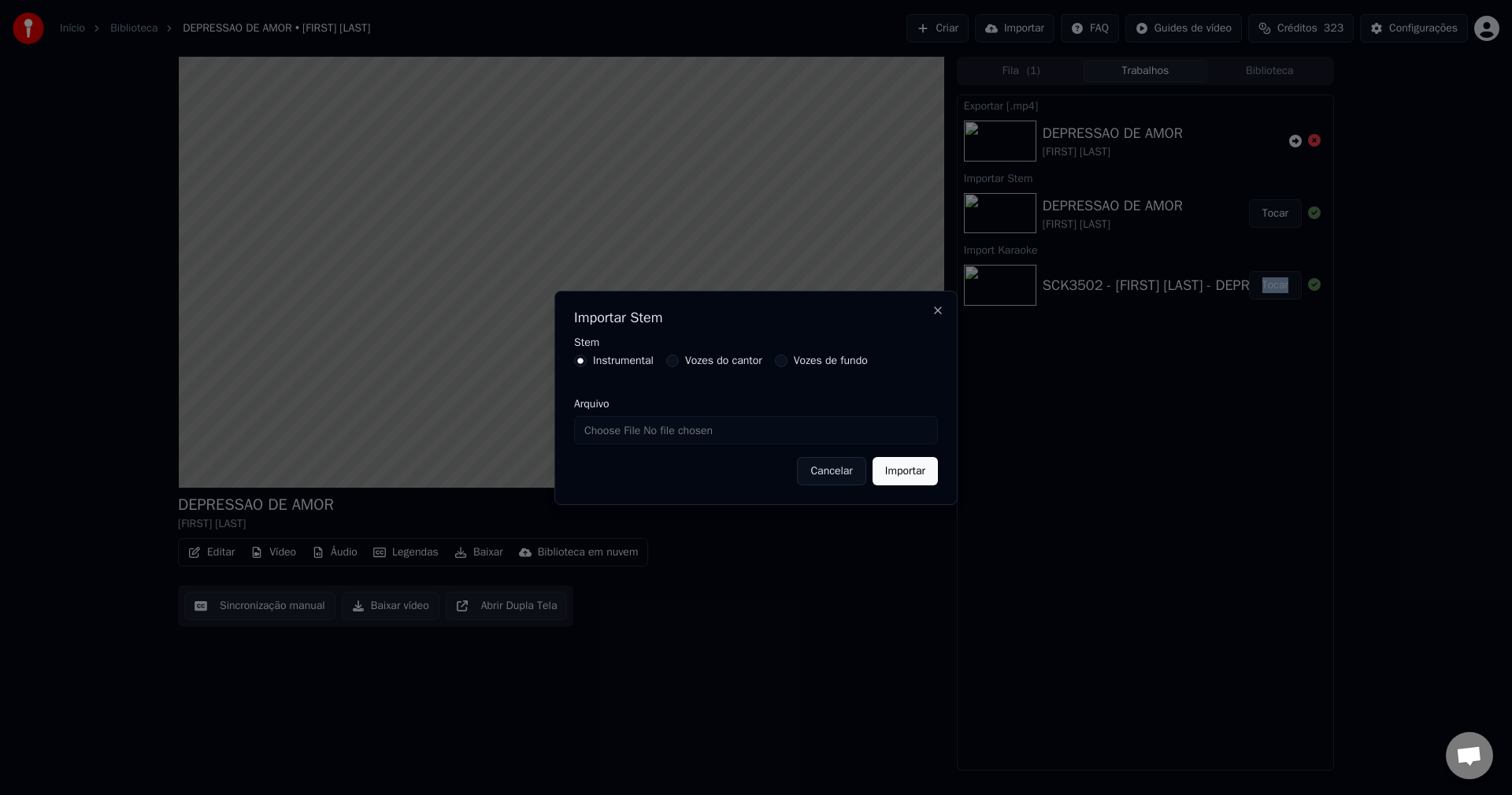 click on "Vozes de fundo" at bounding box center (831, 361) 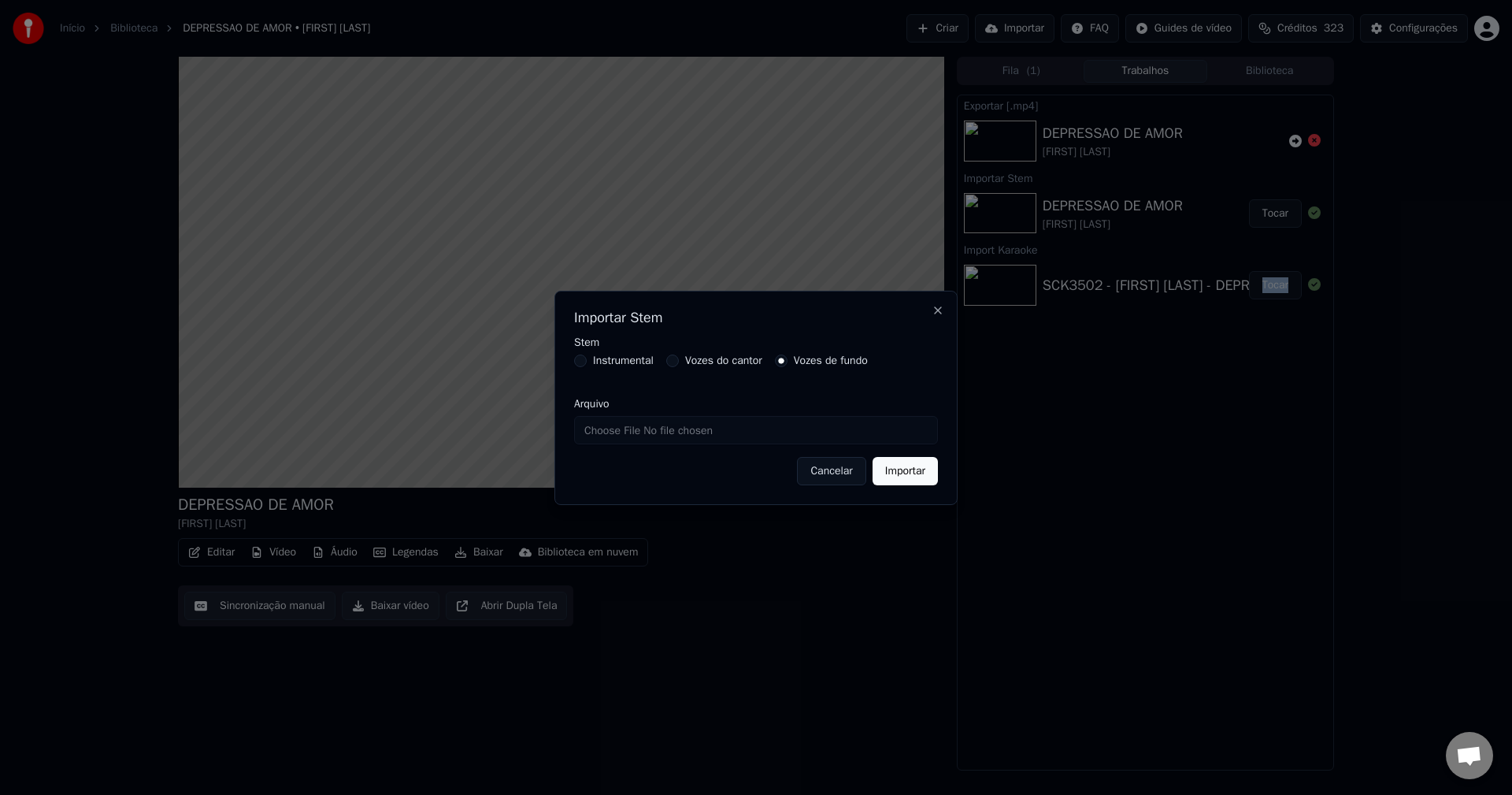 click on "Arquivo" at bounding box center (756, 430) 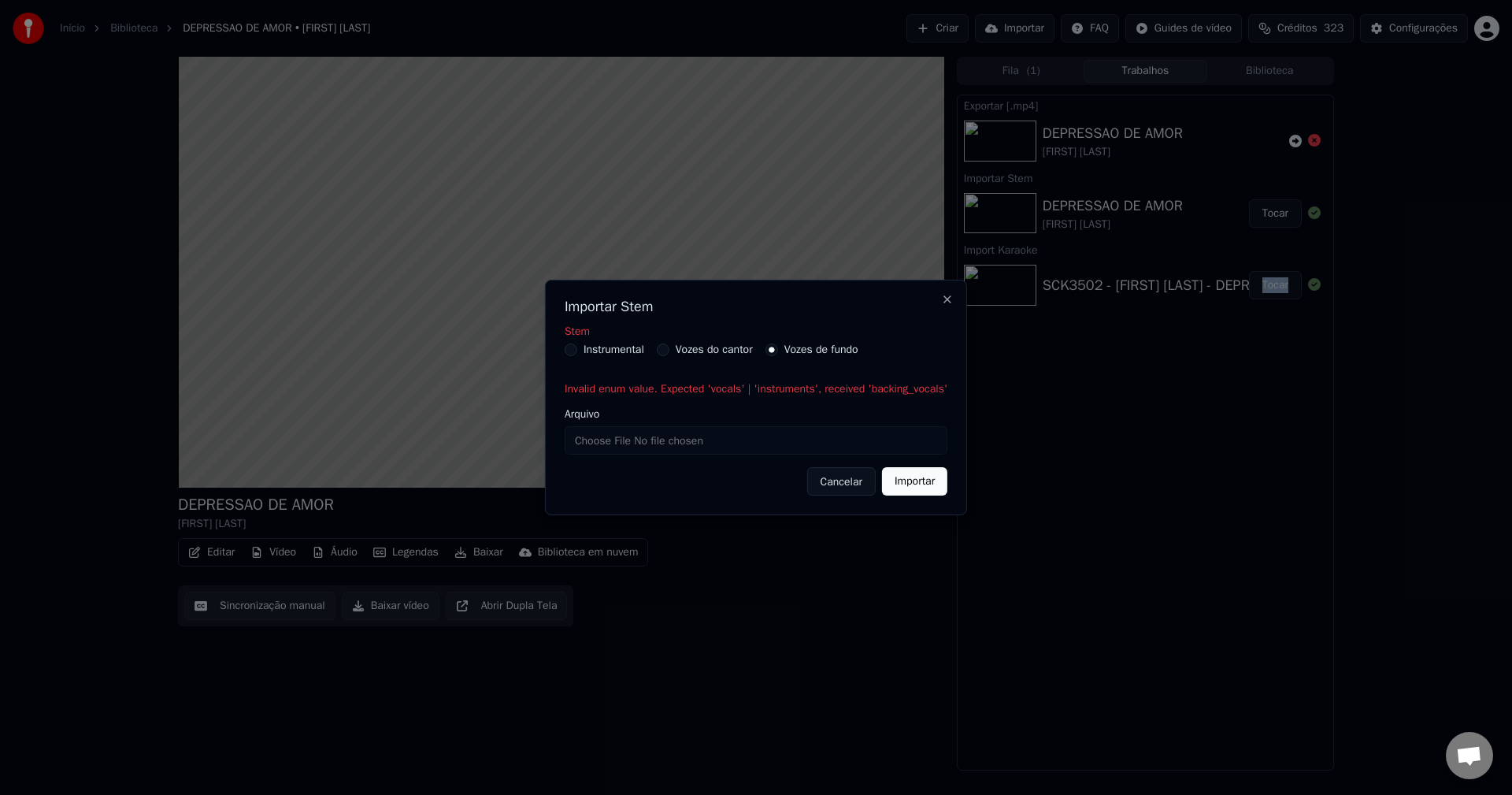 click on "Arquivo" at bounding box center [756, 440] 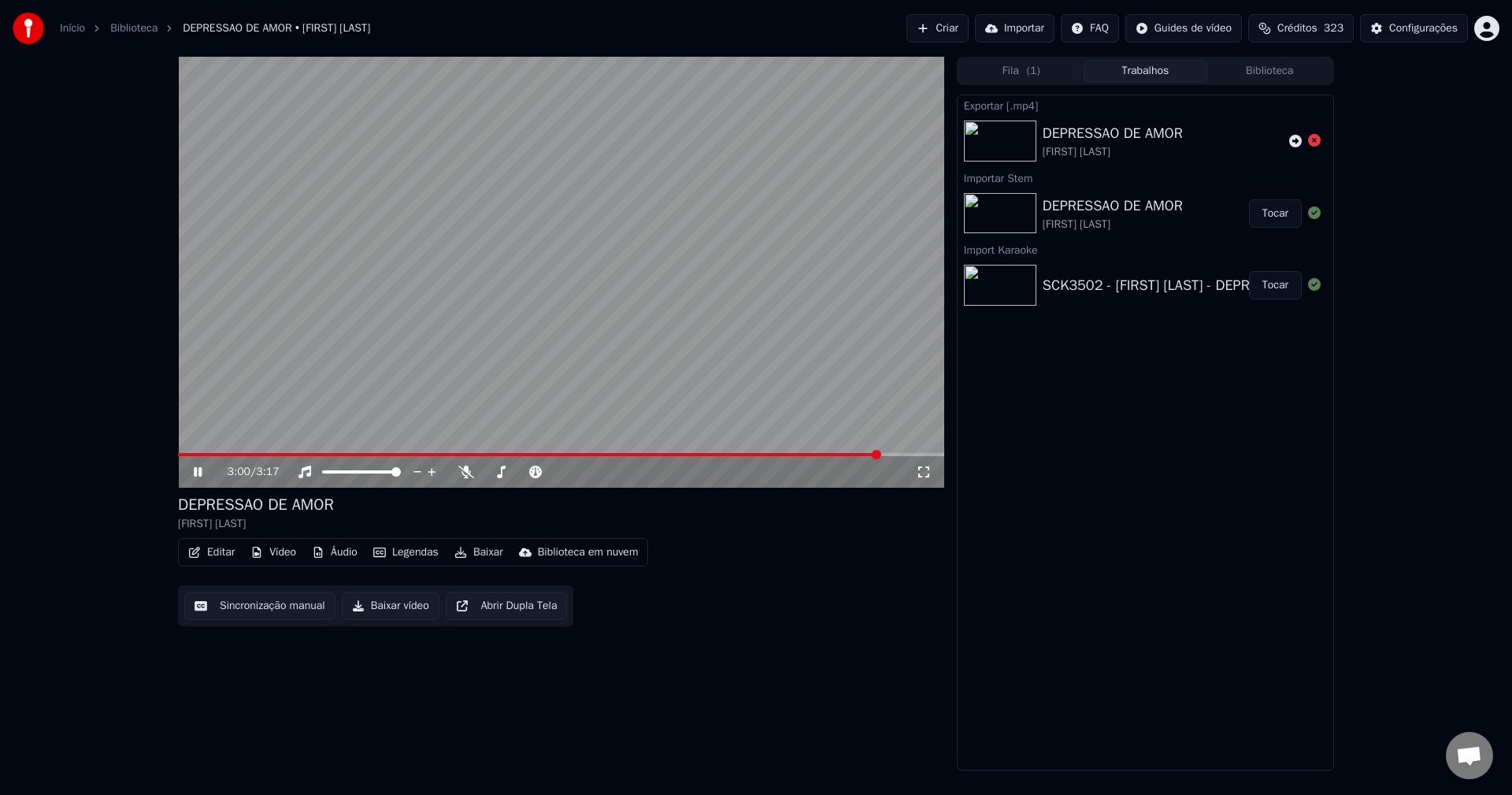 click on "Exportar [.mp4] DEPRESSAO DE AMOR Amarildo Importar Stem DEPRESSAO DE AMOR Amarildo Tocar Import Karaoke SCK3502 - Amarildo - DEPRESSAO DE AMOR Tocar" at bounding box center (1145, 433) 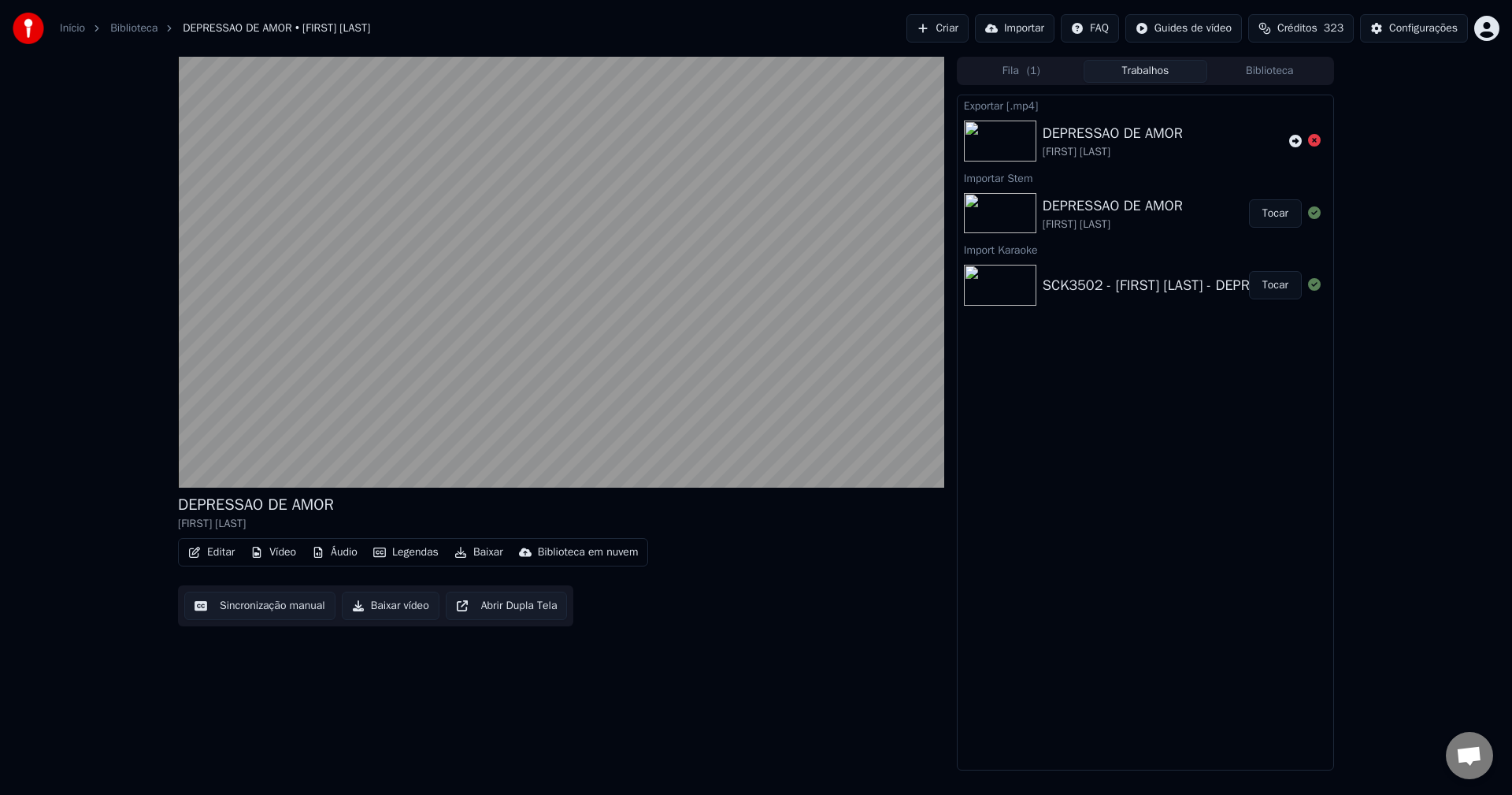 click on "Biblioteca" at bounding box center (1269, 71) 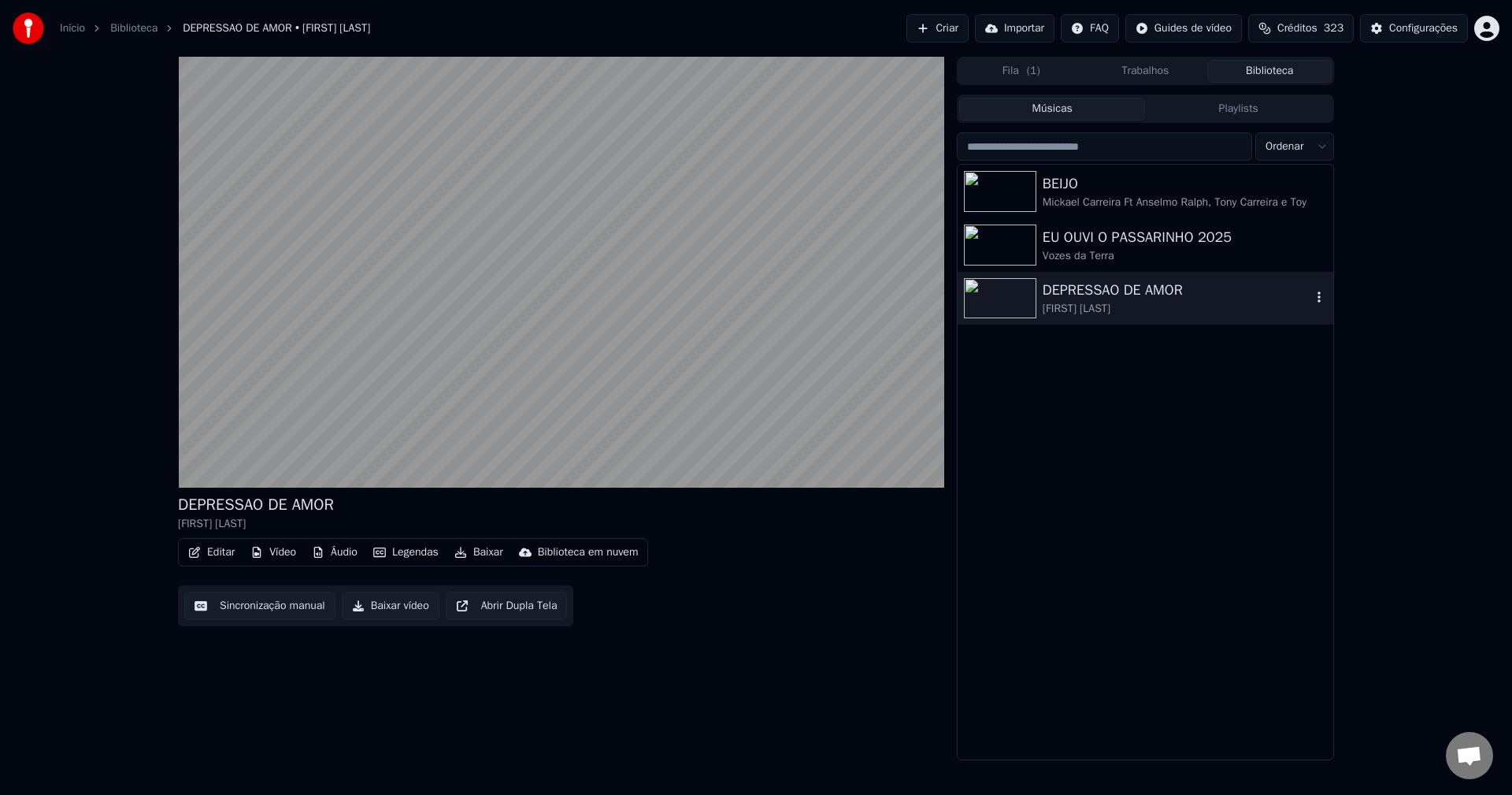 click on "DEPRESSAO DE AMOR Amarildo" at bounding box center (1145, 299) 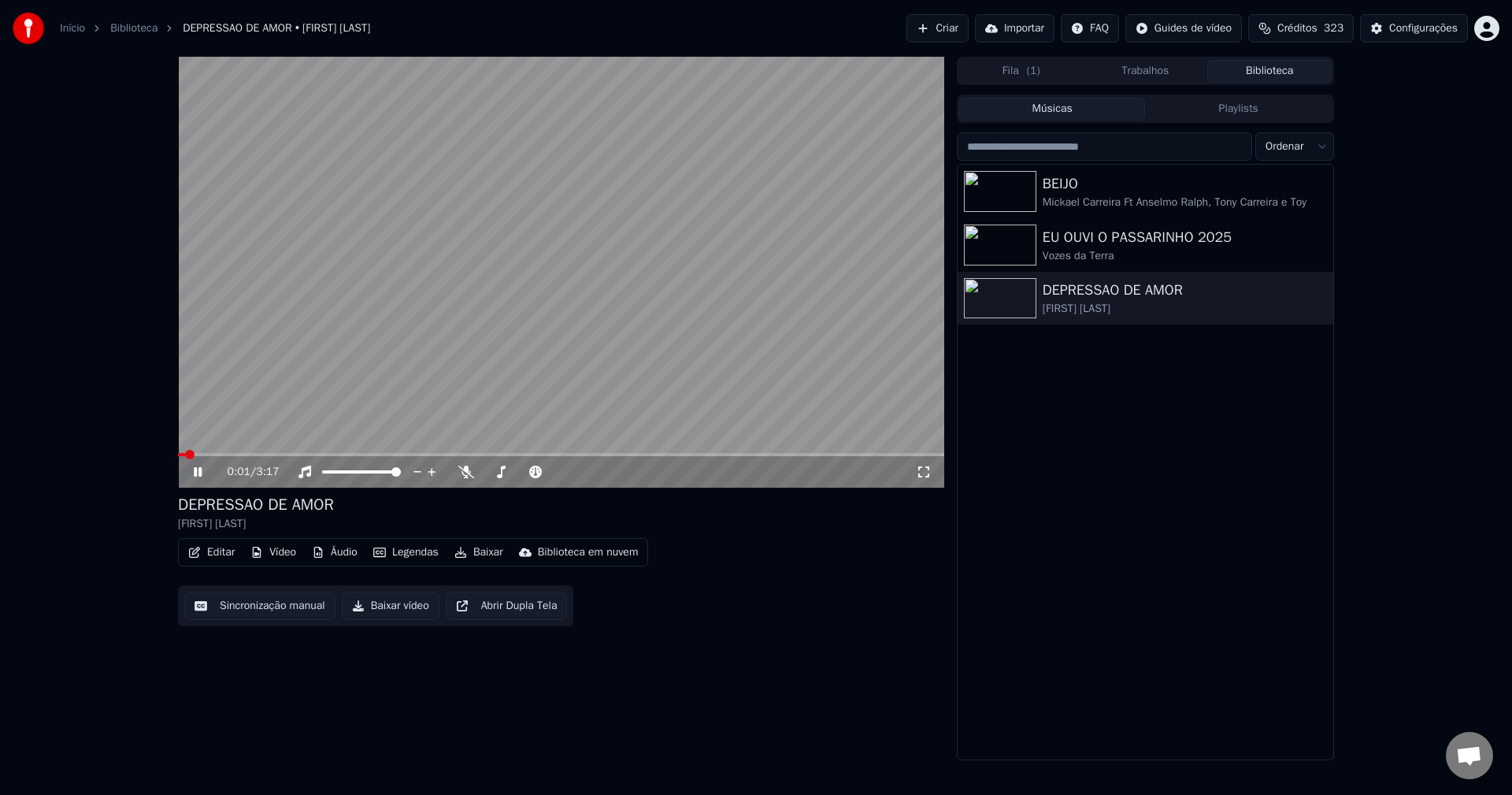 click on "Áudio" at bounding box center [335, 552] 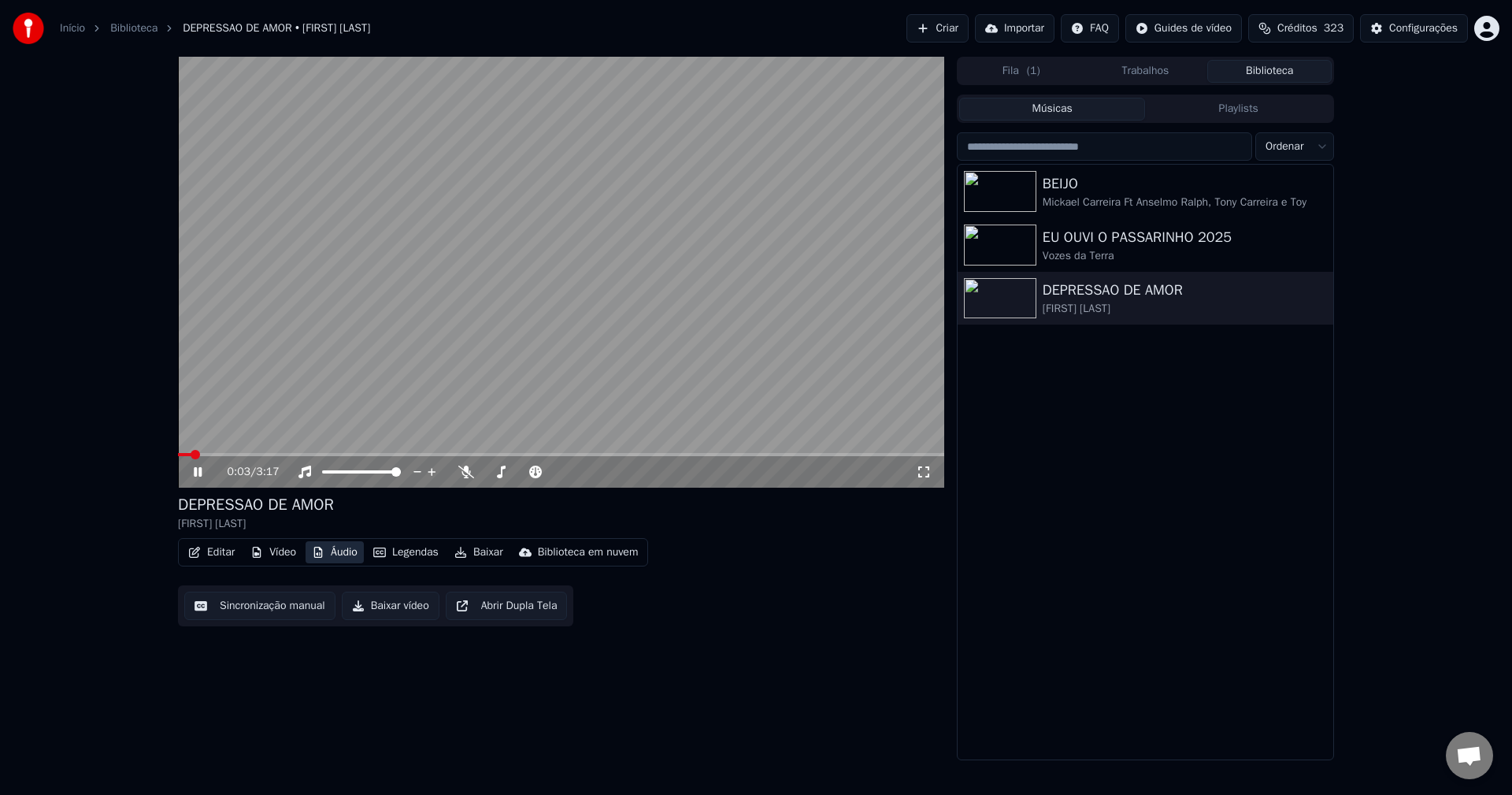 click on "Áudio" at bounding box center (335, 552) 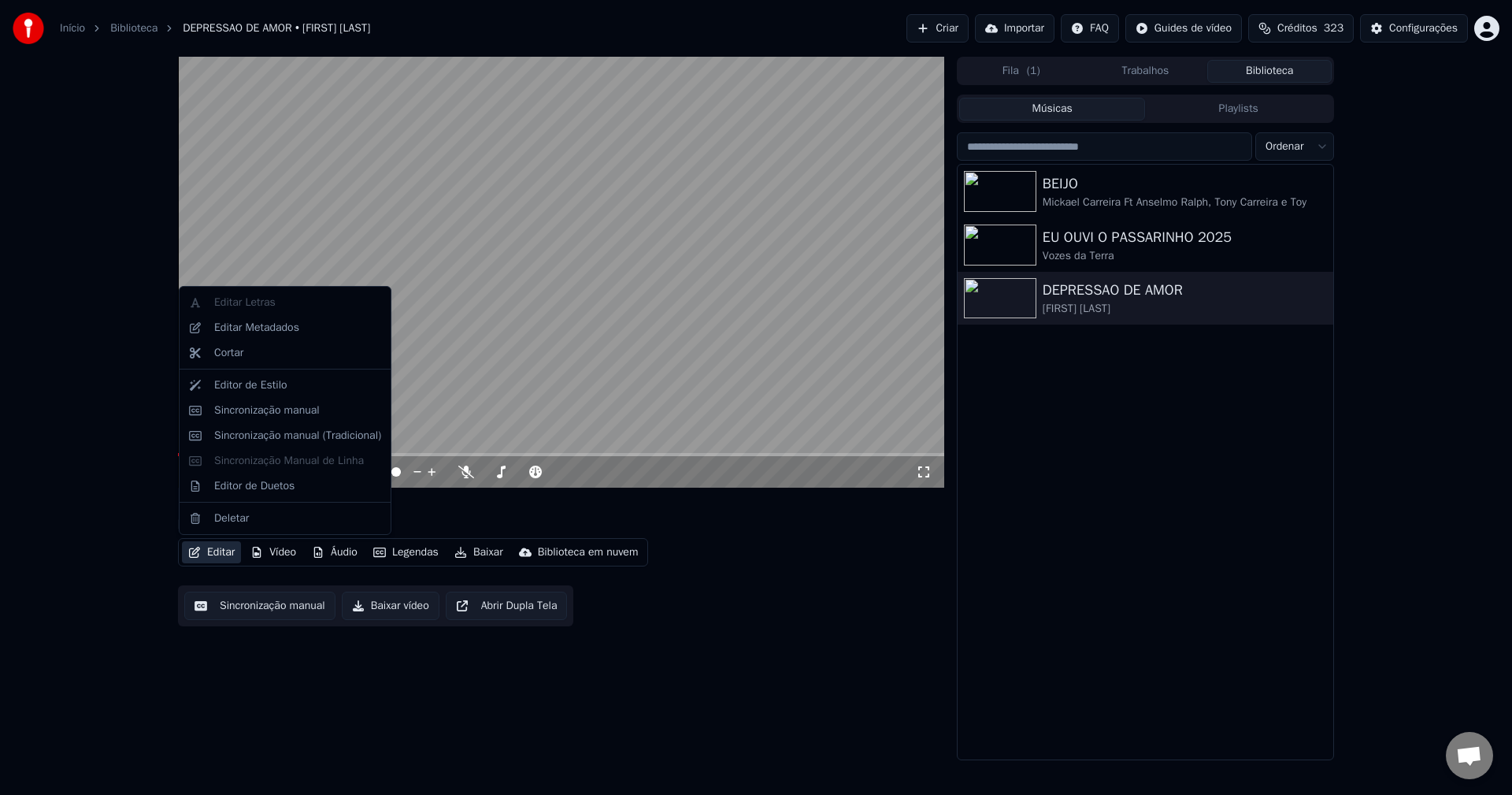 click on "Editar" at bounding box center (211, 552) 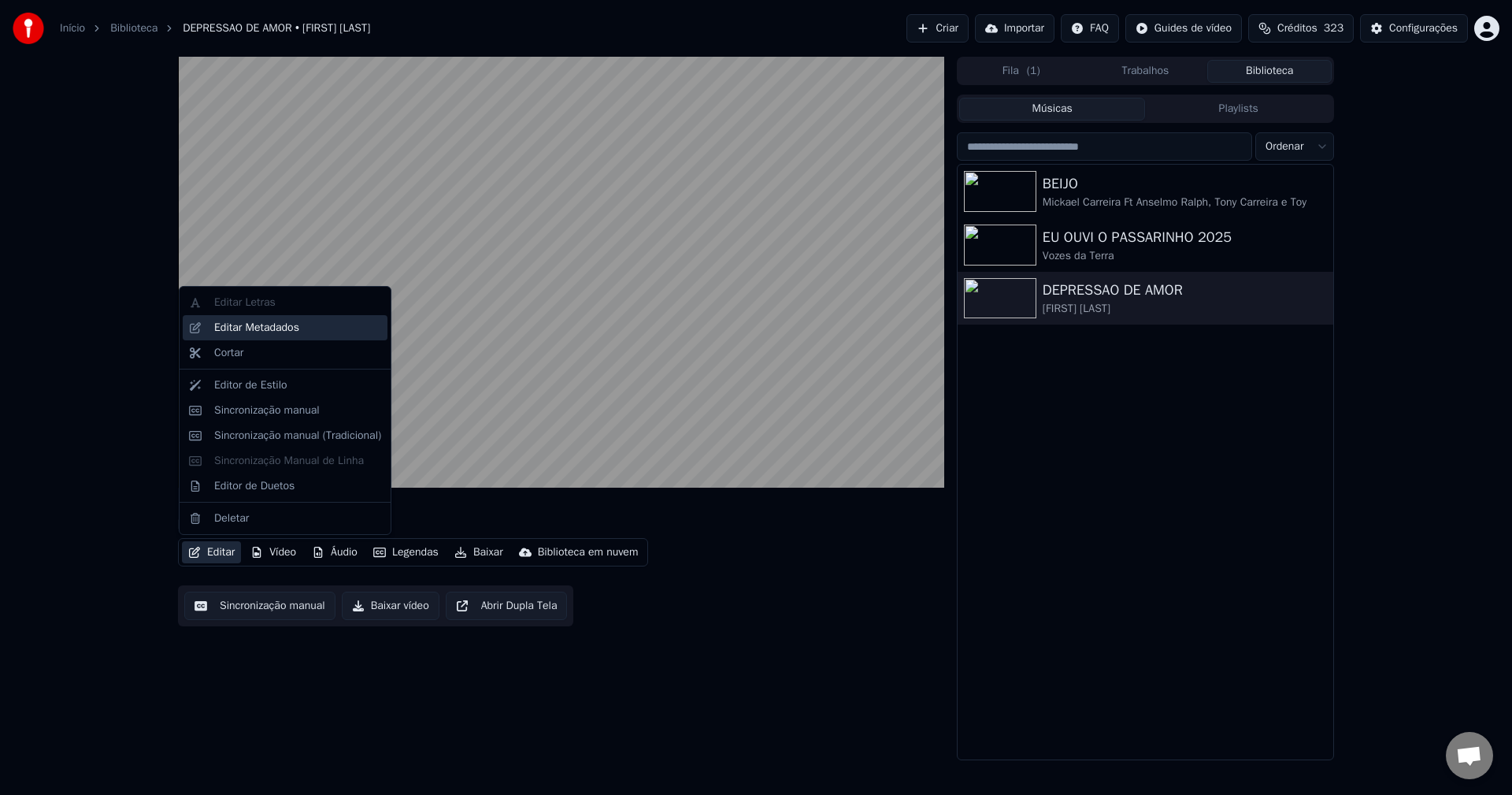 click on "Editar Metadados" at bounding box center [298, 328] 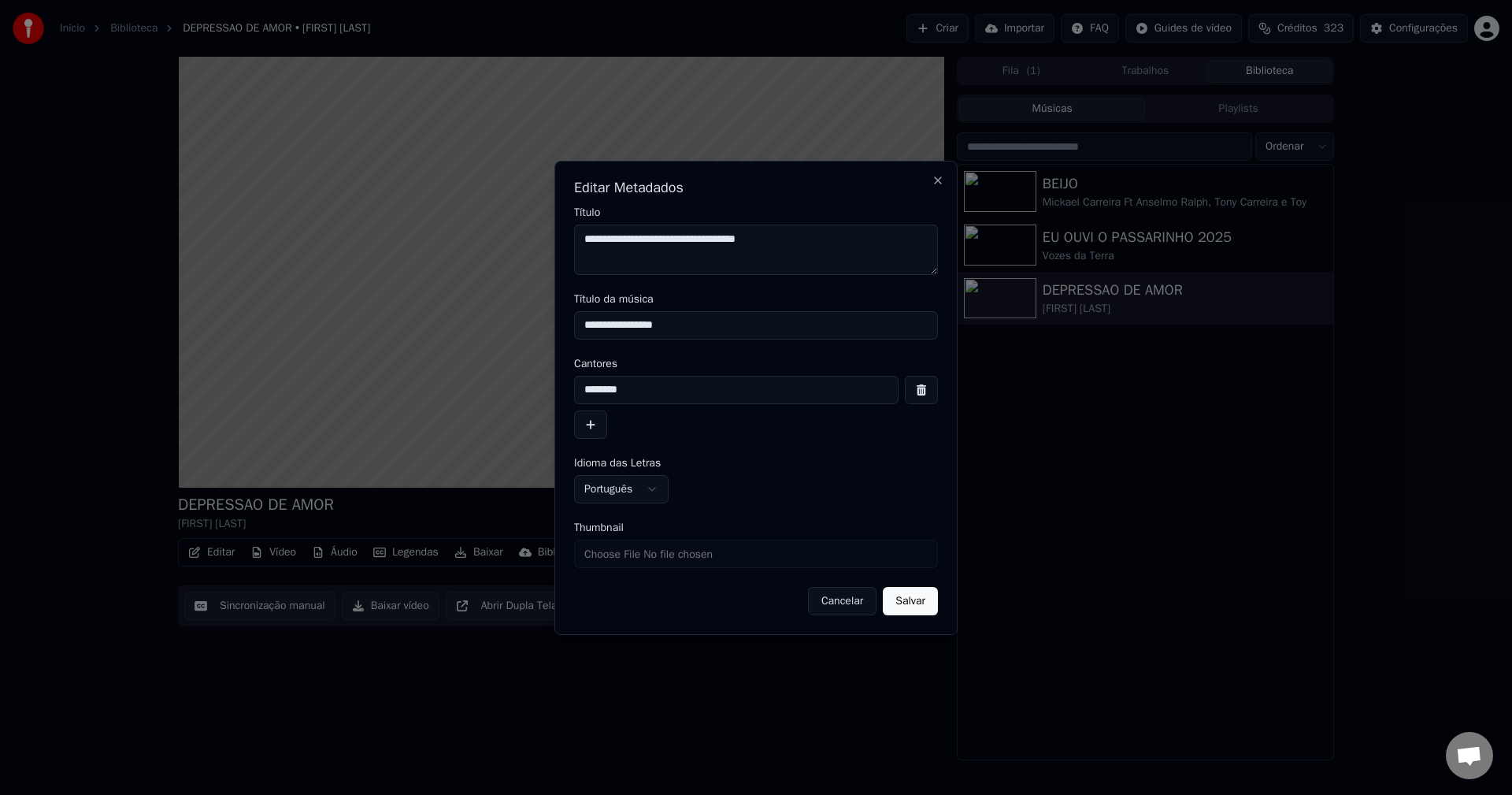 click on "Cancelar" at bounding box center [842, 601] 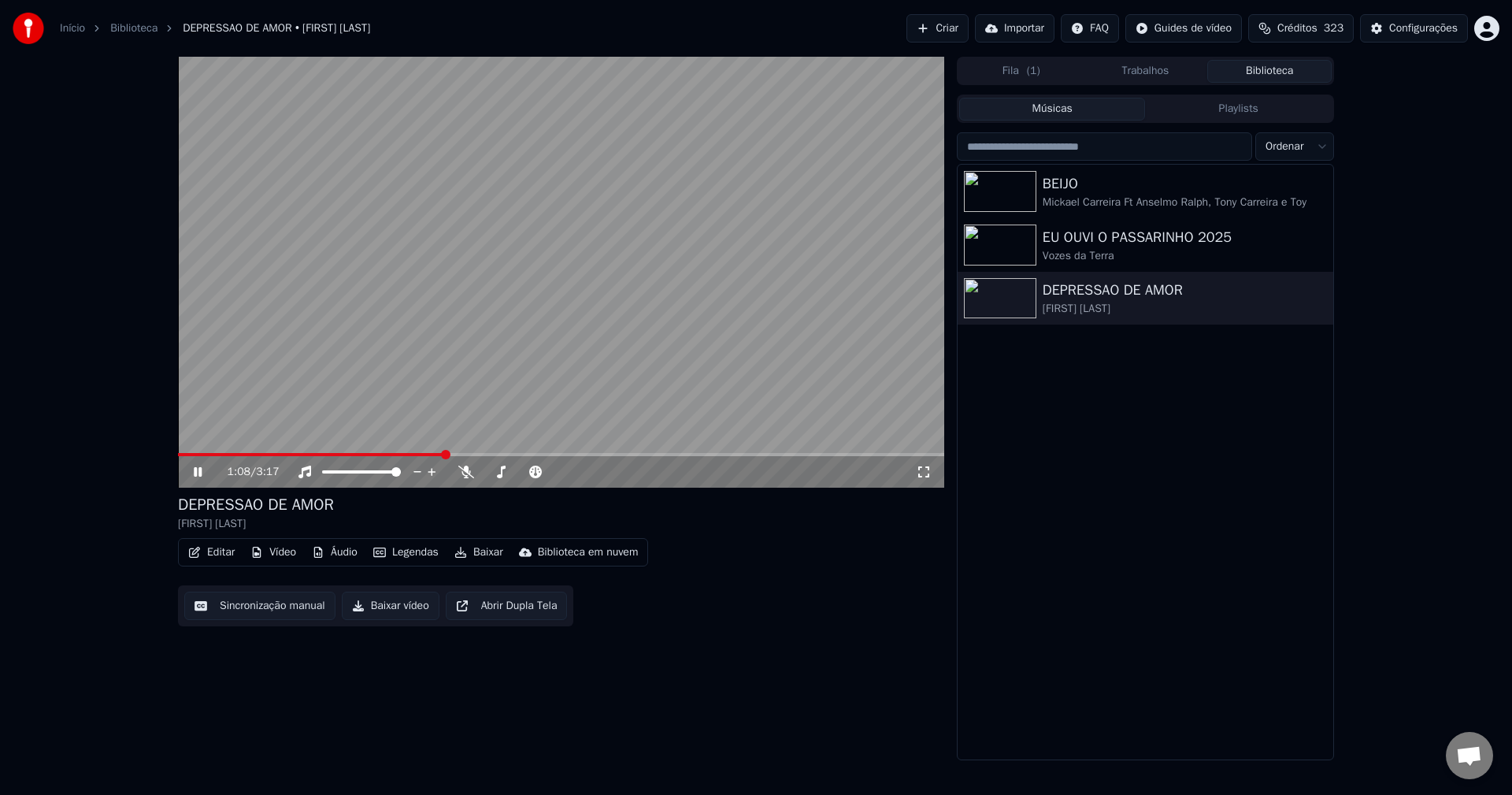 click at bounding box center (561, 272) 